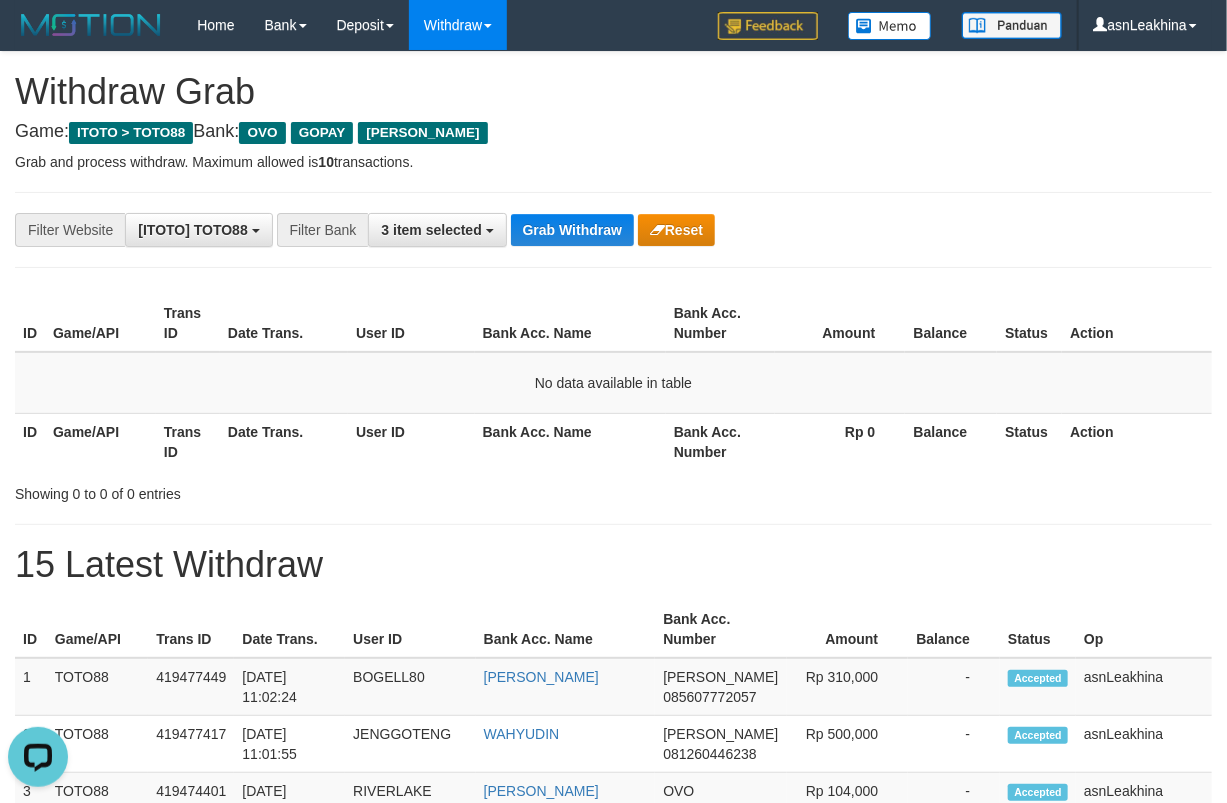 scroll, scrollTop: 0, scrollLeft: 0, axis: both 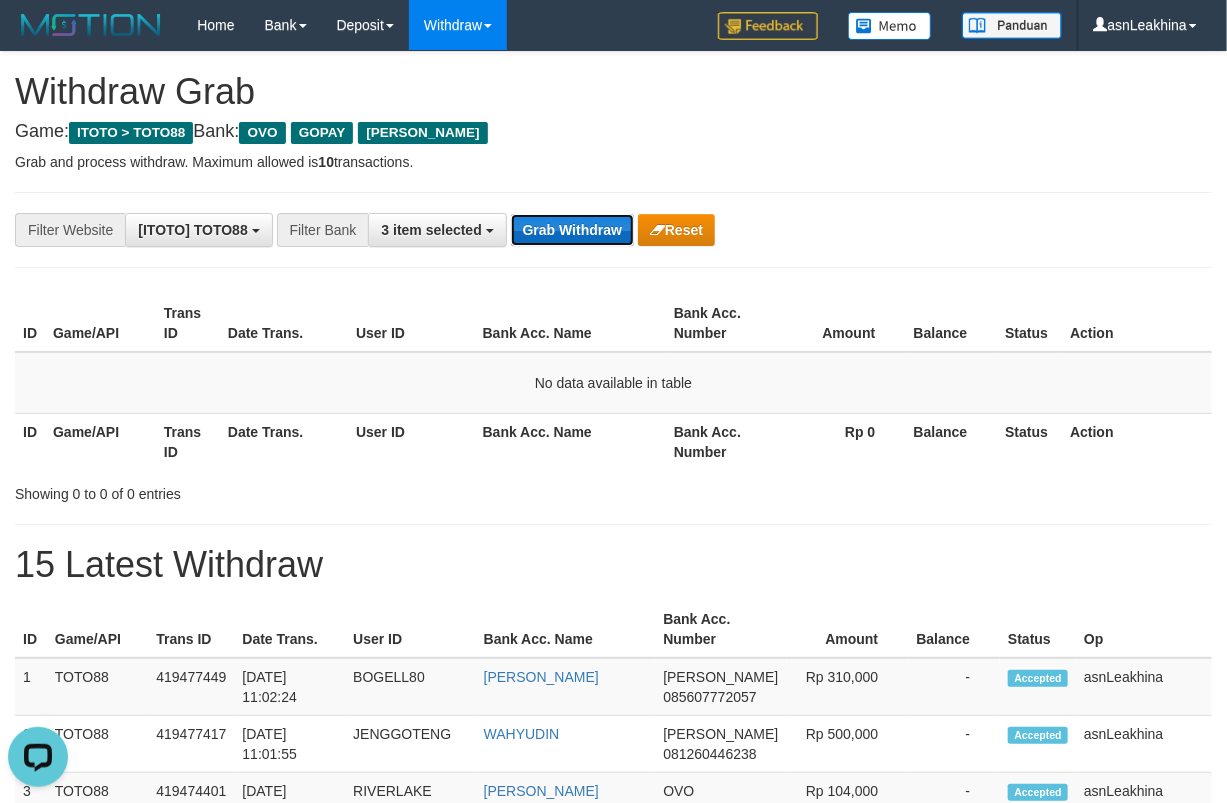 click on "Grab Withdraw" at bounding box center (572, 230) 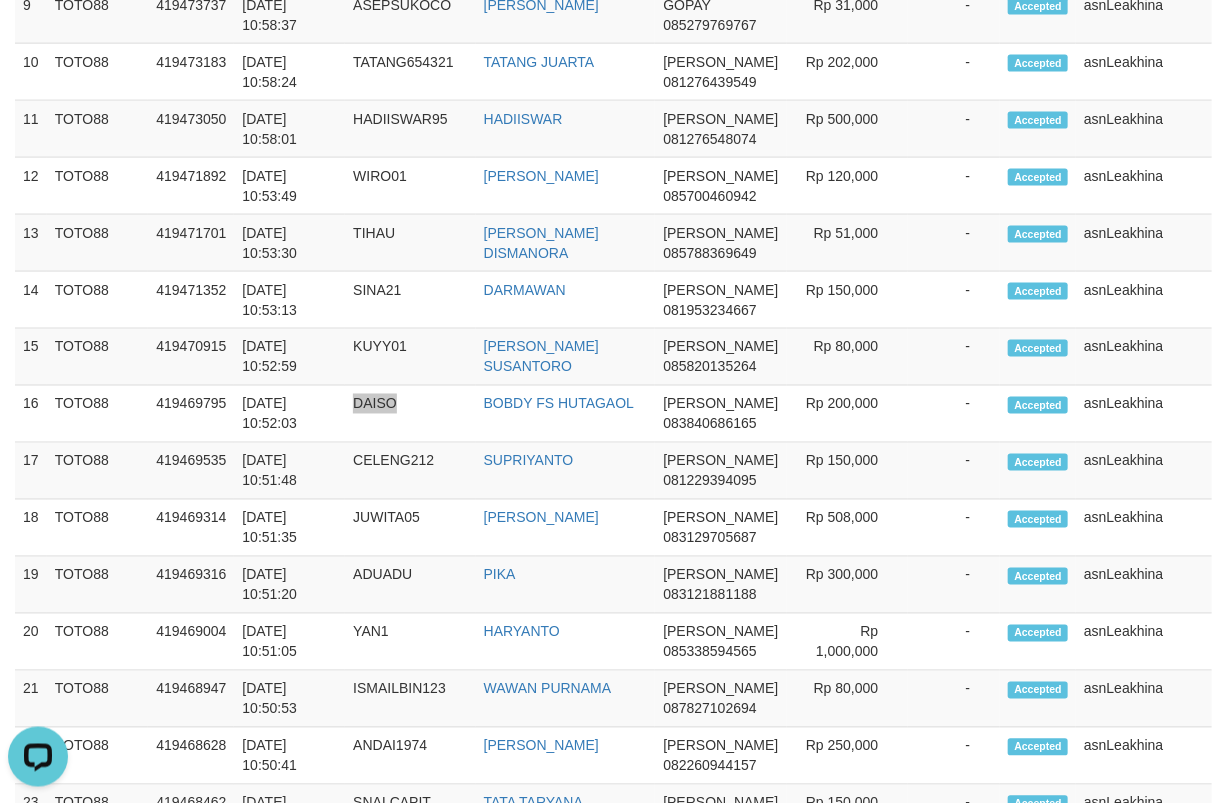 scroll, scrollTop: 0, scrollLeft: 0, axis: both 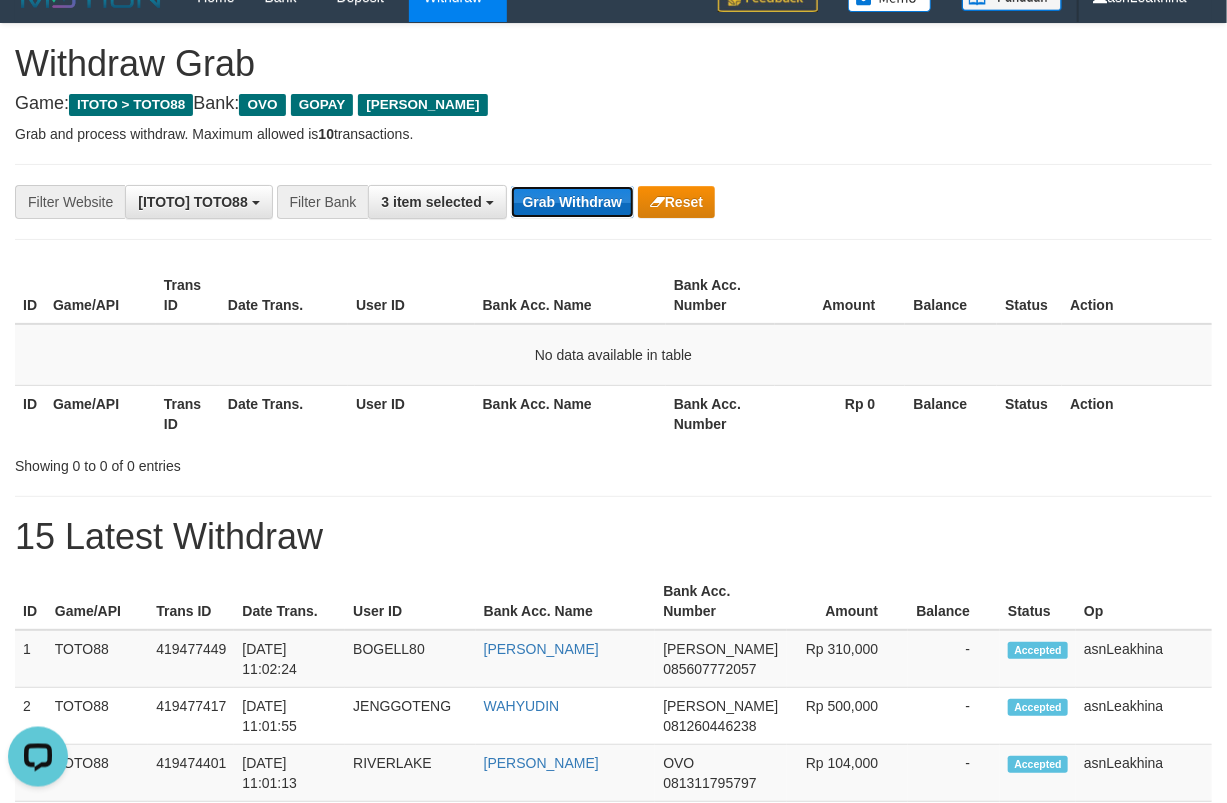 click on "Grab Withdraw" at bounding box center (572, 202) 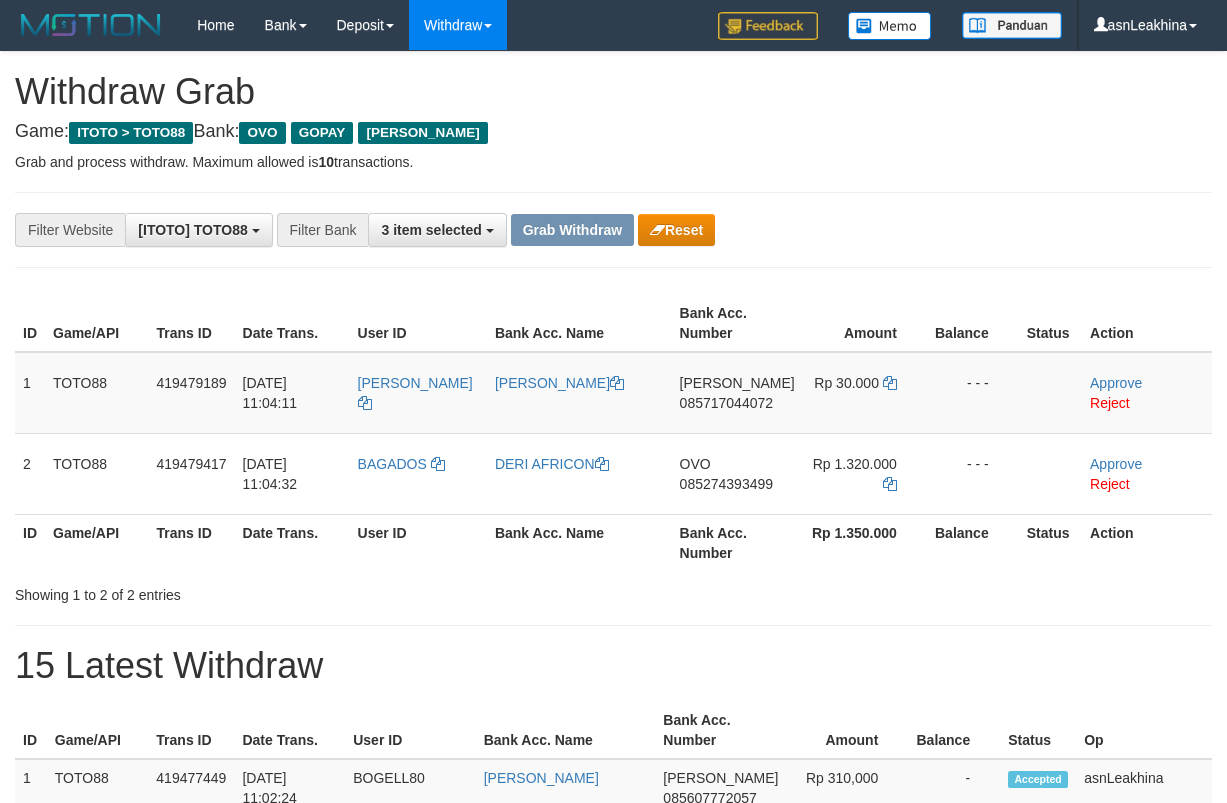 scroll, scrollTop: 0, scrollLeft: 0, axis: both 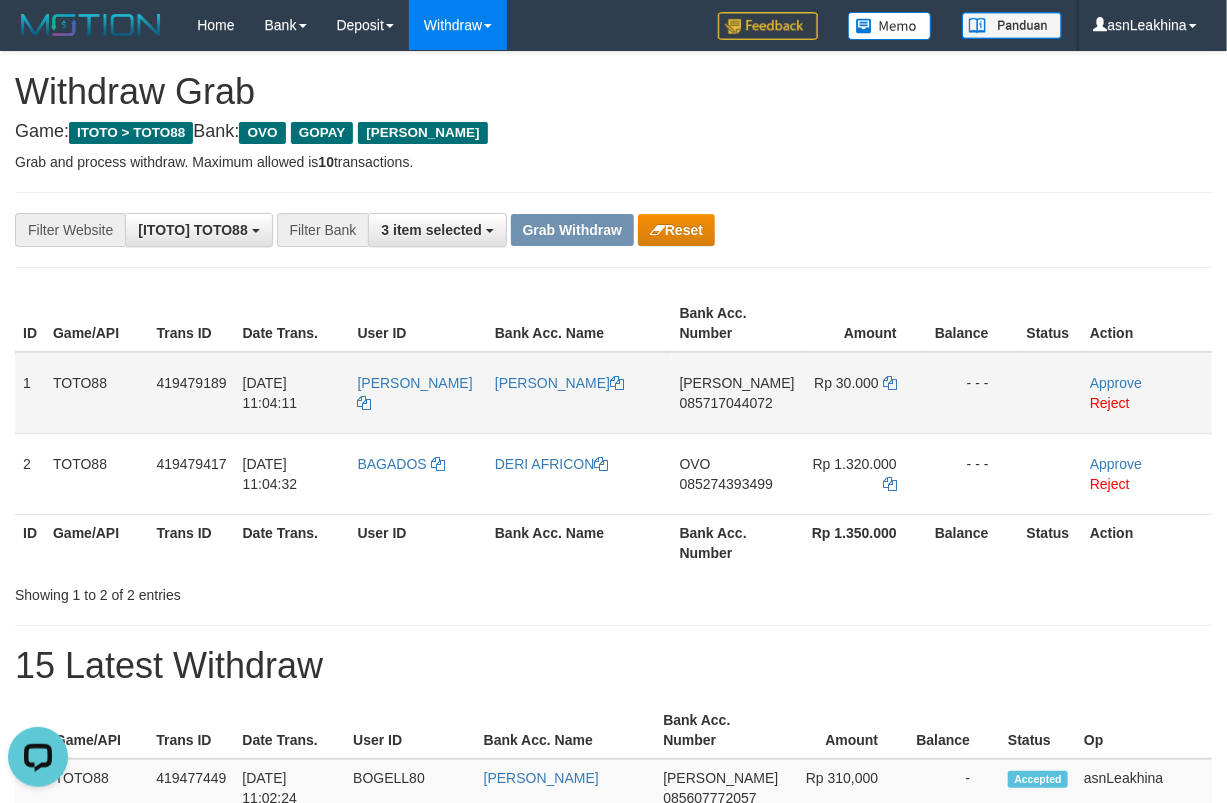 click on "Rp 30.000" at bounding box center (846, 383) 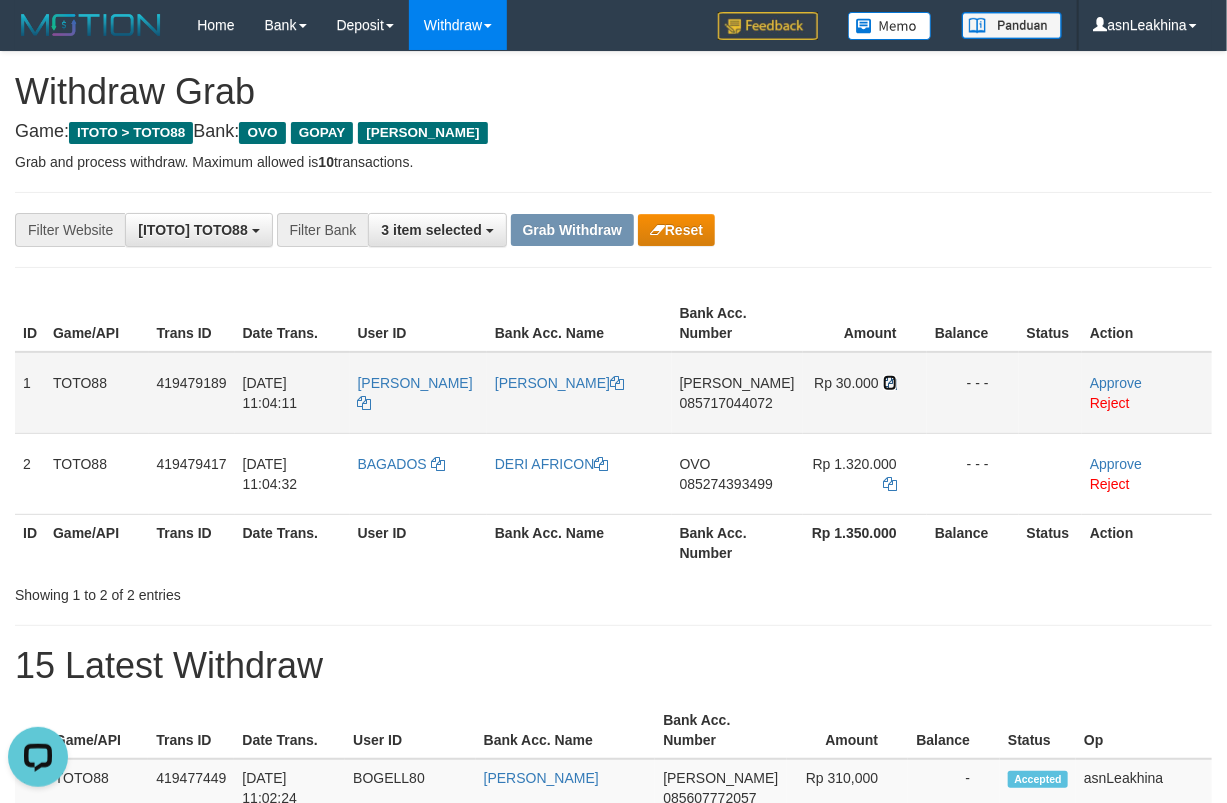 click at bounding box center (890, 383) 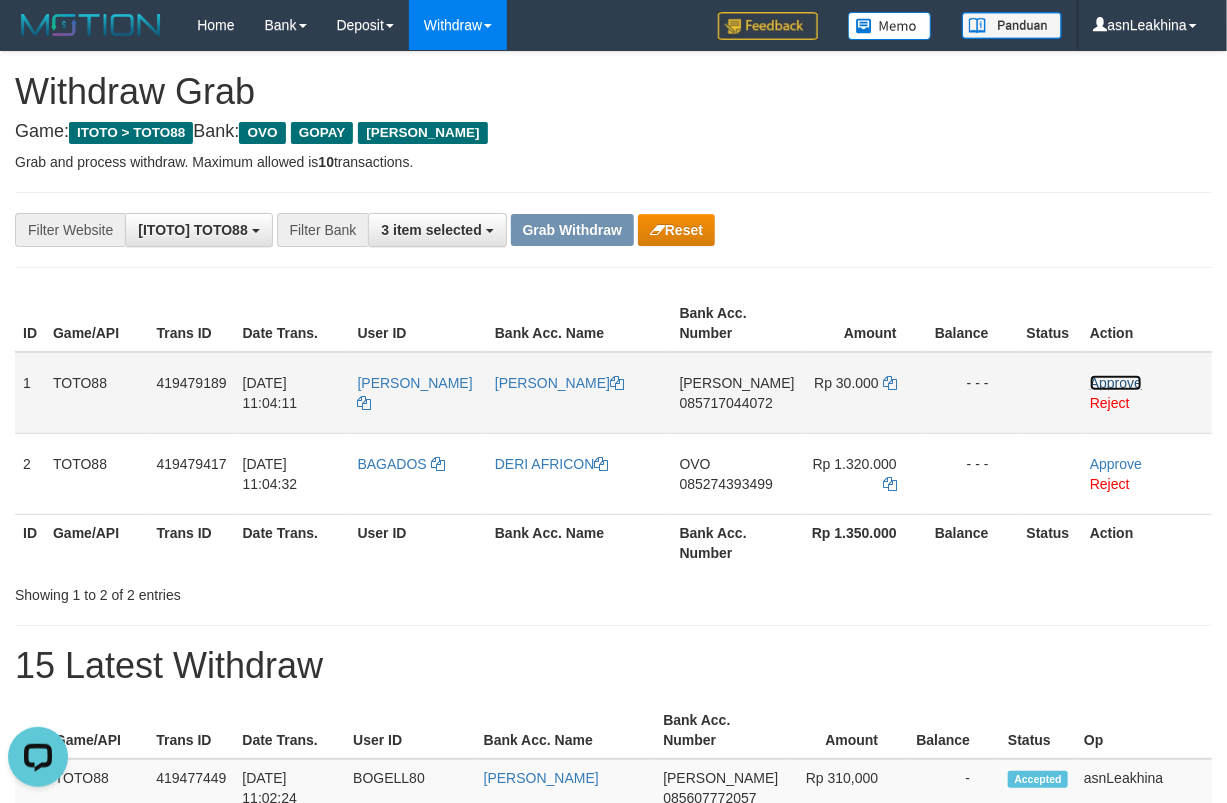 click on "Approve" at bounding box center [1116, 383] 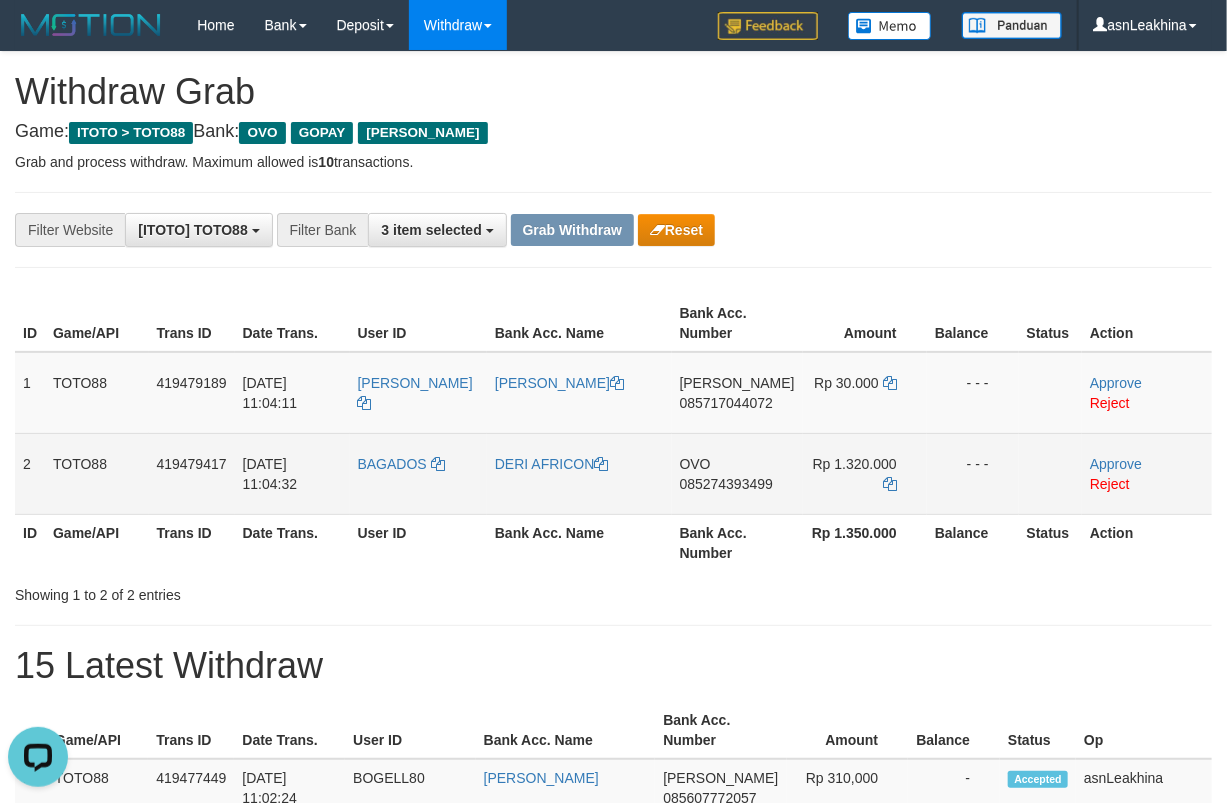 click on "085274393499" at bounding box center [726, 484] 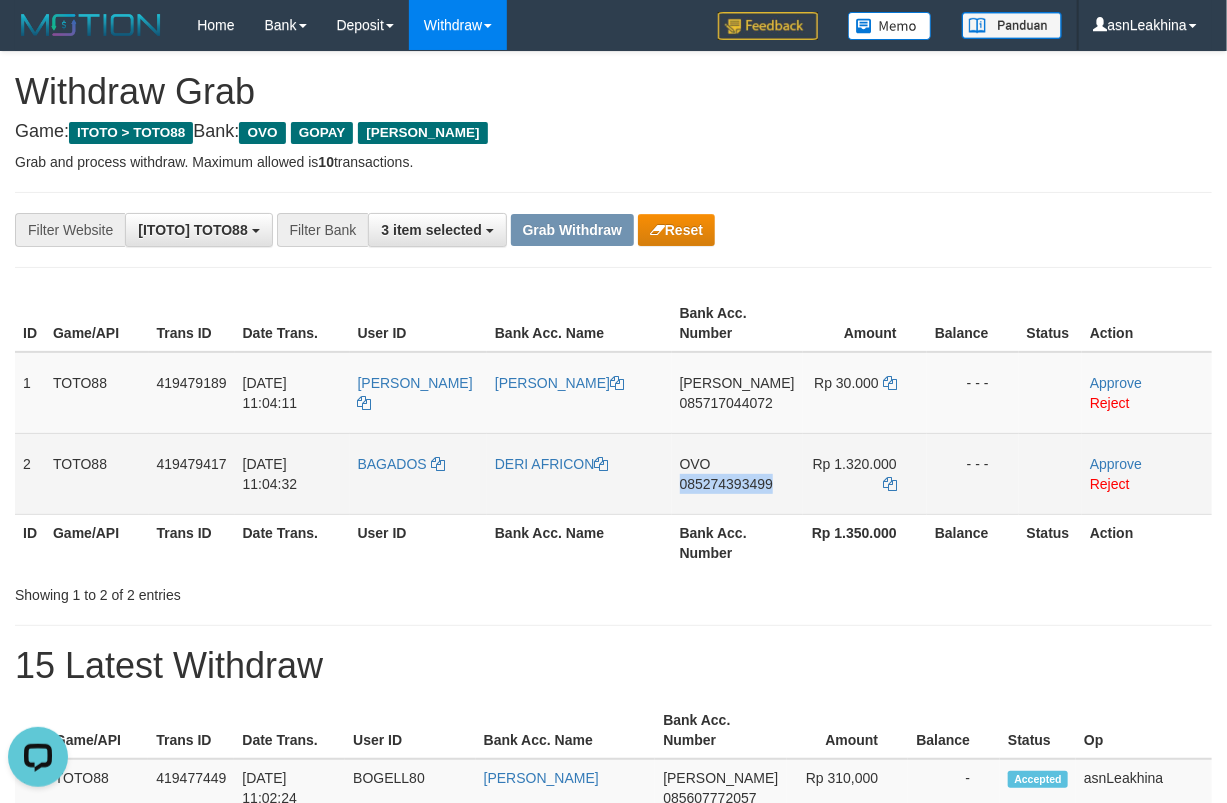 click on "085274393499" at bounding box center [726, 484] 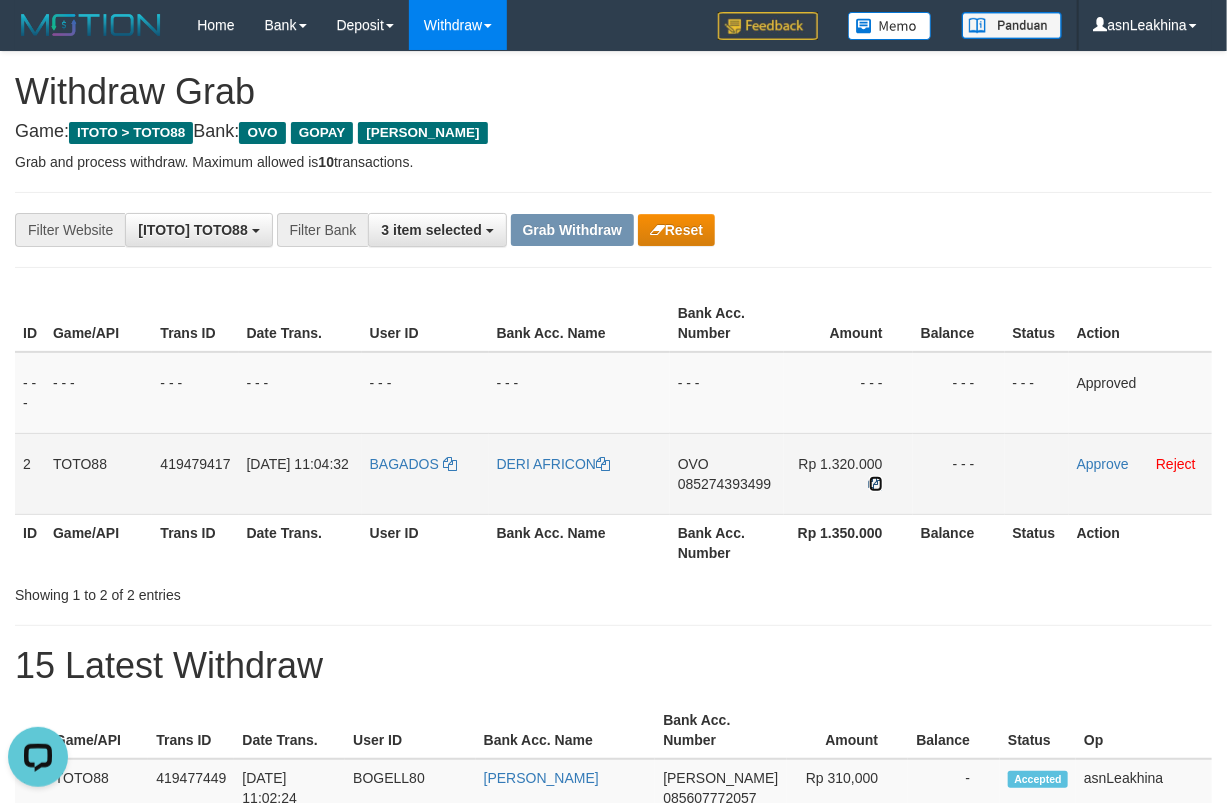 click at bounding box center (876, 484) 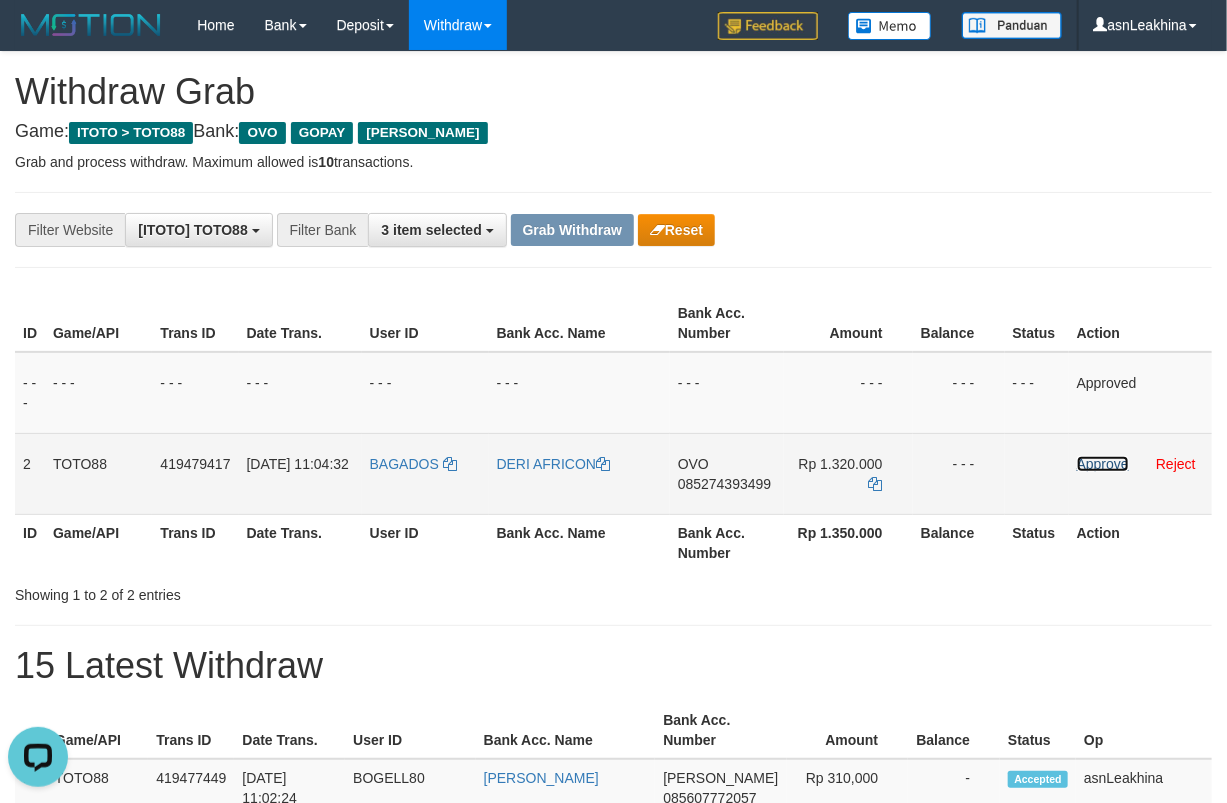 click on "Approve" at bounding box center [1103, 464] 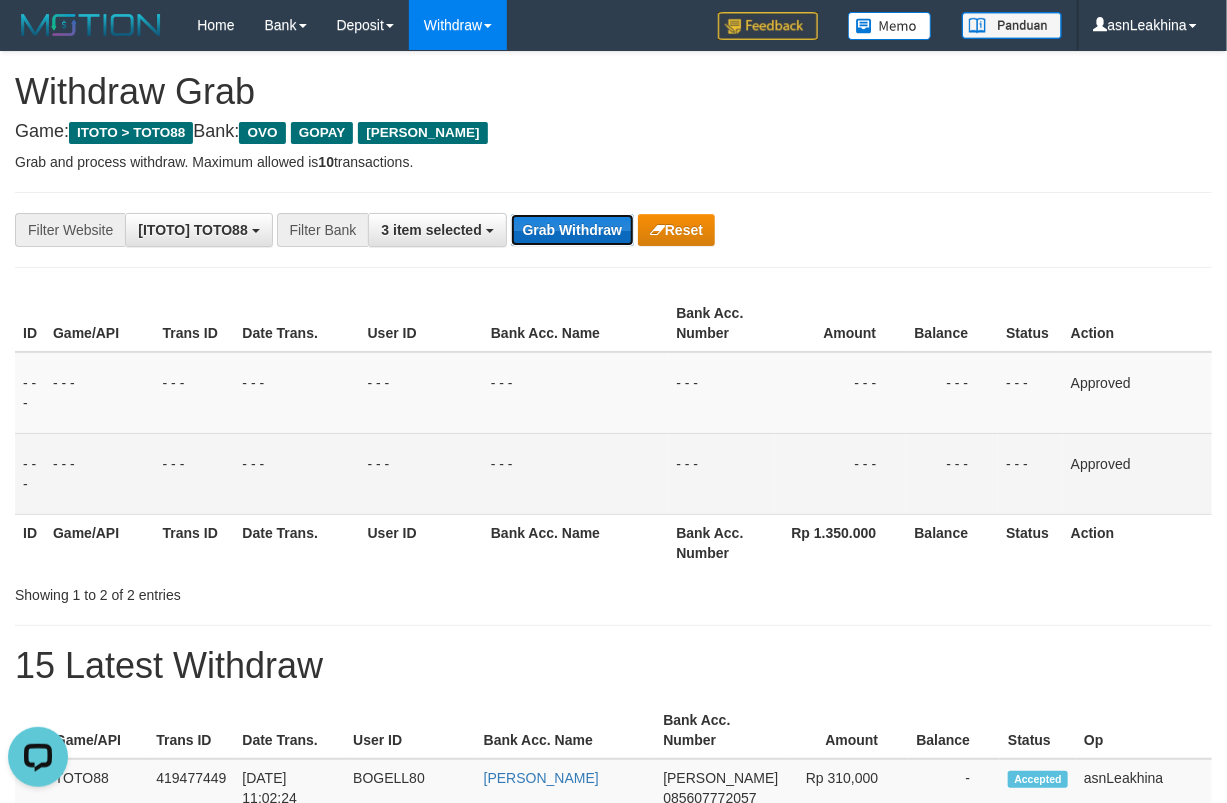 click on "Grab Withdraw" at bounding box center [572, 230] 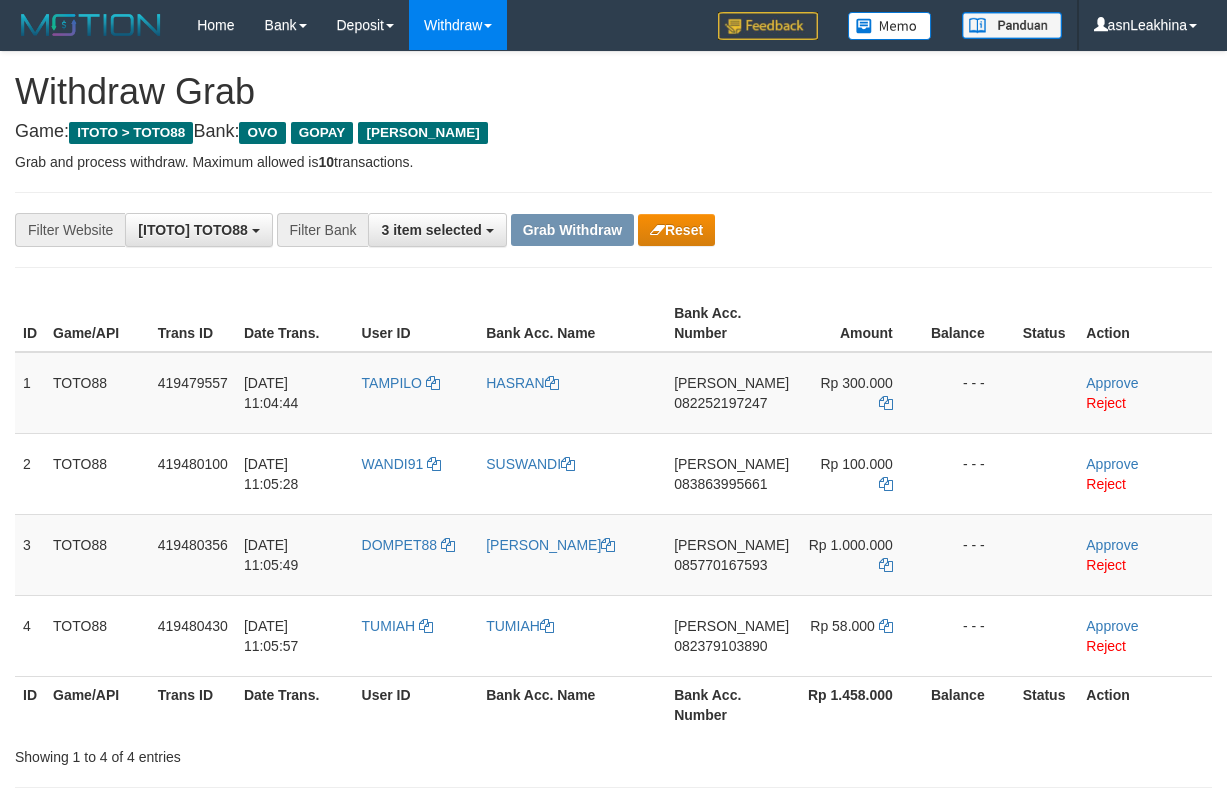 scroll, scrollTop: 0, scrollLeft: 0, axis: both 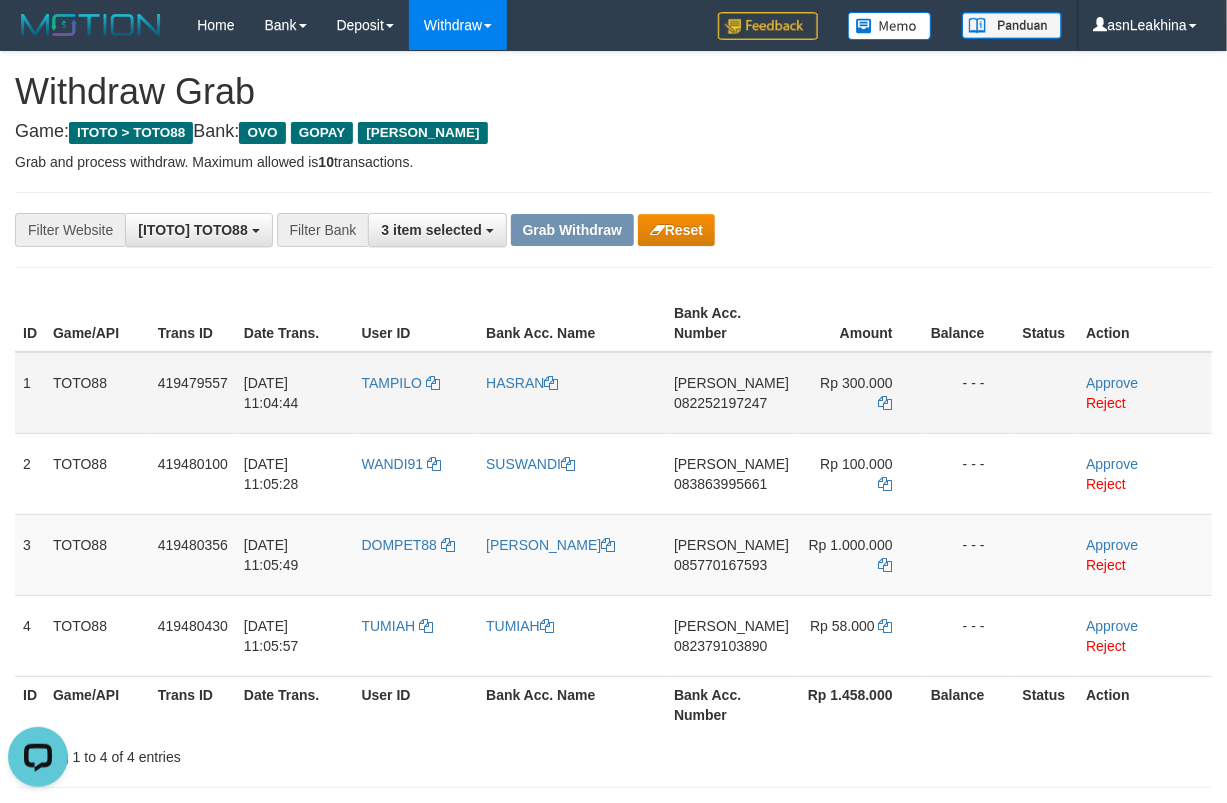 click on "082252197247" at bounding box center (720, 403) 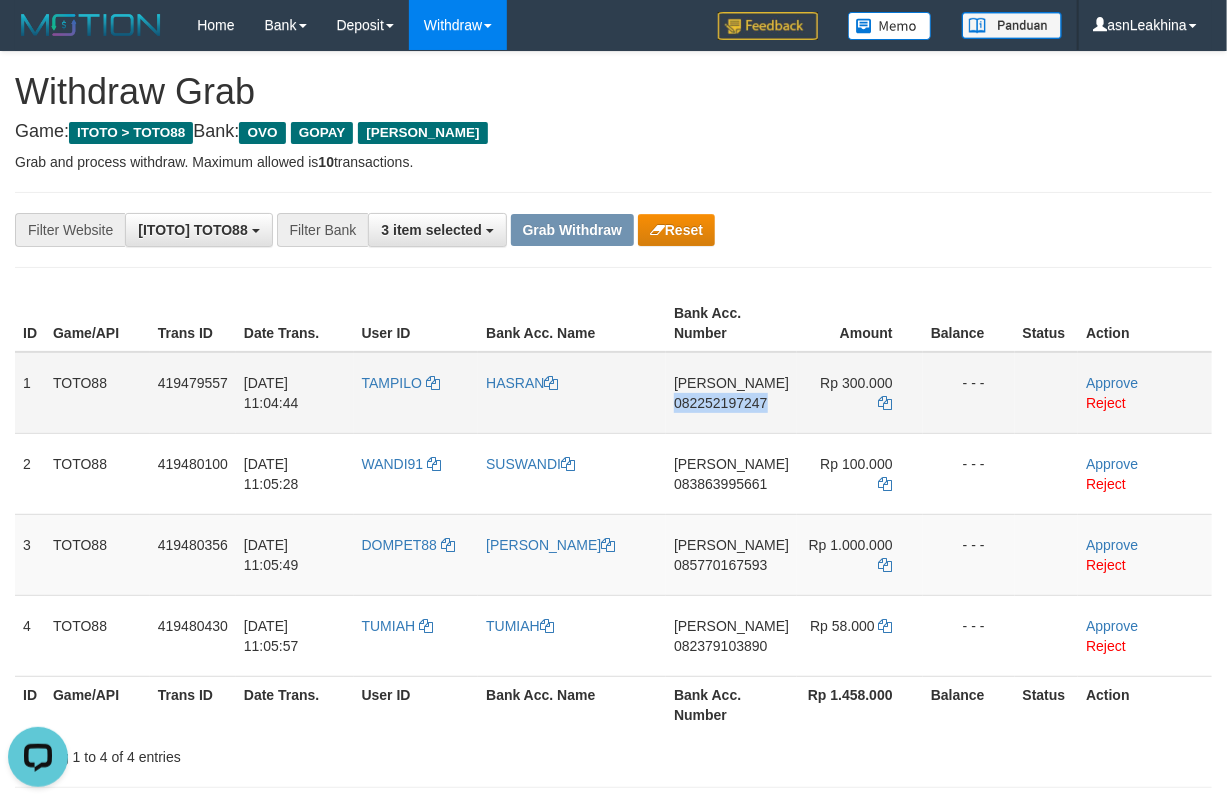 click on "082252197247" at bounding box center [720, 403] 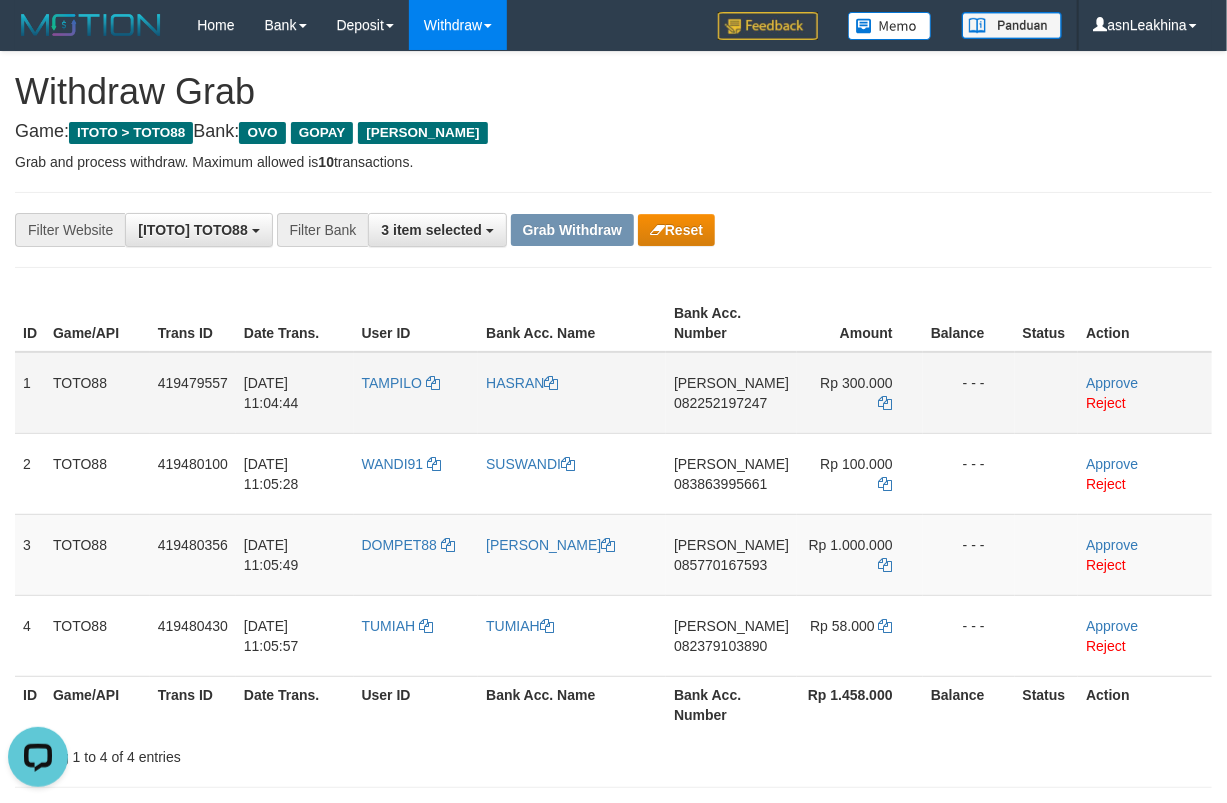 click on "Rp 300.000" at bounding box center [860, 393] 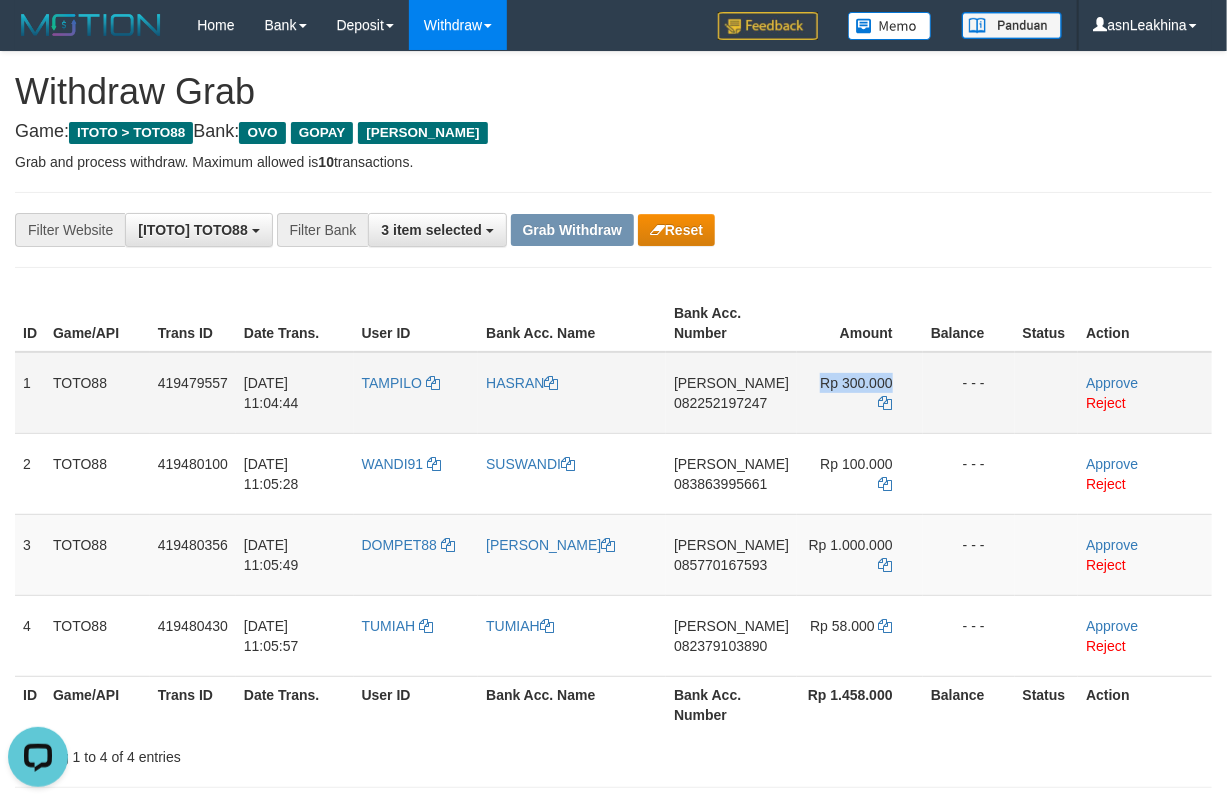 click on "Rp 300.000" at bounding box center [860, 393] 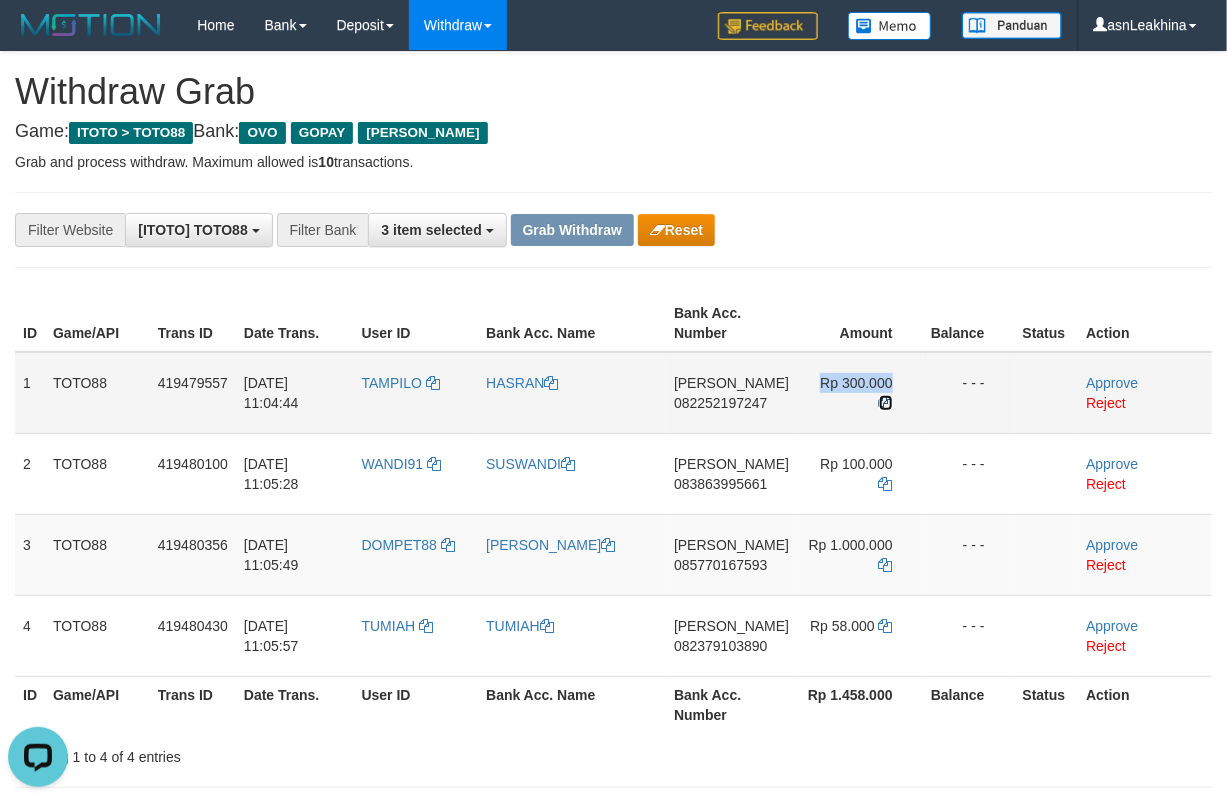click at bounding box center (886, 403) 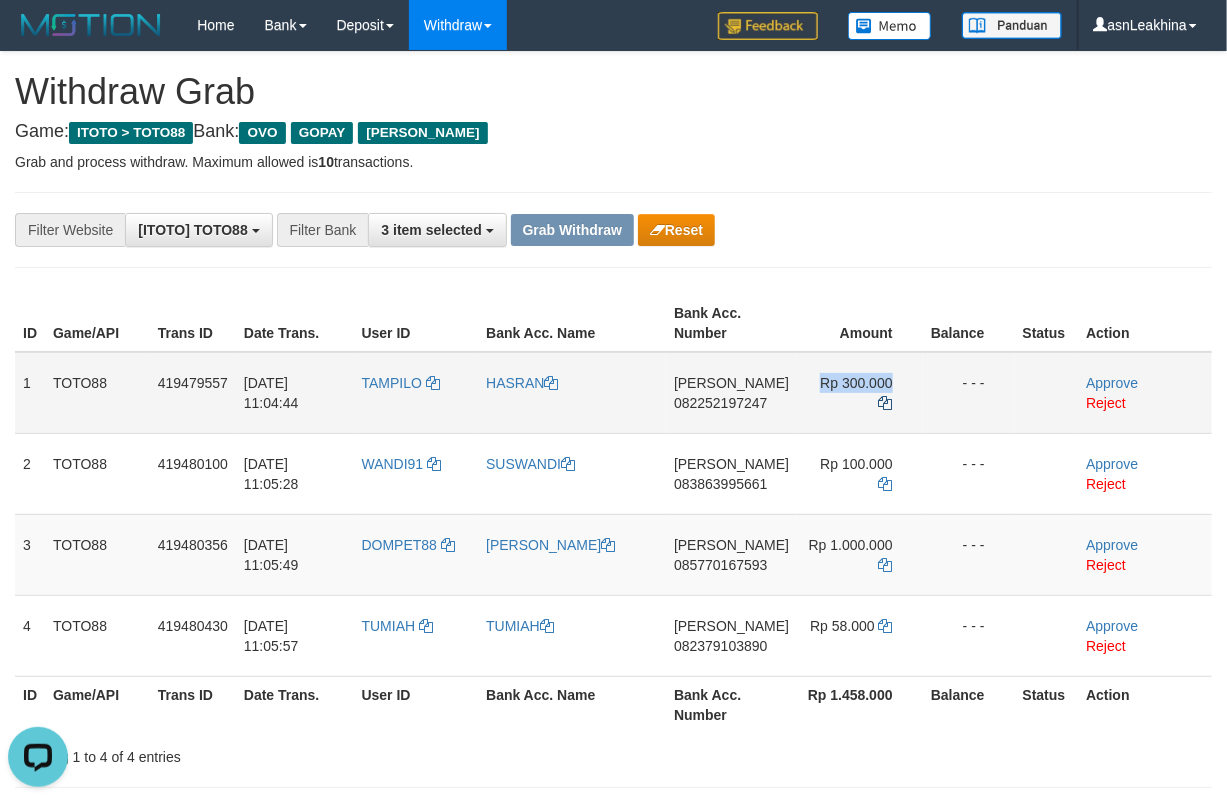 copy on "Rp 300.000" 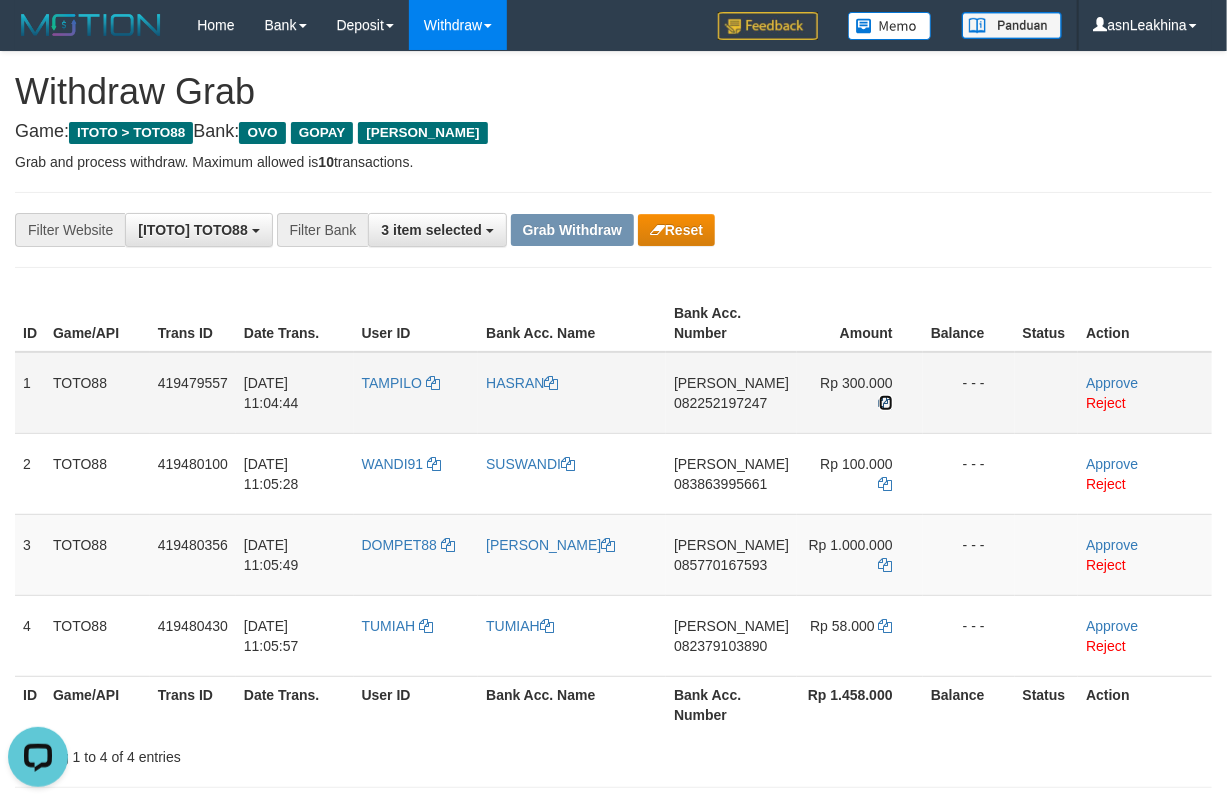 click at bounding box center [886, 403] 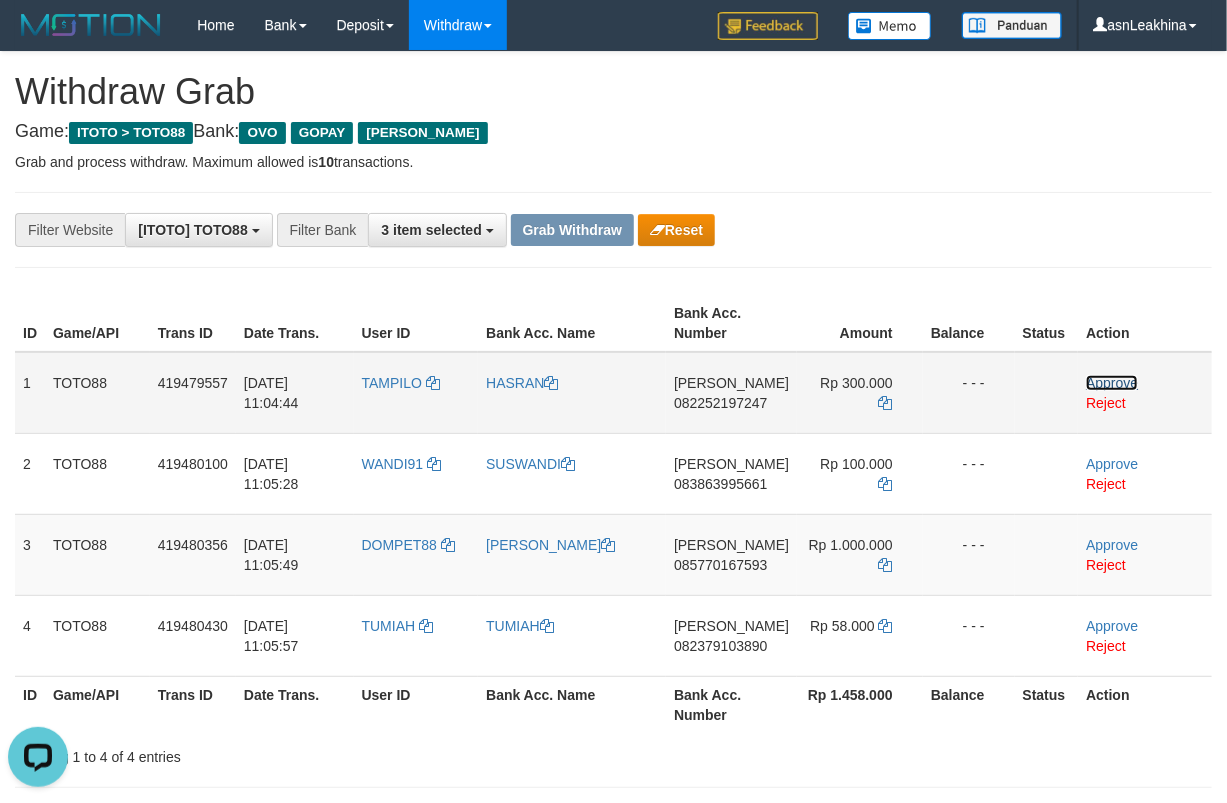 click on "Approve" at bounding box center (1112, 383) 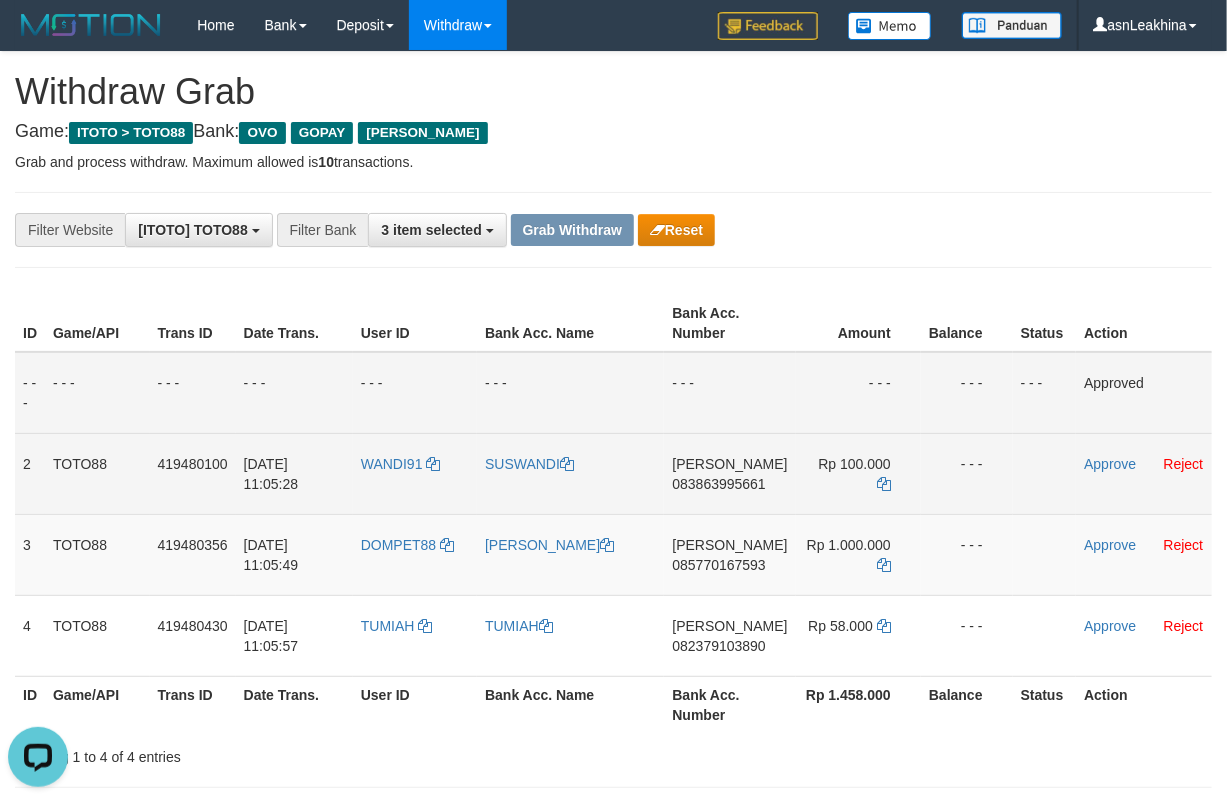 click on "083863995661" at bounding box center [718, 484] 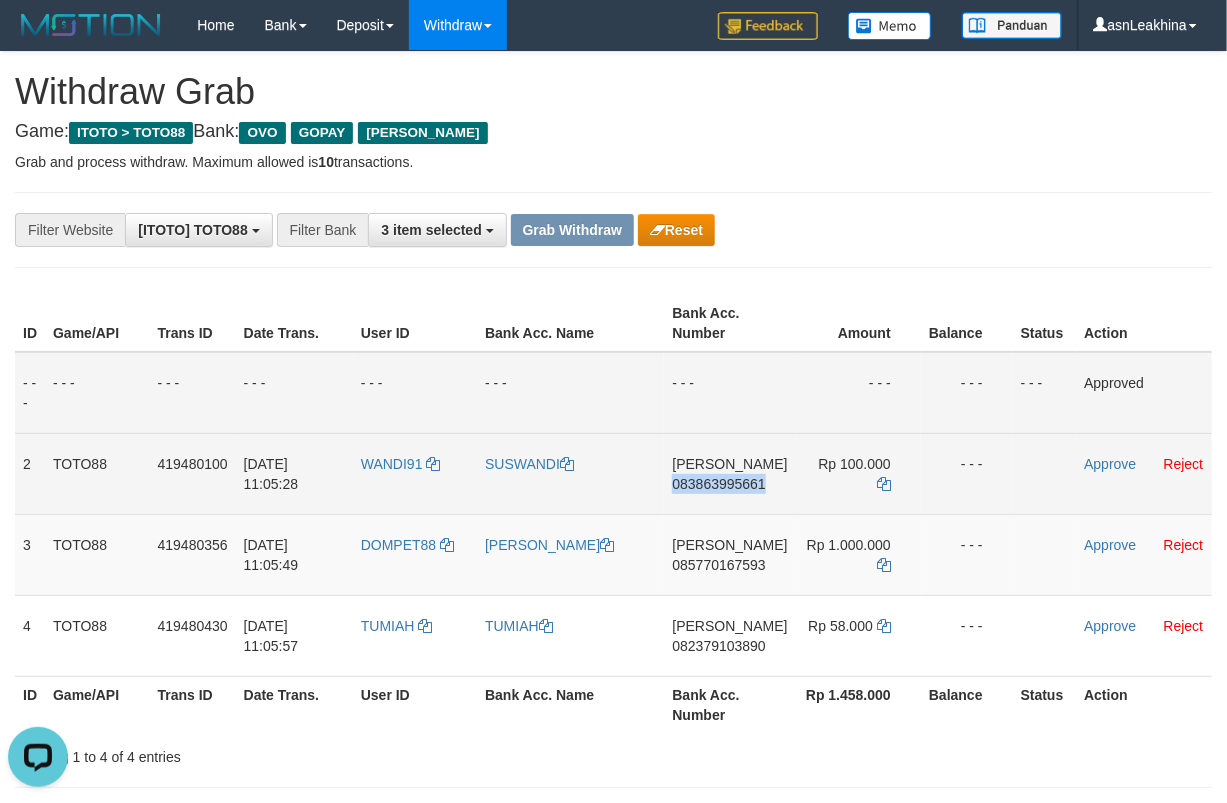click on "083863995661" at bounding box center [718, 484] 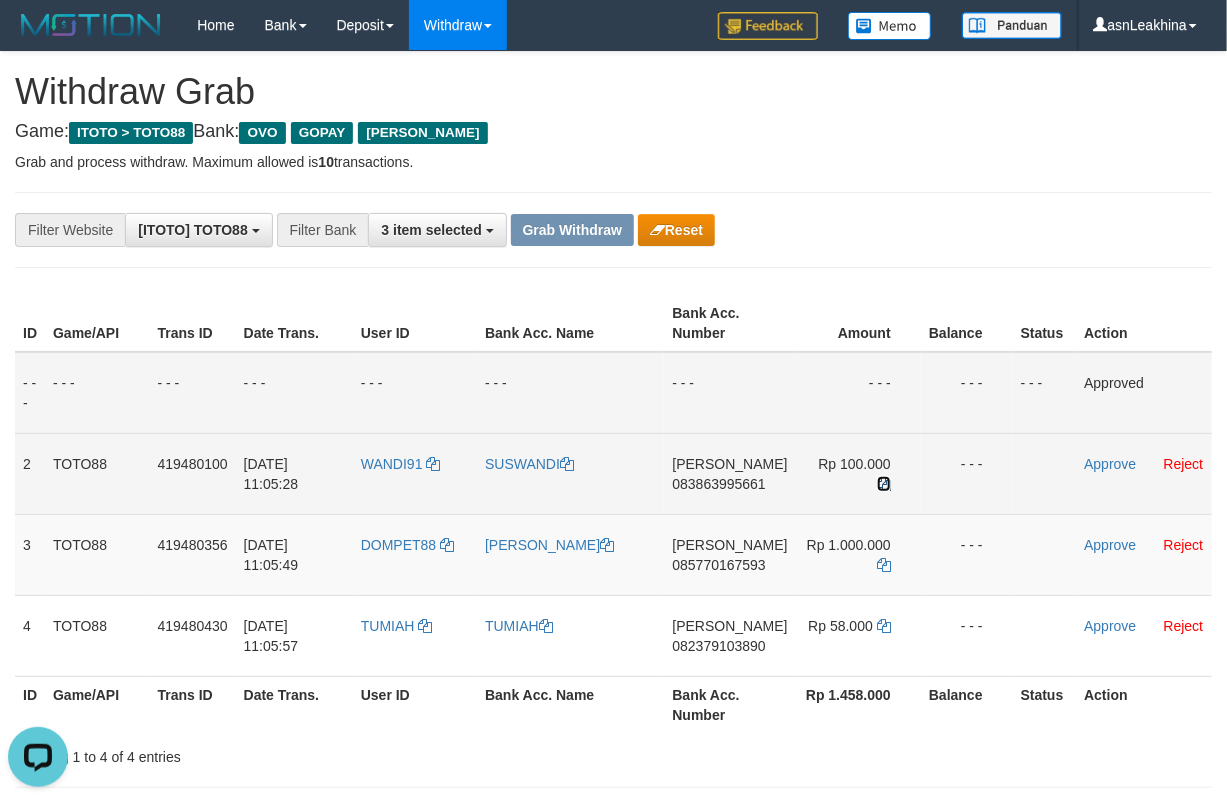 click at bounding box center [884, 484] 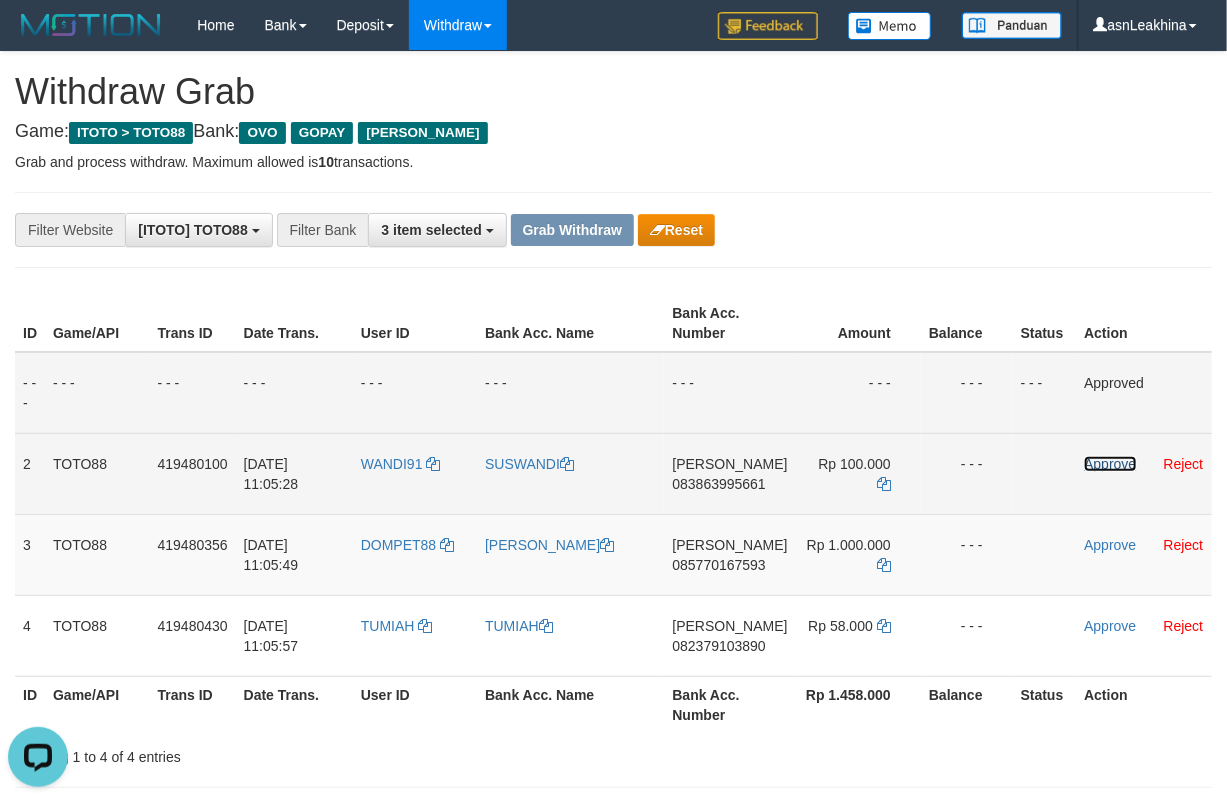 click on "Approve" at bounding box center (1110, 464) 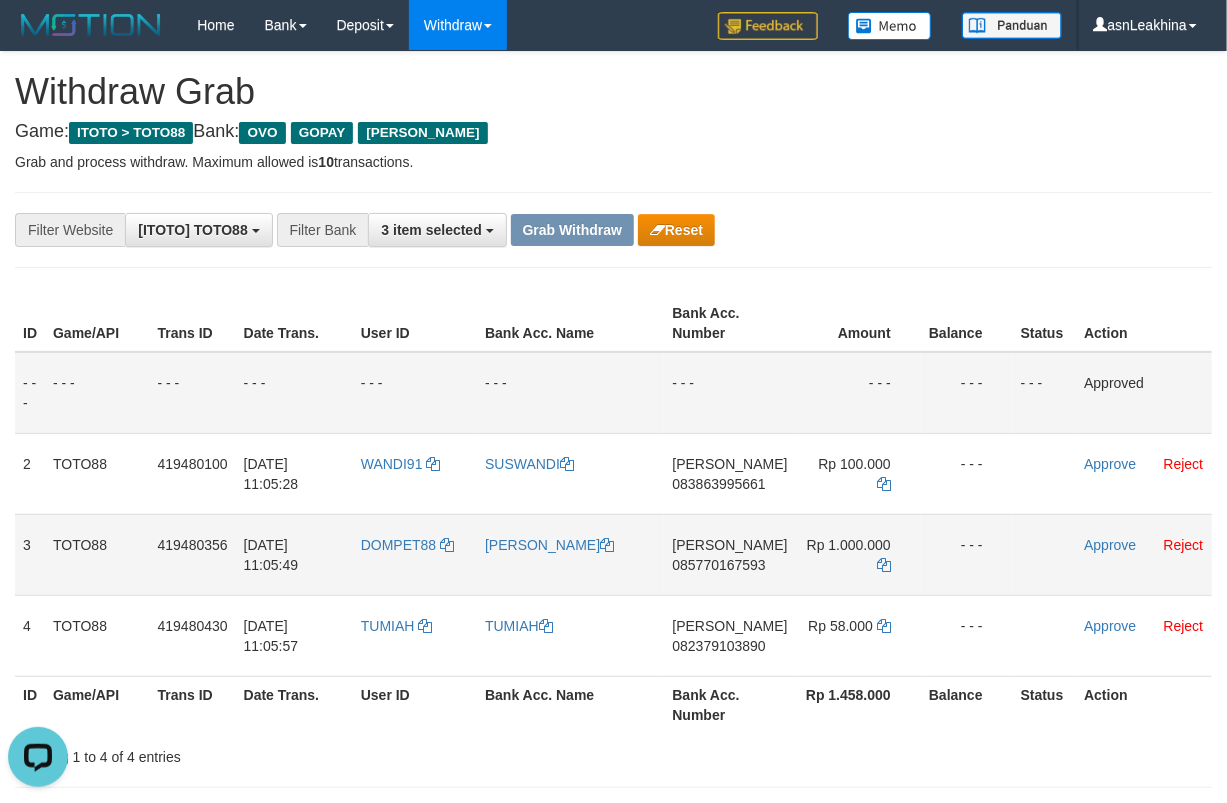 click on "085770167593" at bounding box center (718, 565) 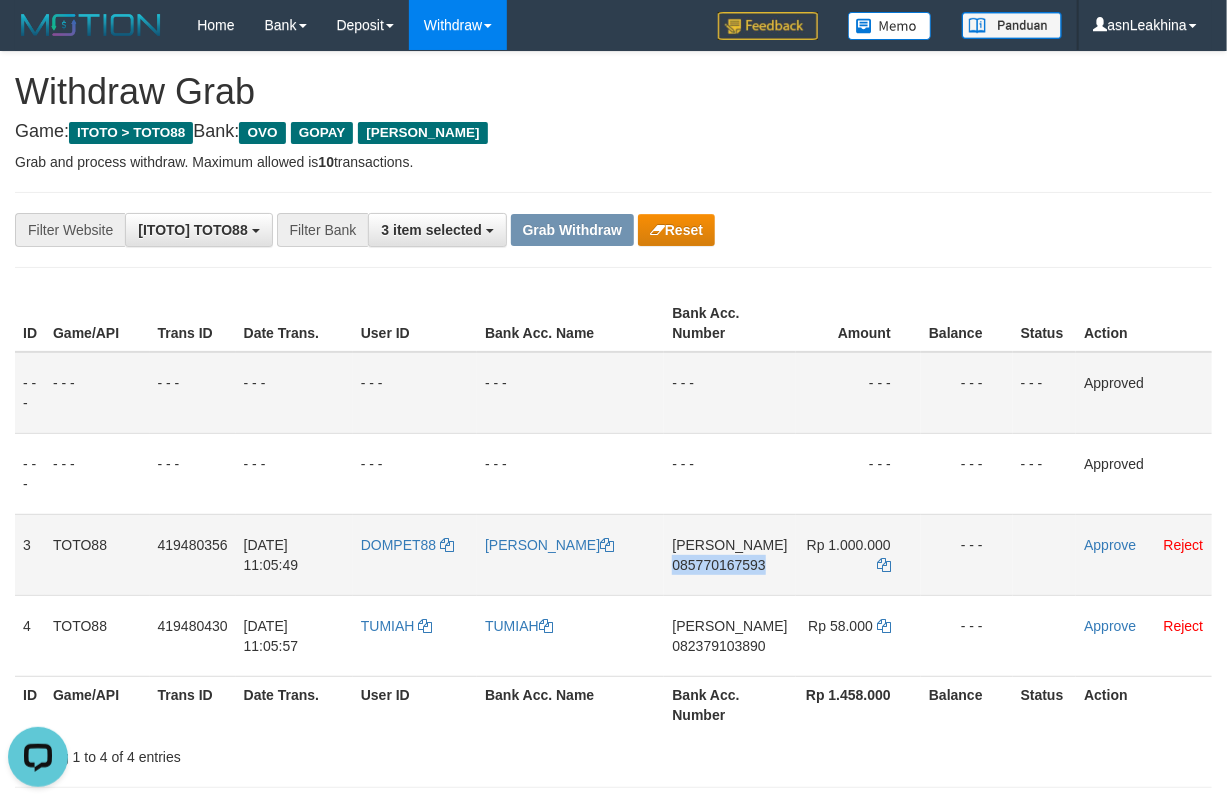click on "085770167593" at bounding box center (718, 565) 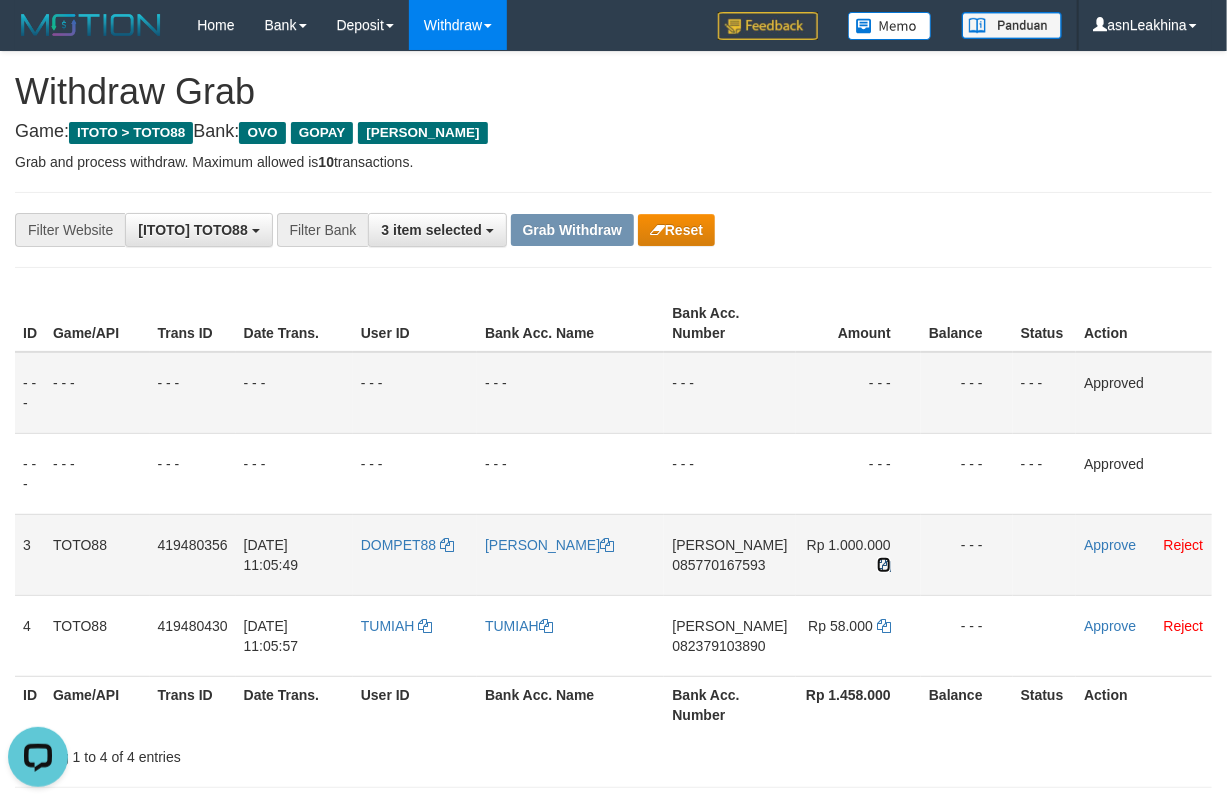 click at bounding box center [884, 565] 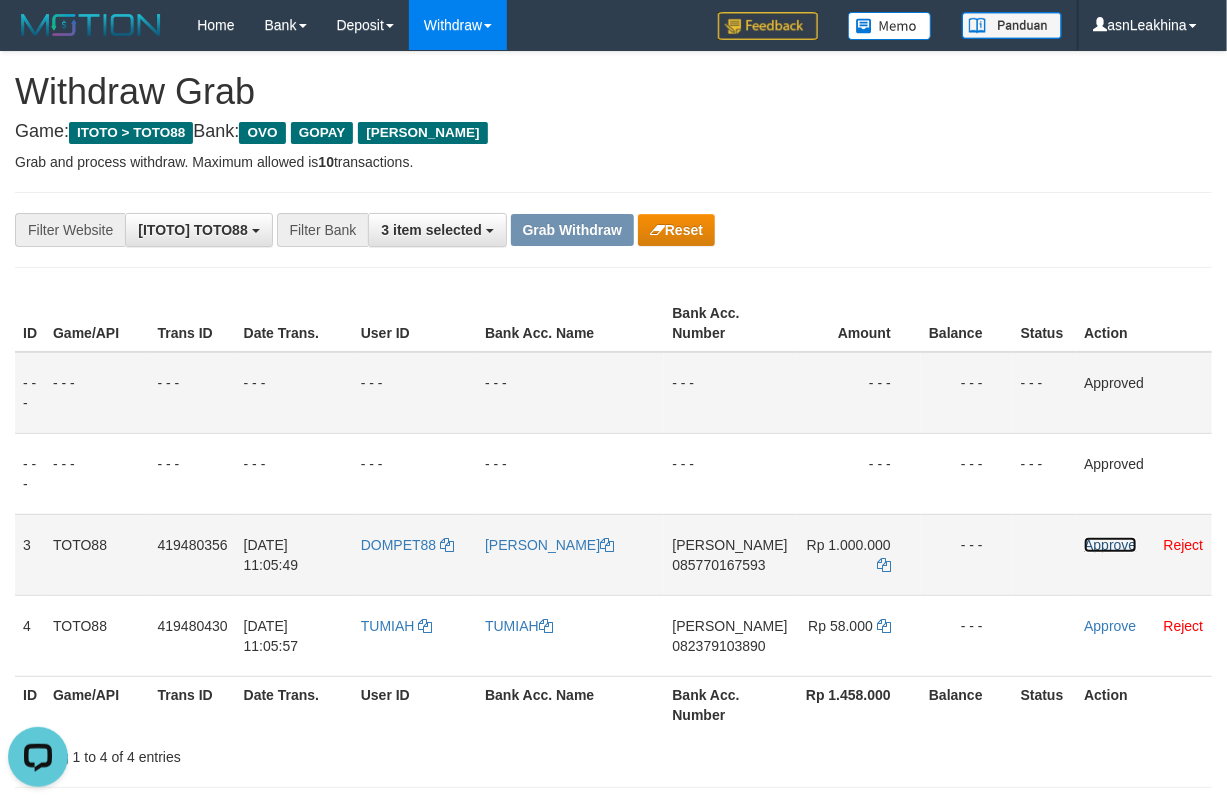 click on "Approve" at bounding box center (1110, 545) 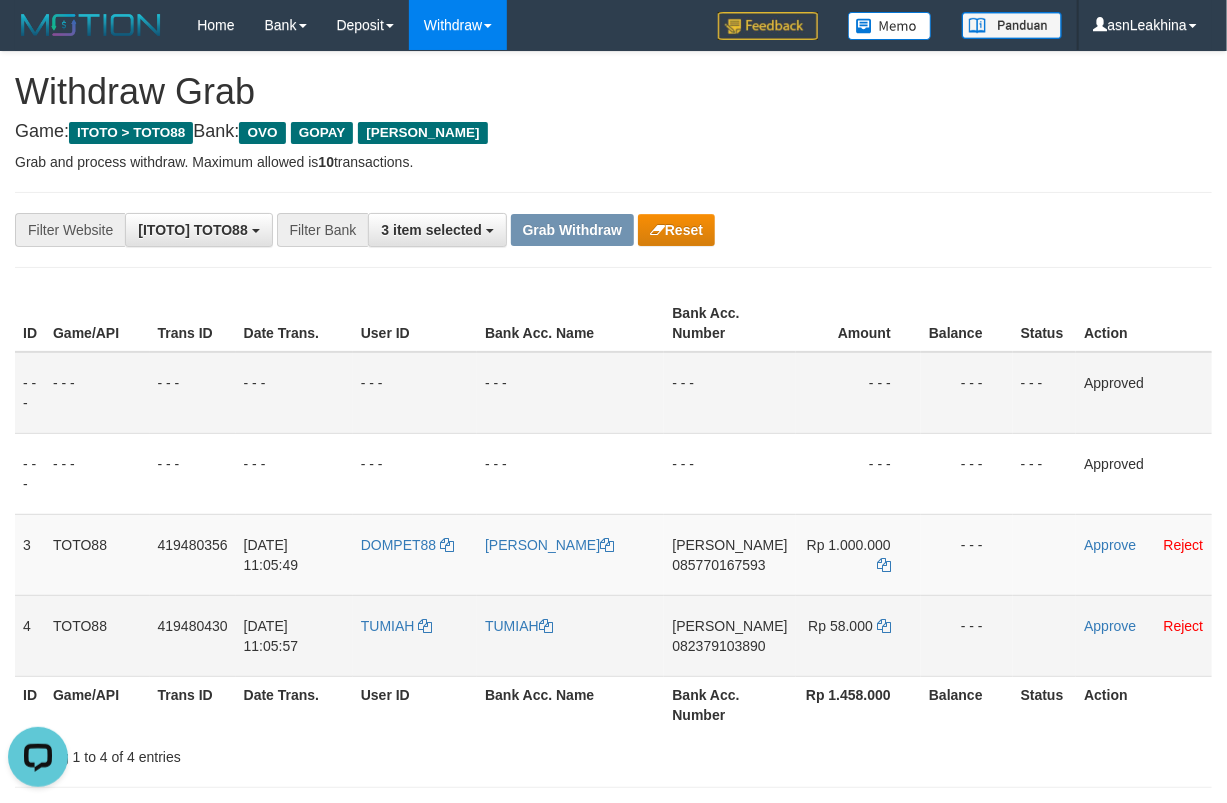 click on "082379103890" at bounding box center (718, 646) 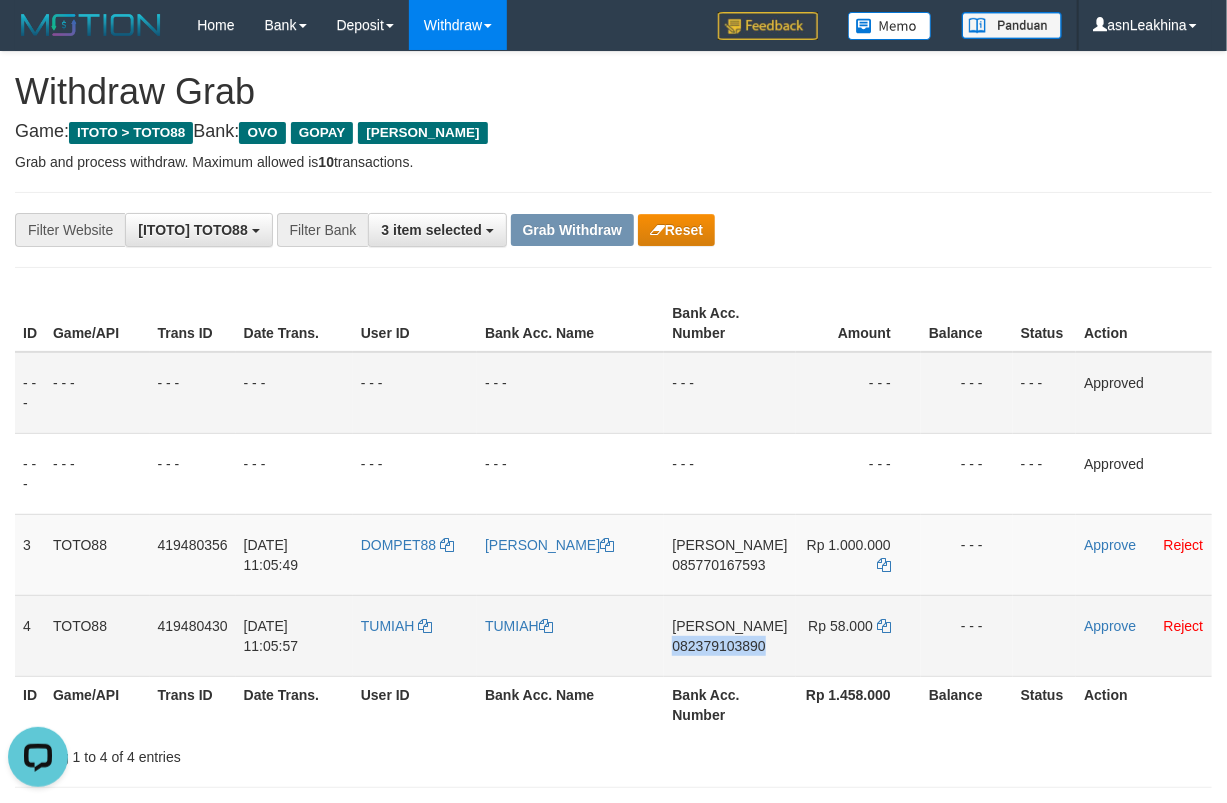 click on "082379103890" at bounding box center (718, 646) 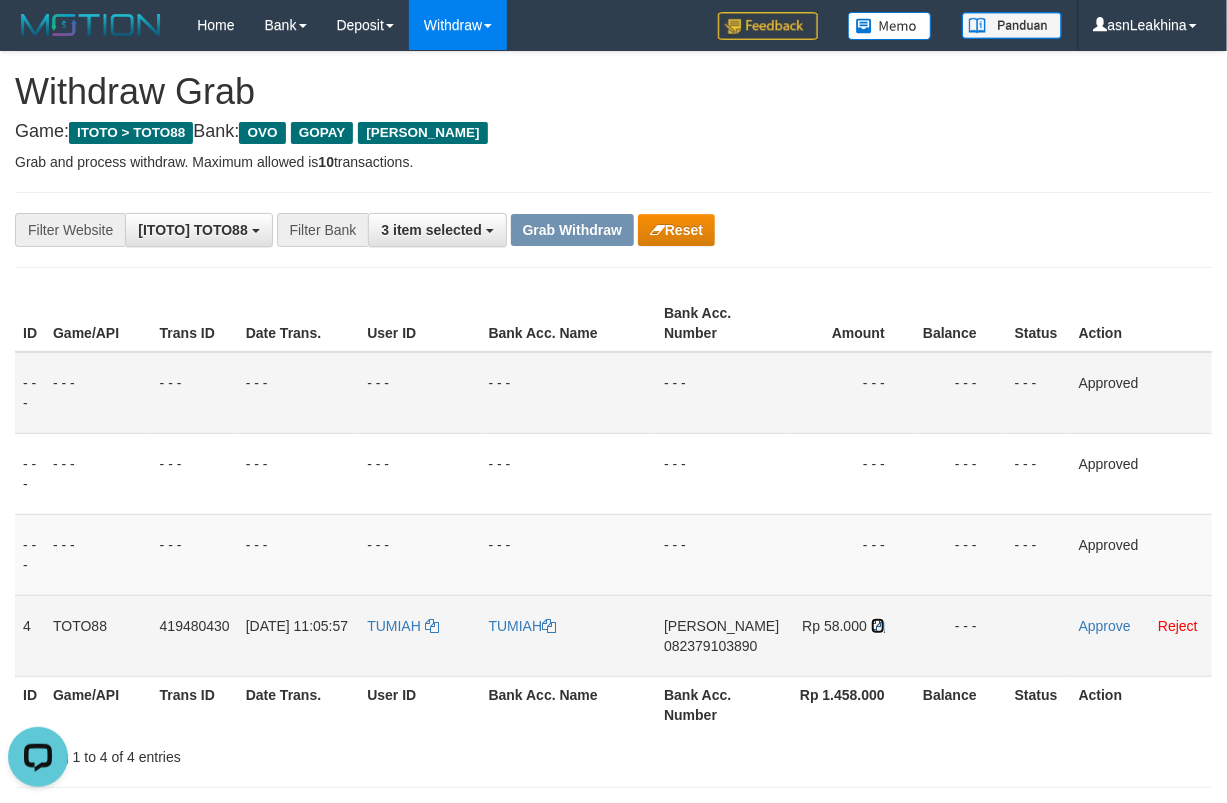click at bounding box center (878, 626) 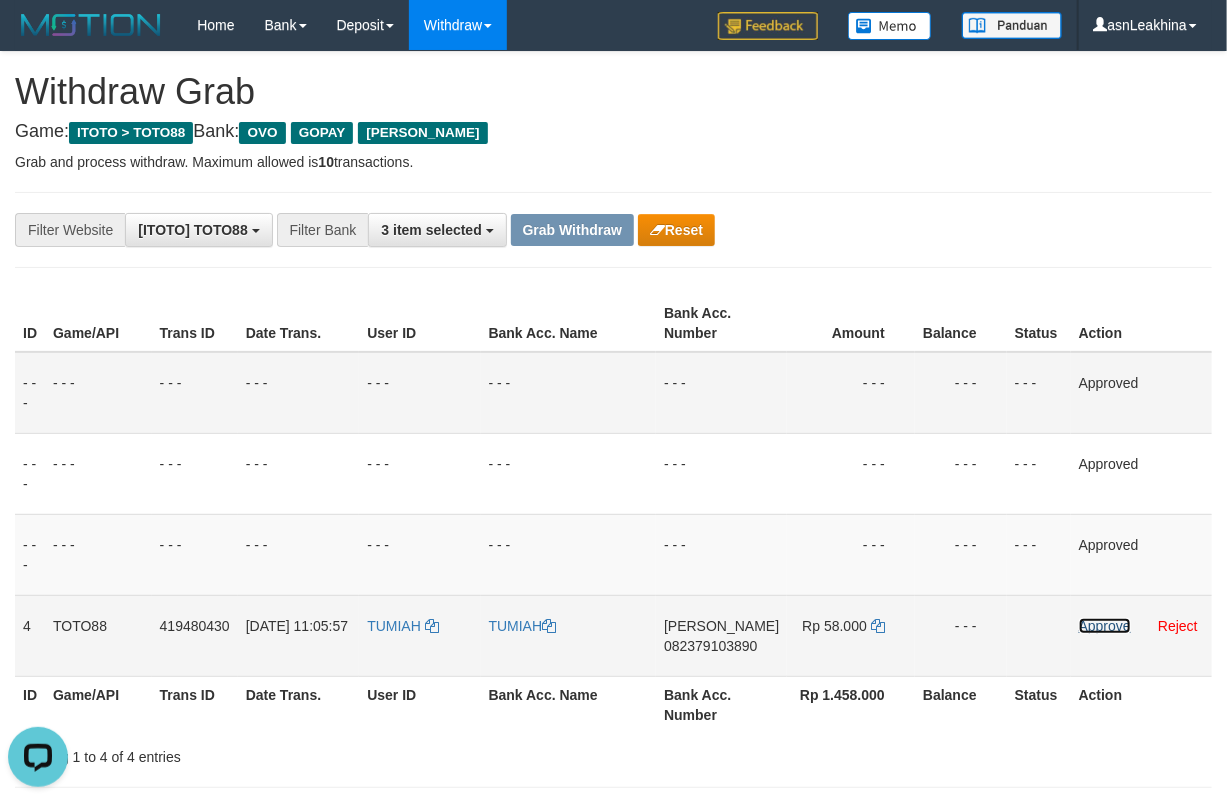 click on "Approve" at bounding box center [1105, 626] 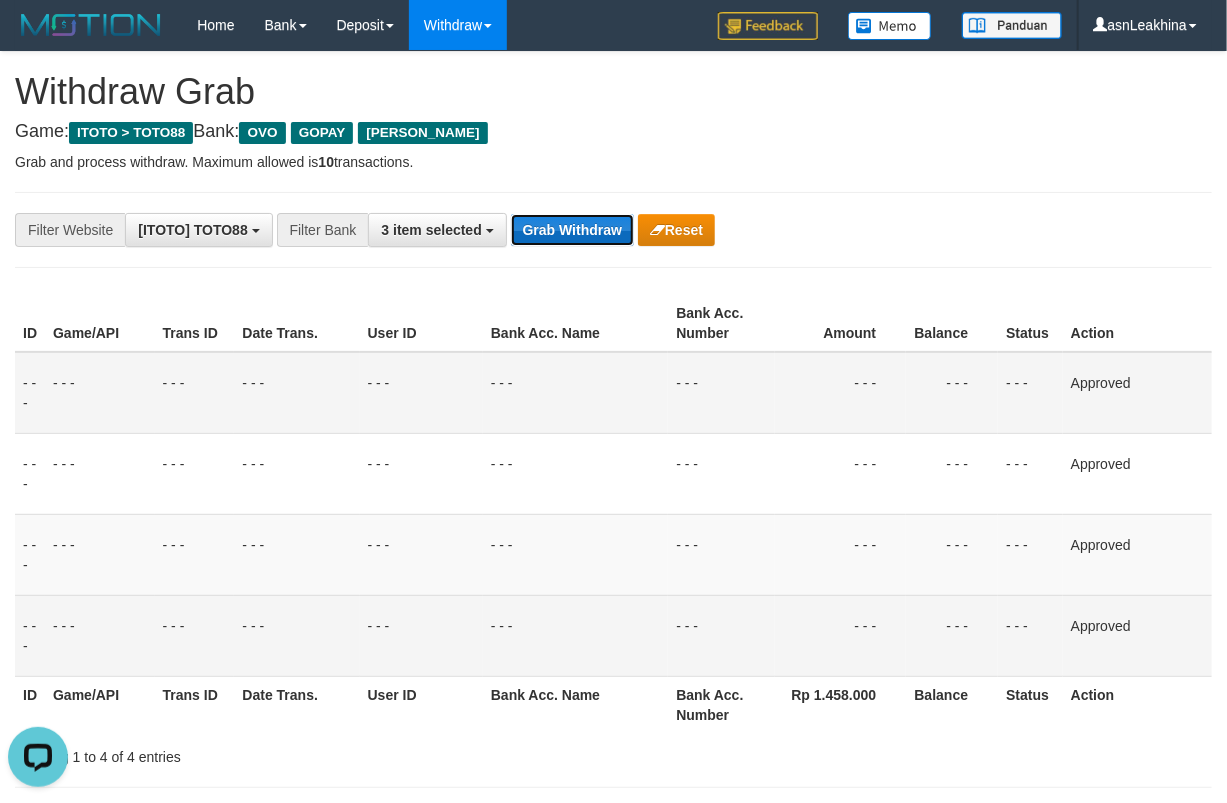 click on "Grab Withdraw" at bounding box center (572, 230) 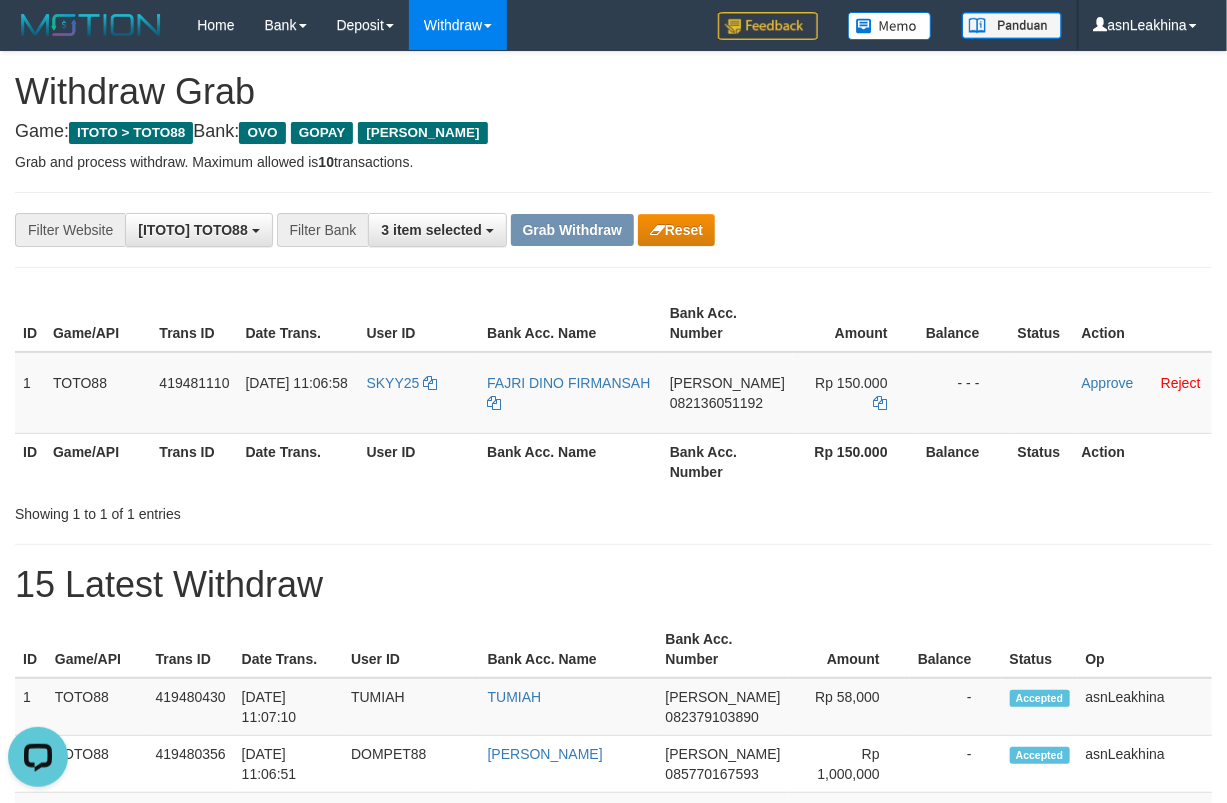 scroll, scrollTop: 0, scrollLeft: 0, axis: both 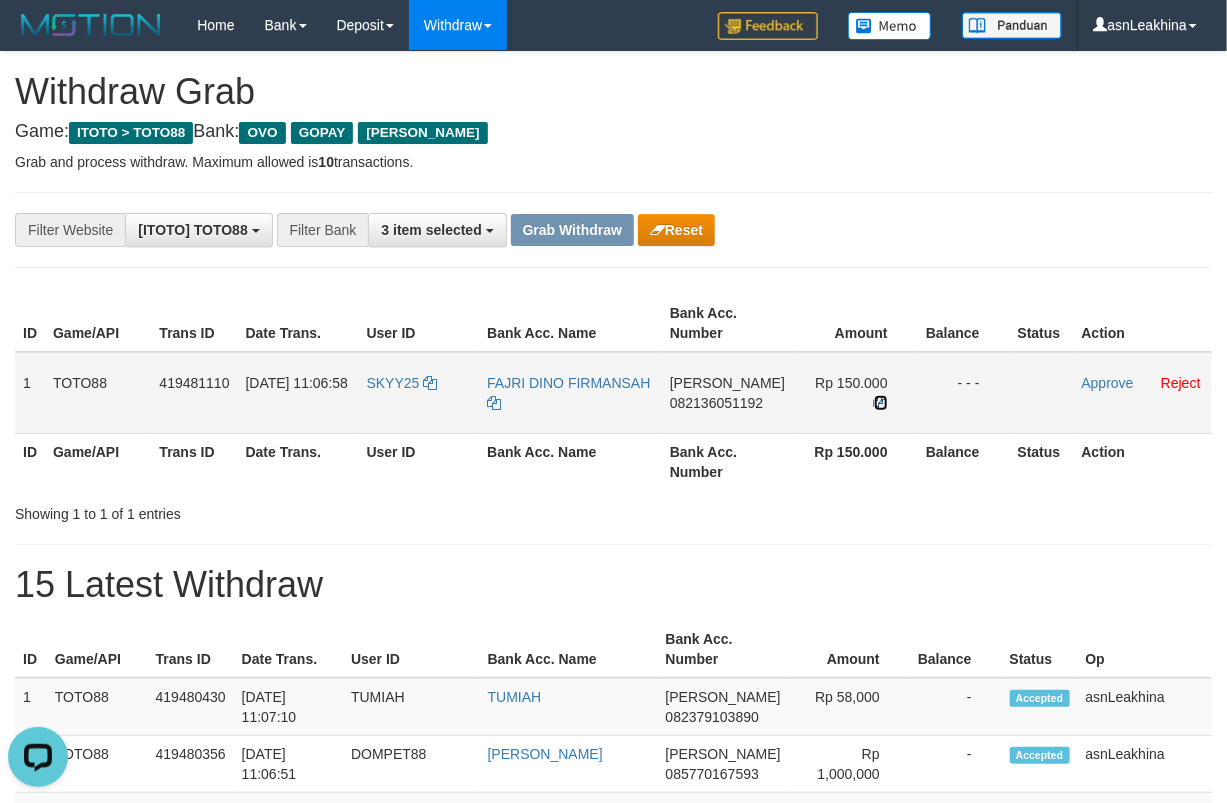 click at bounding box center (881, 403) 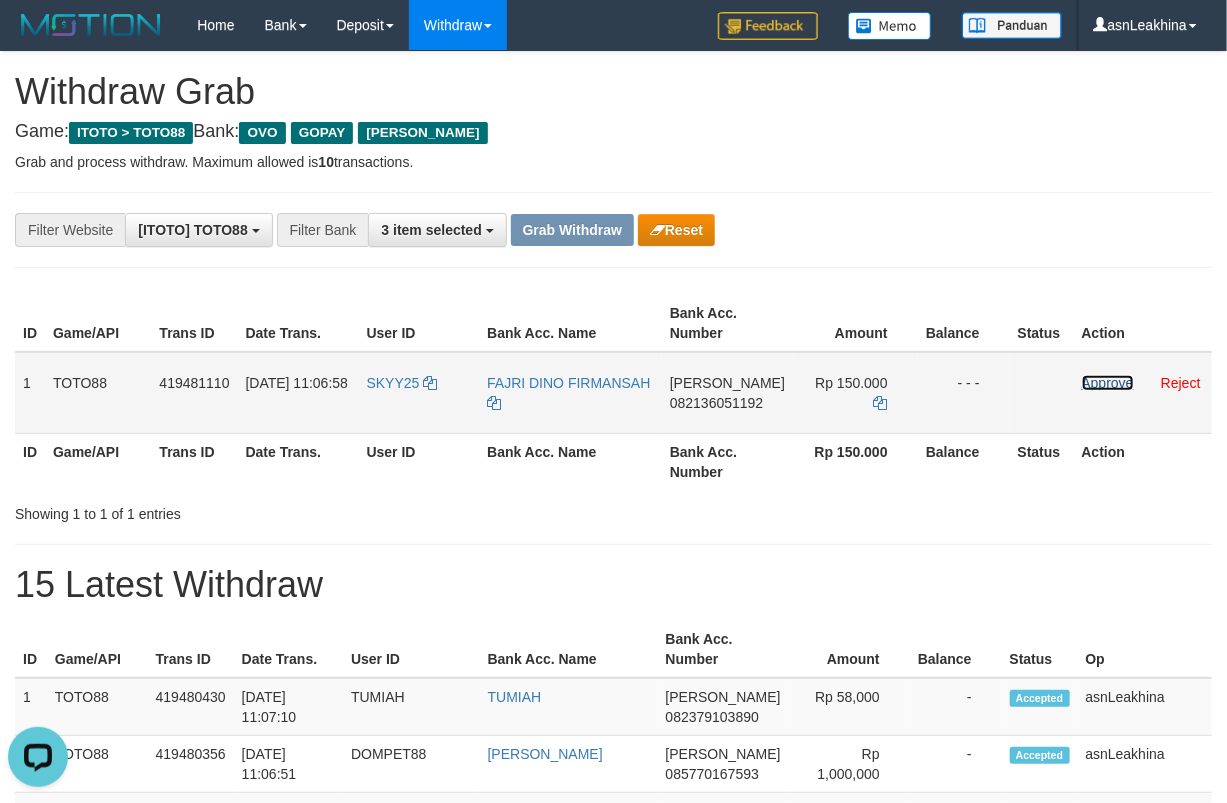 click on "Approve" at bounding box center (1108, 383) 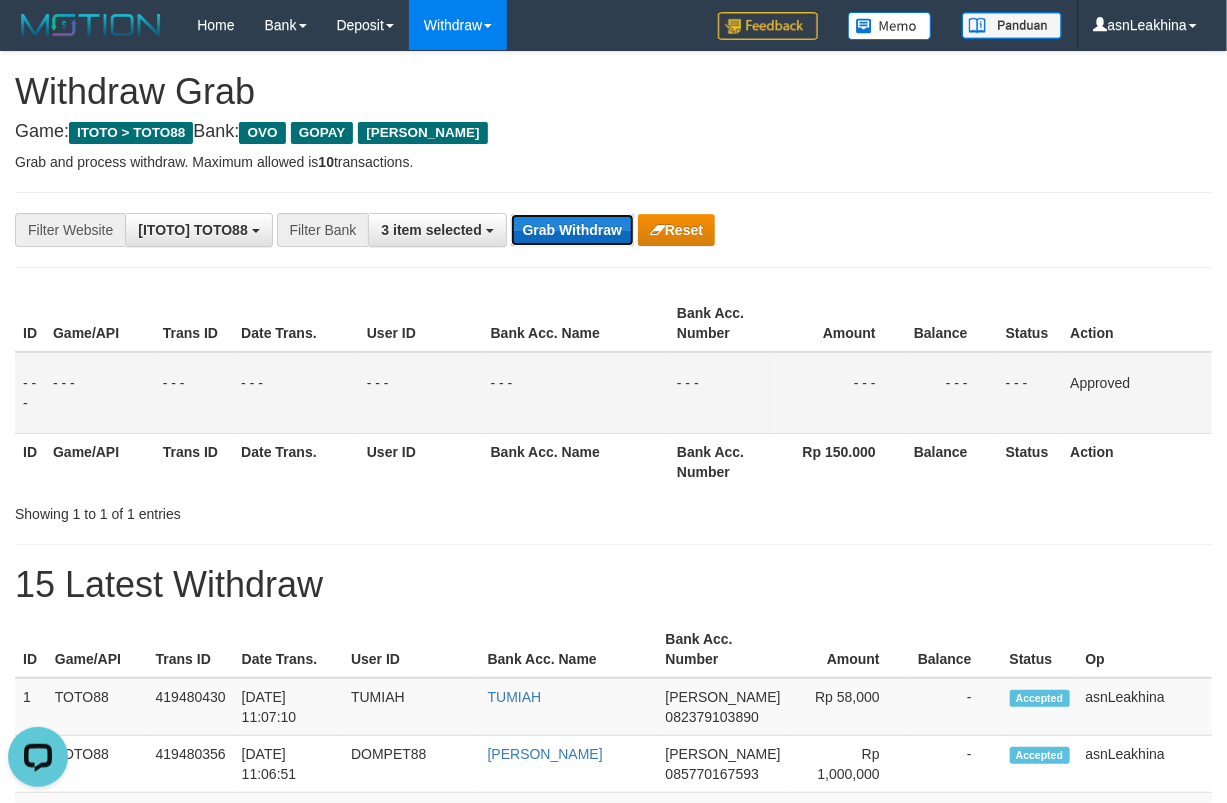 click on "Grab Withdraw" at bounding box center (572, 230) 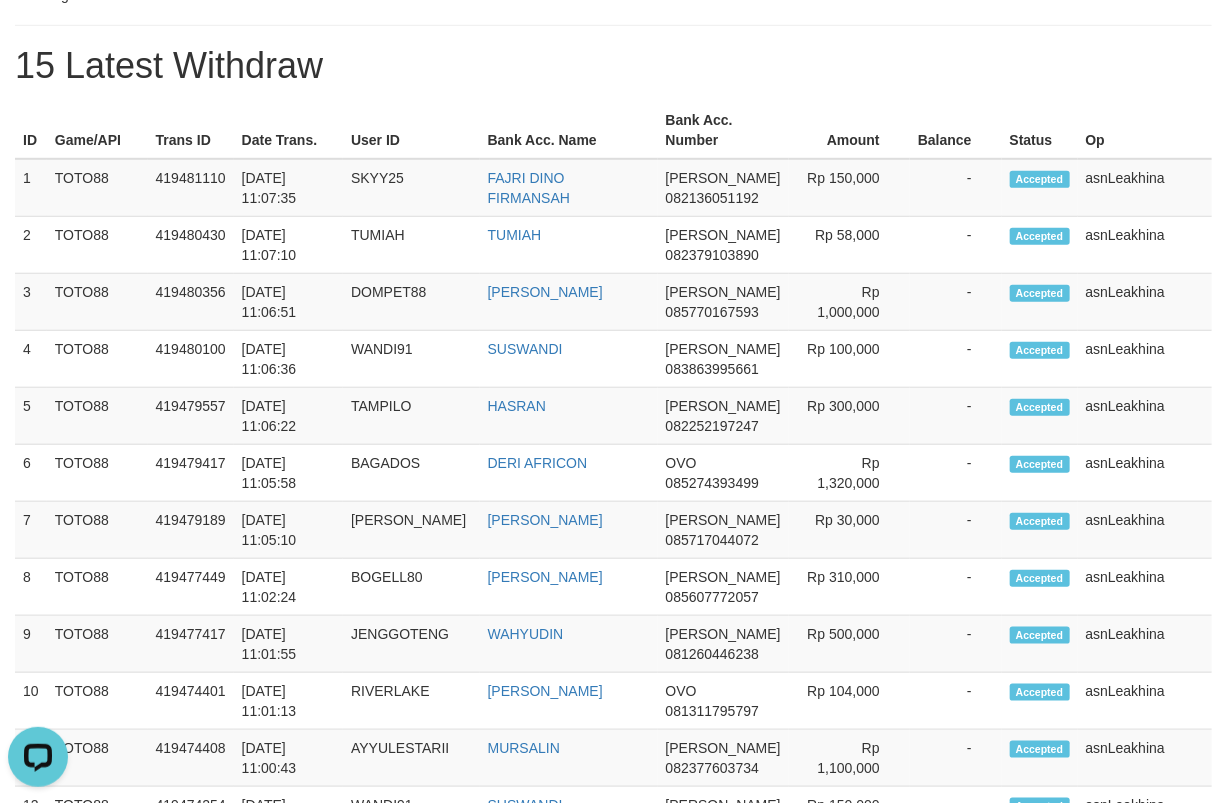 scroll, scrollTop: 0, scrollLeft: 0, axis: both 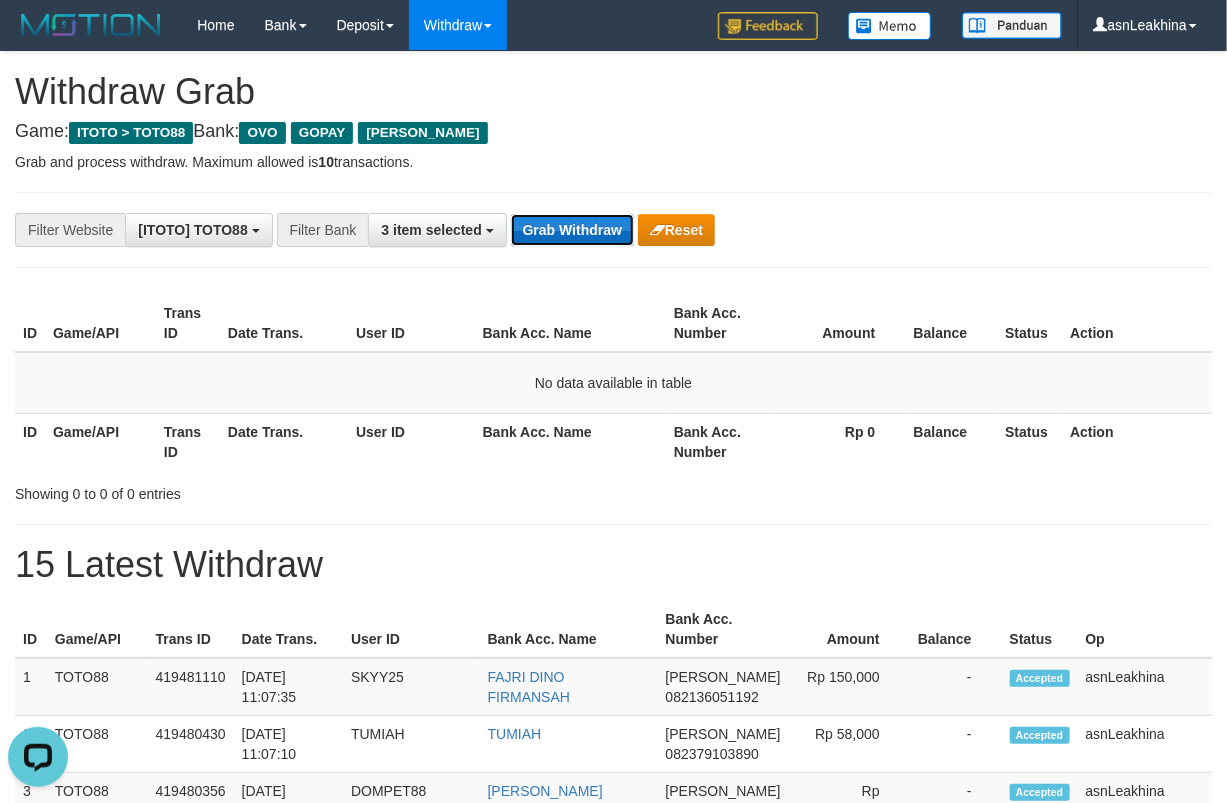 click on "Grab Withdraw" at bounding box center [572, 230] 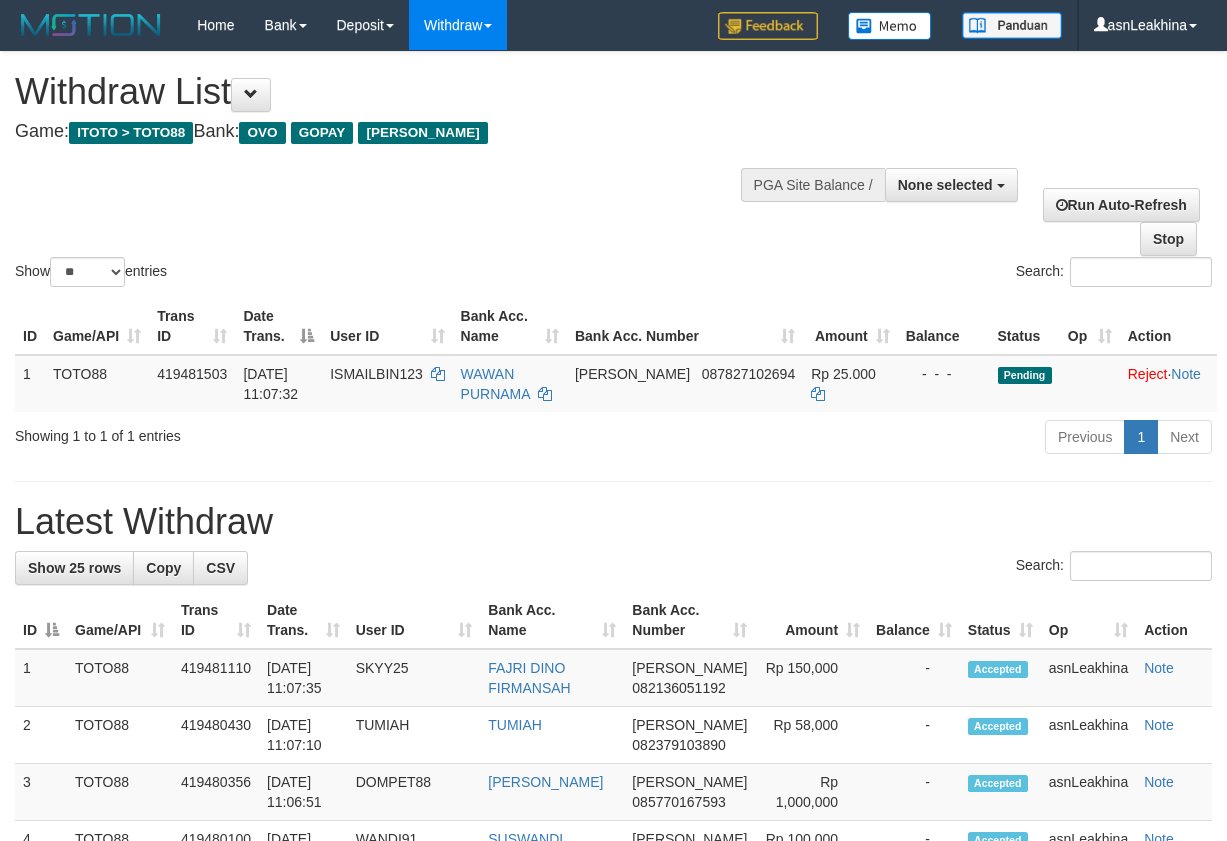 select 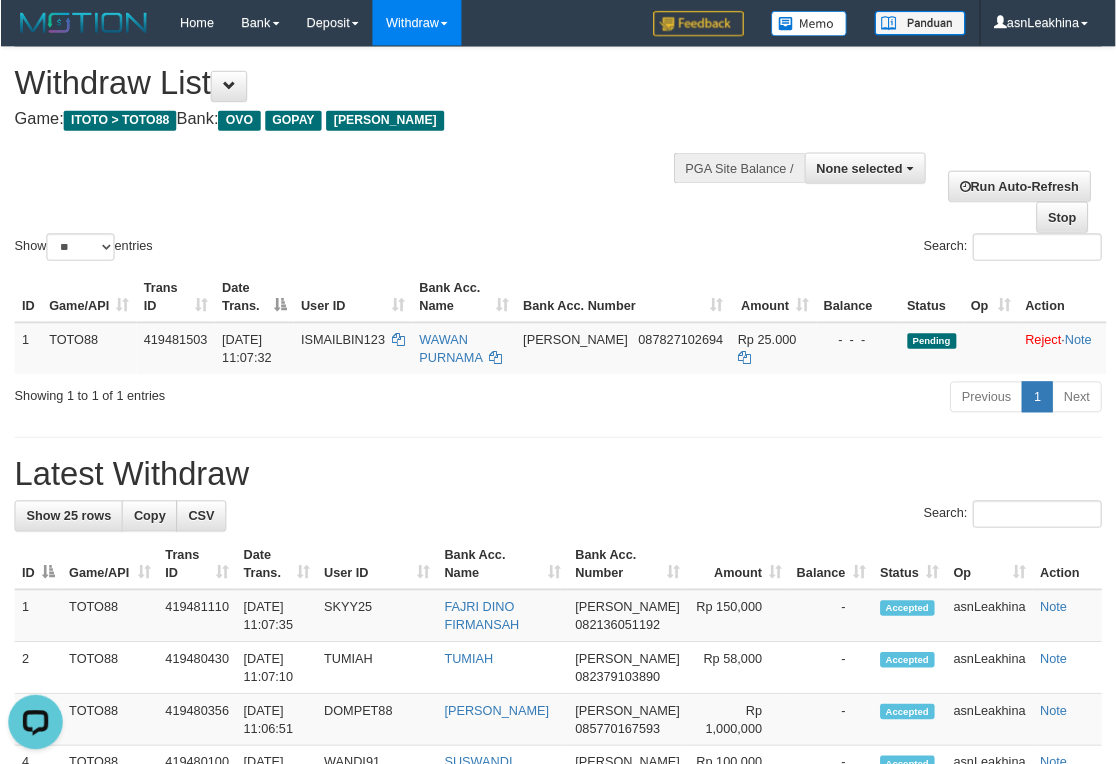 scroll, scrollTop: 0, scrollLeft: 0, axis: both 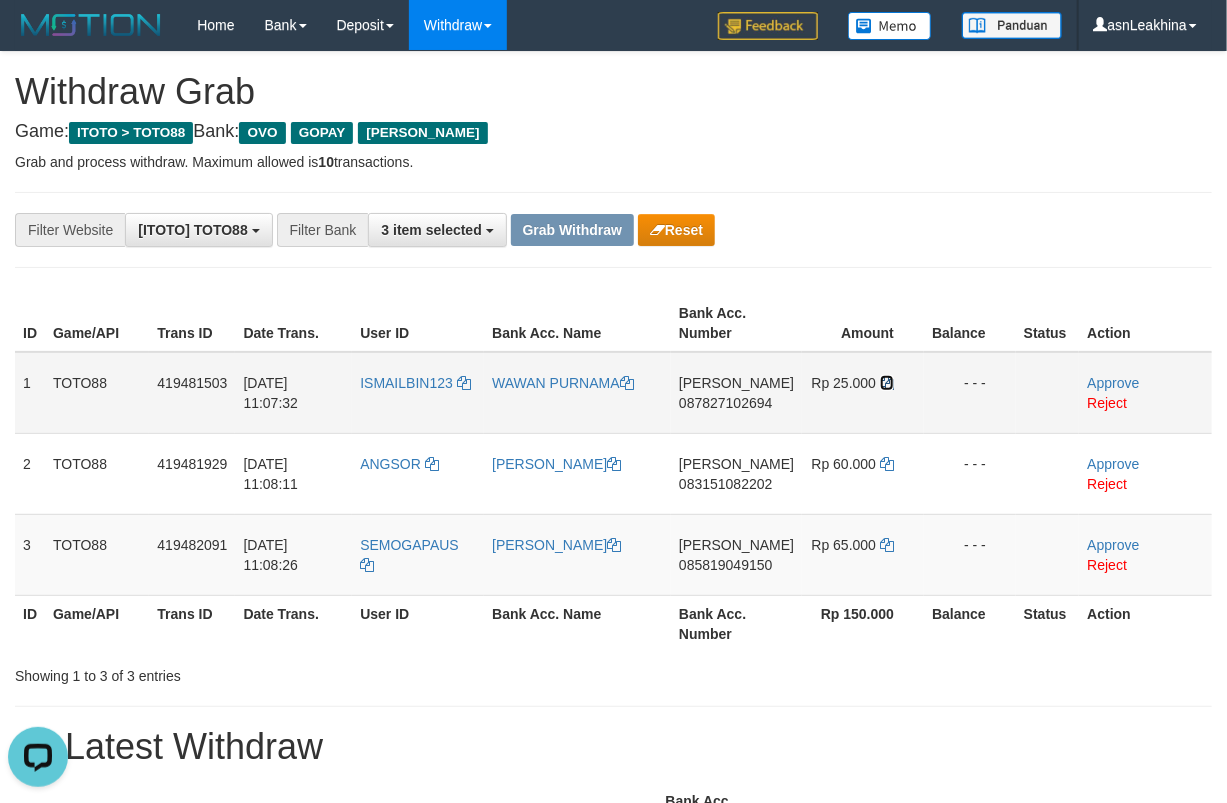 click at bounding box center (887, 383) 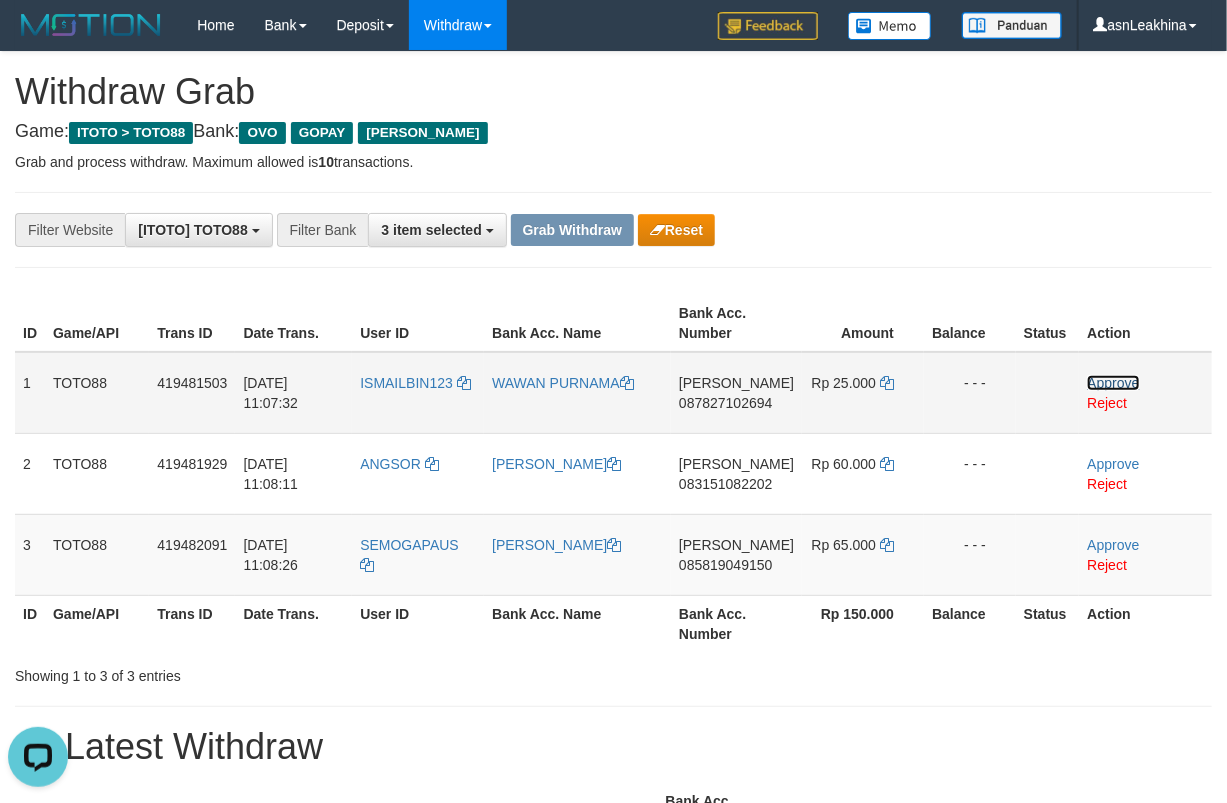 click on "Approve" at bounding box center [1113, 383] 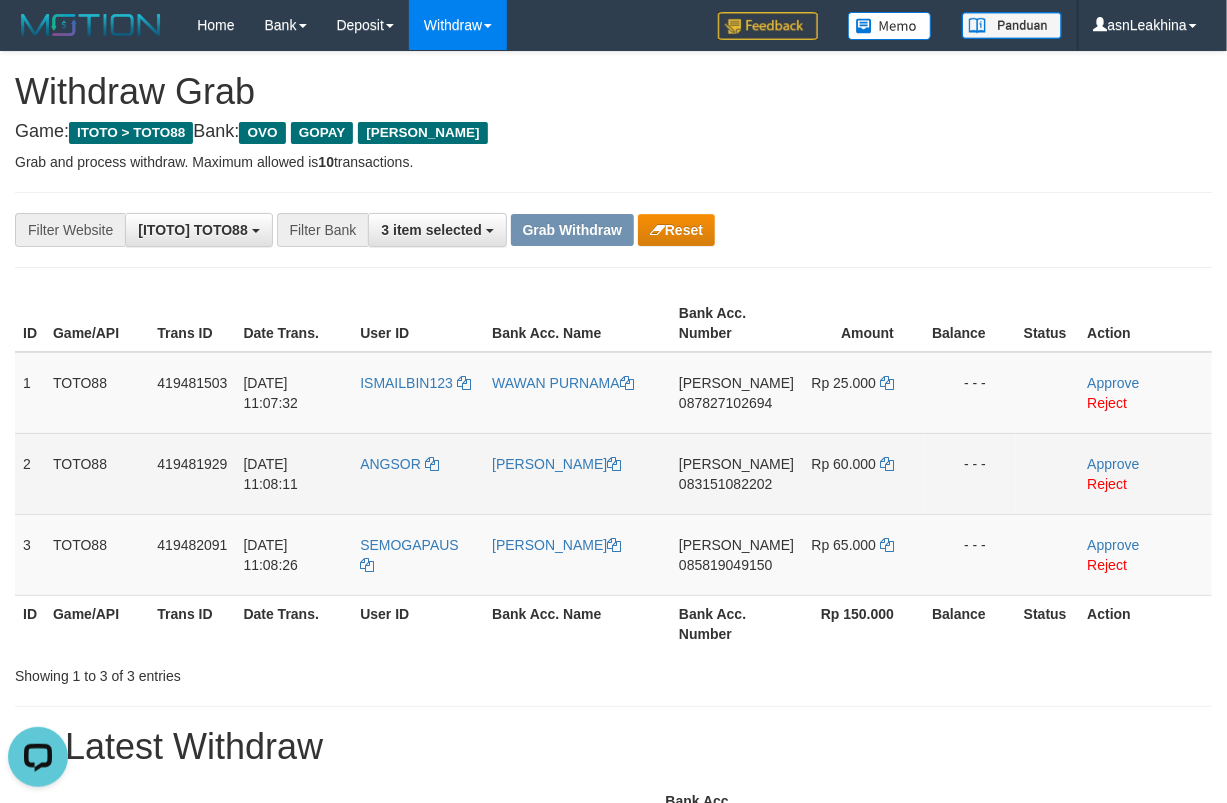 click on "083151082202" at bounding box center [725, 484] 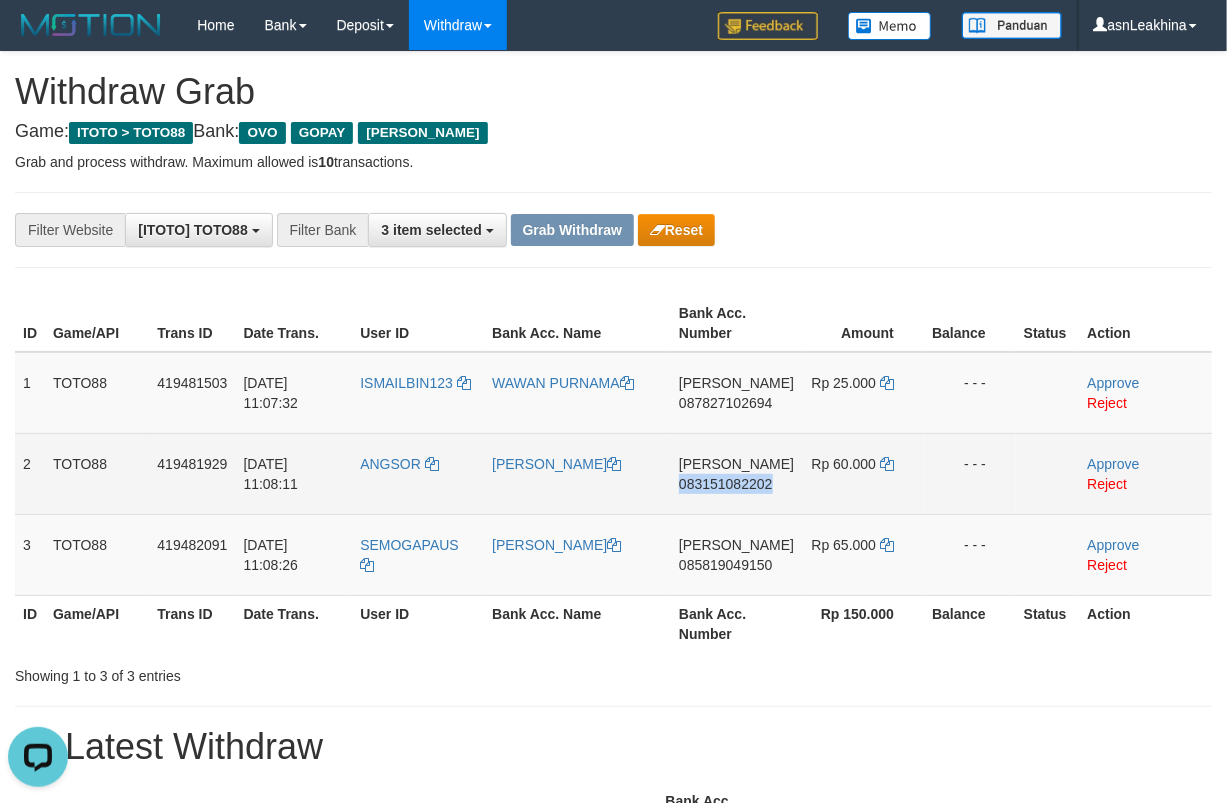 click on "083151082202" at bounding box center [725, 484] 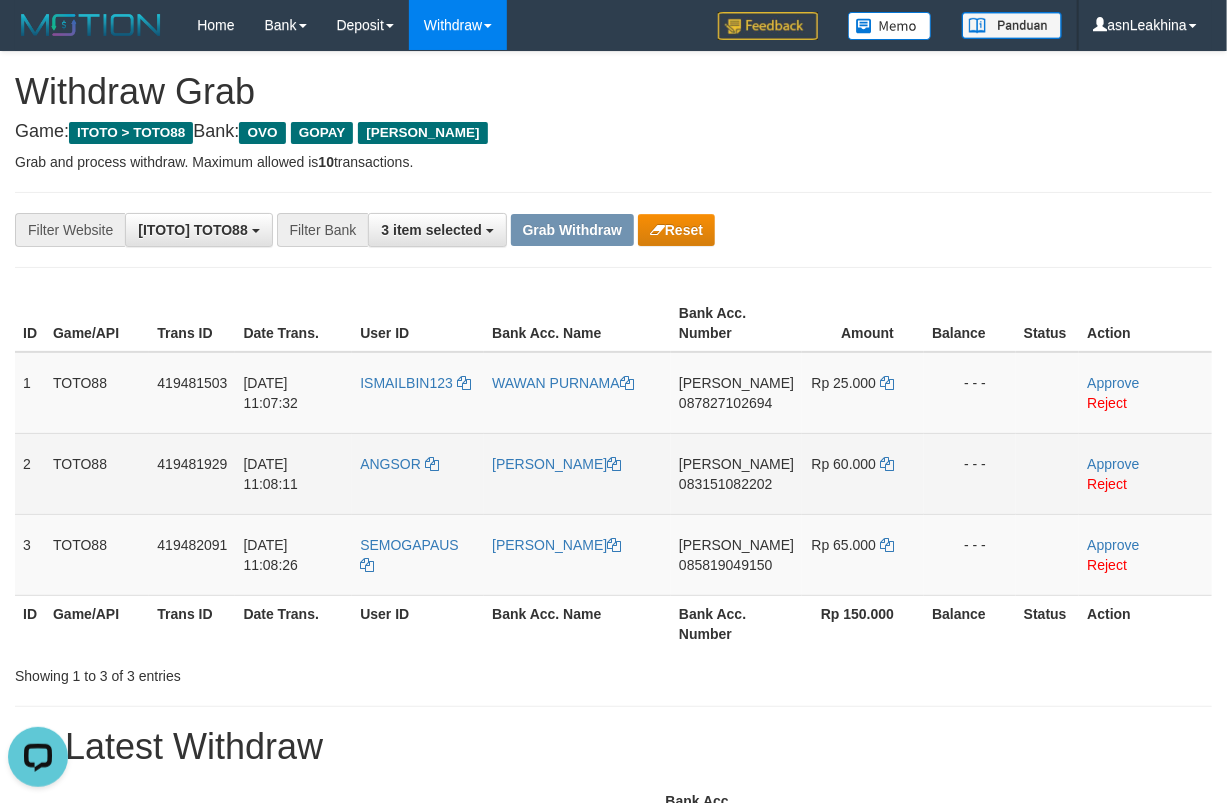 click on "083151082202" at bounding box center (725, 484) 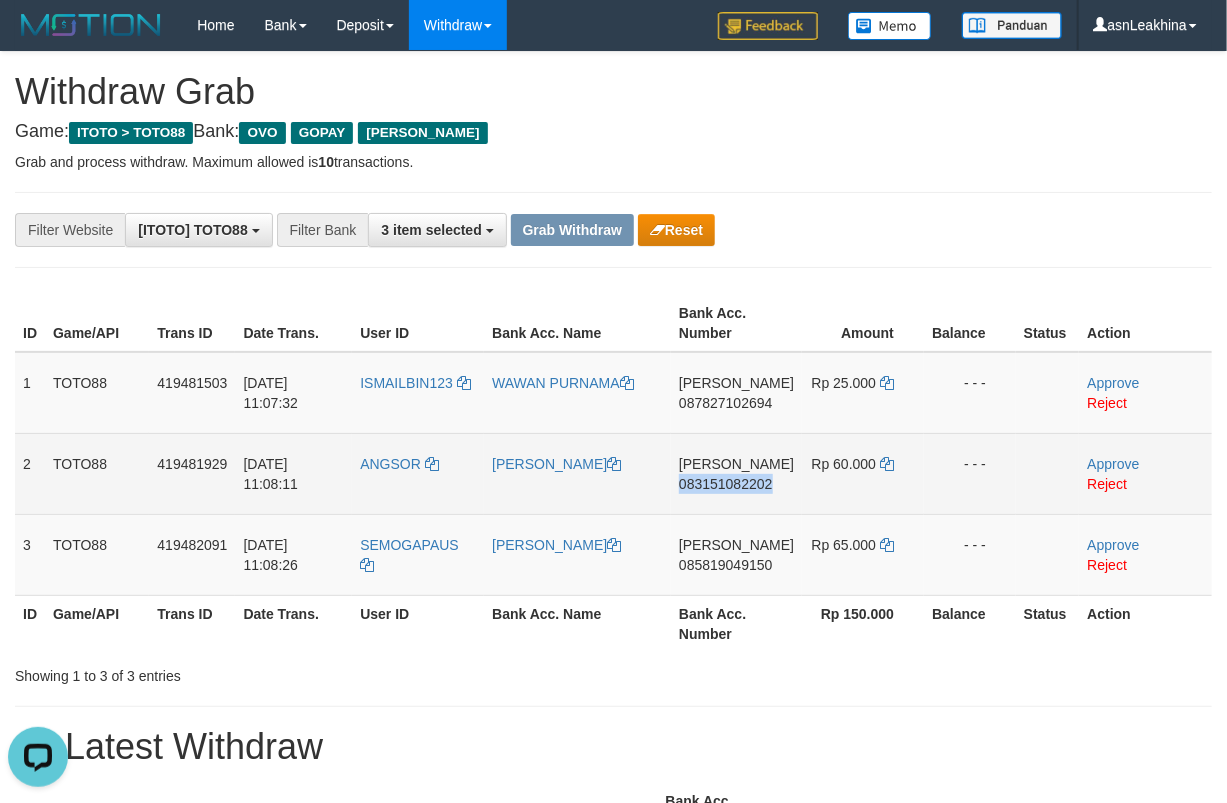 click on "083151082202" at bounding box center [725, 484] 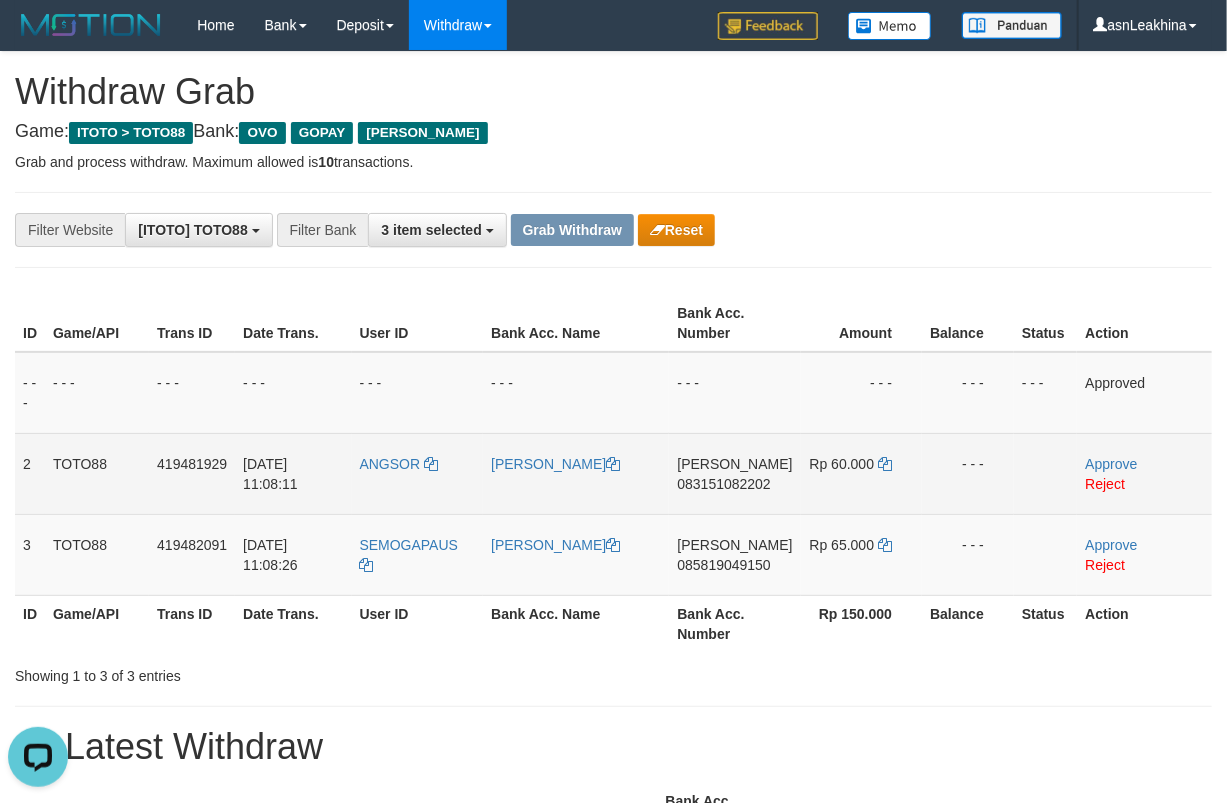 click on "Rp 60.000" at bounding box center (861, 473) 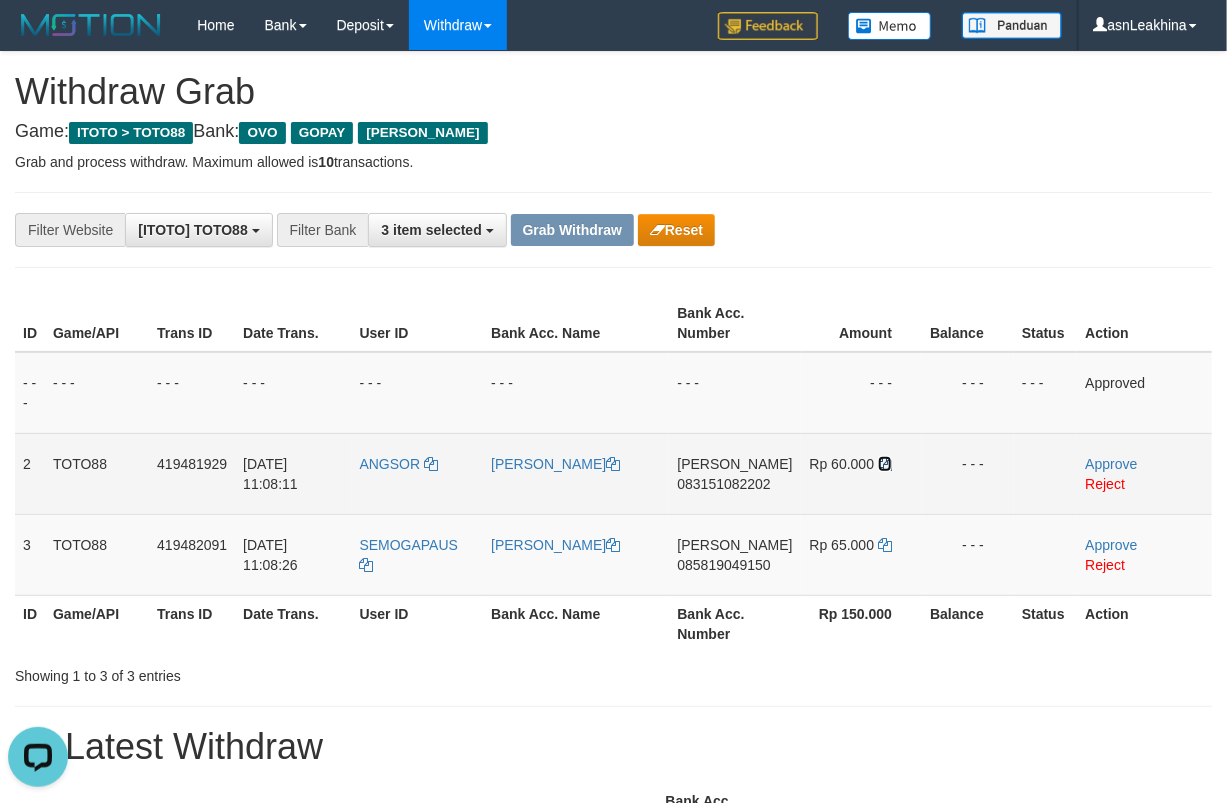 click at bounding box center (885, 464) 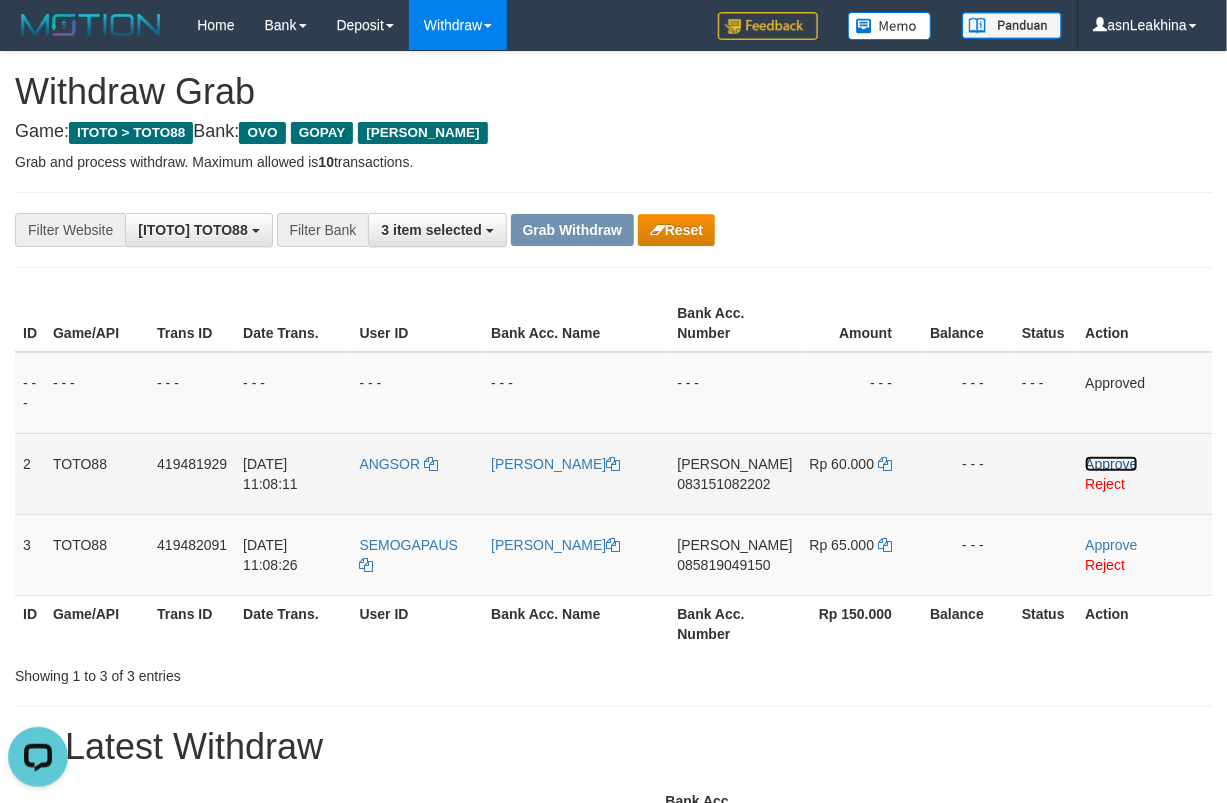 click on "Approve" at bounding box center [1111, 464] 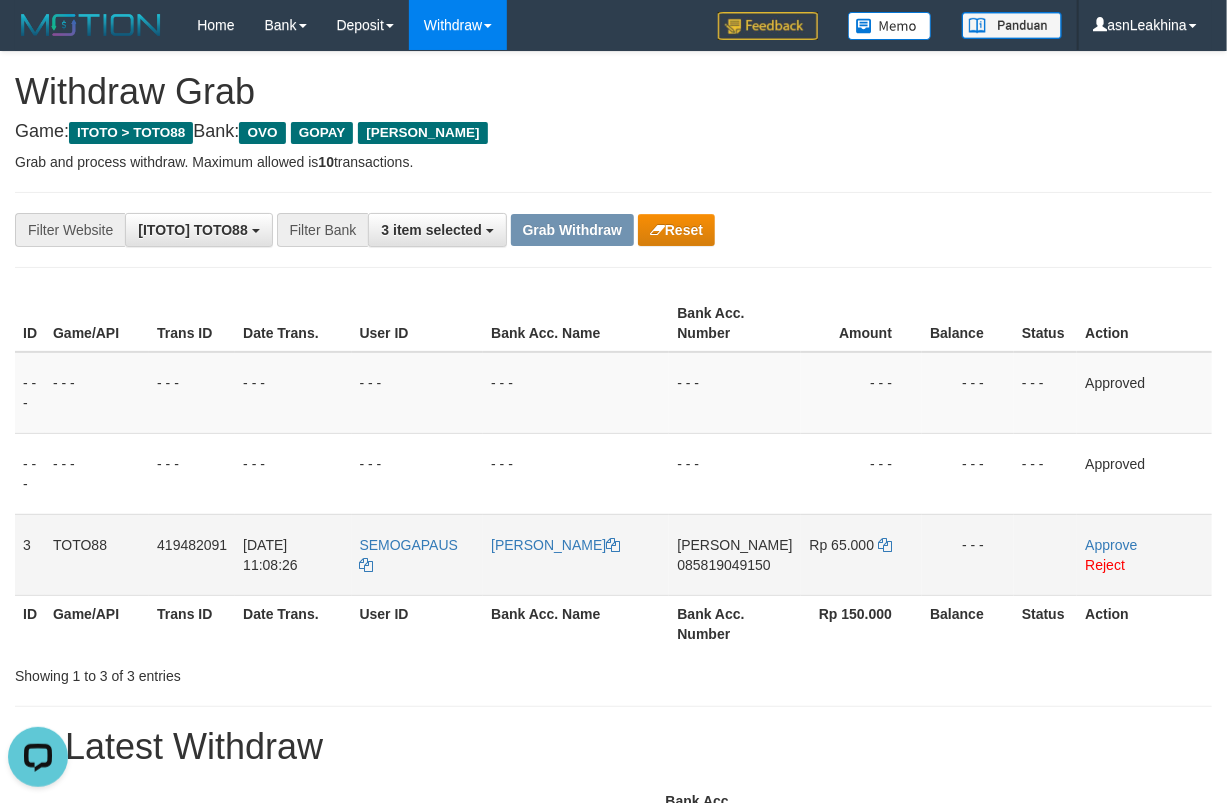 click on "085819049150" at bounding box center [723, 565] 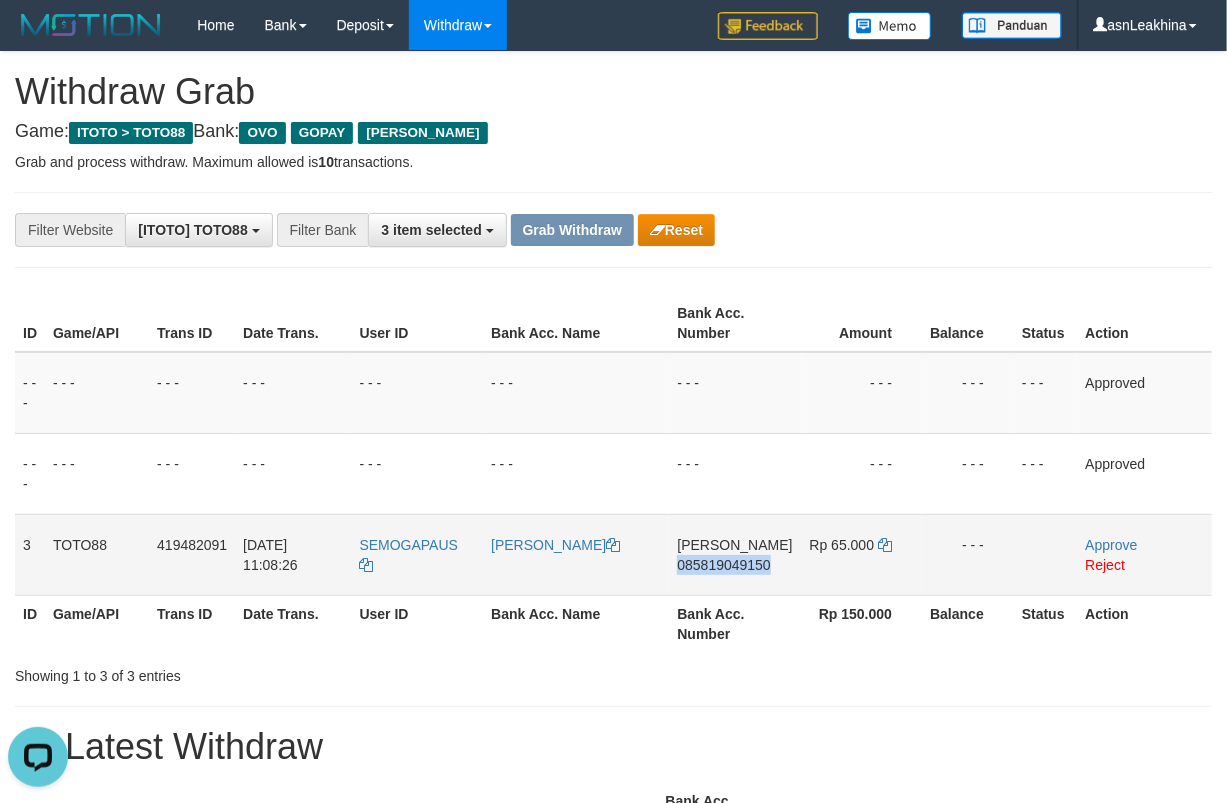 click on "085819049150" at bounding box center [723, 565] 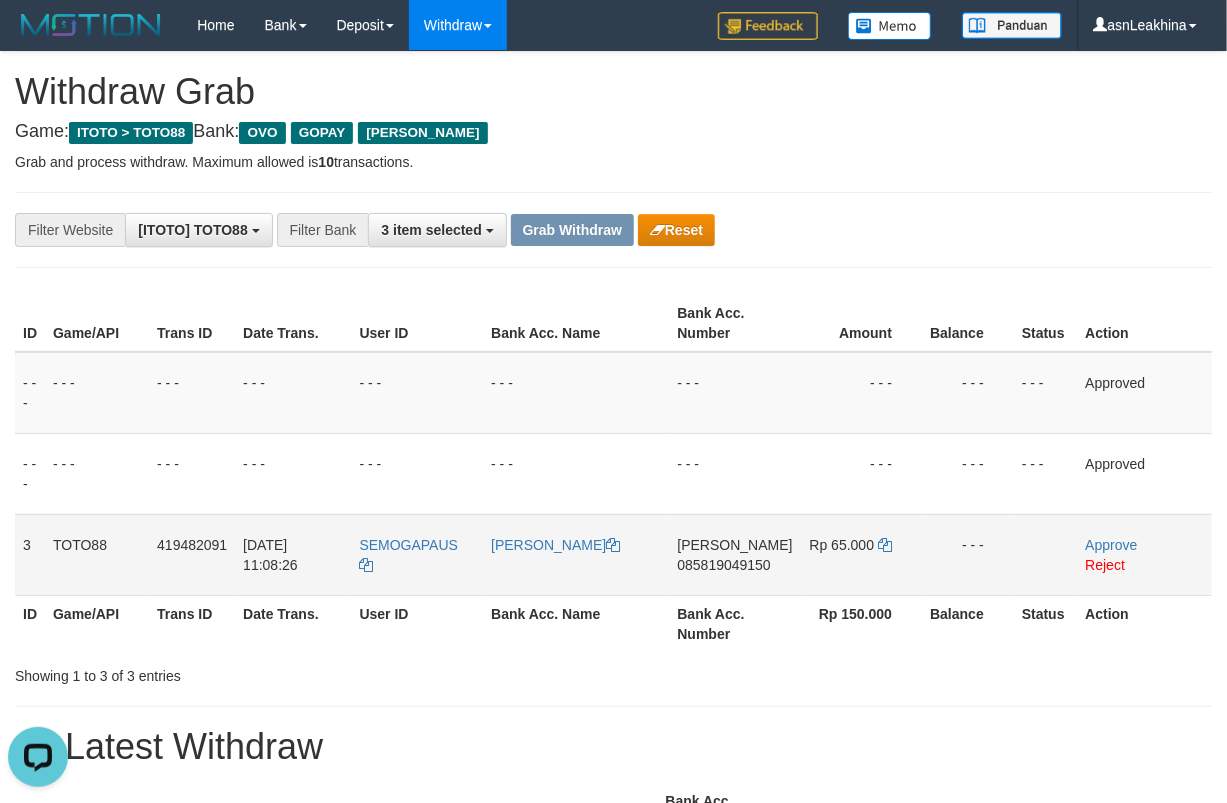 click on "085819049150" at bounding box center (723, 565) 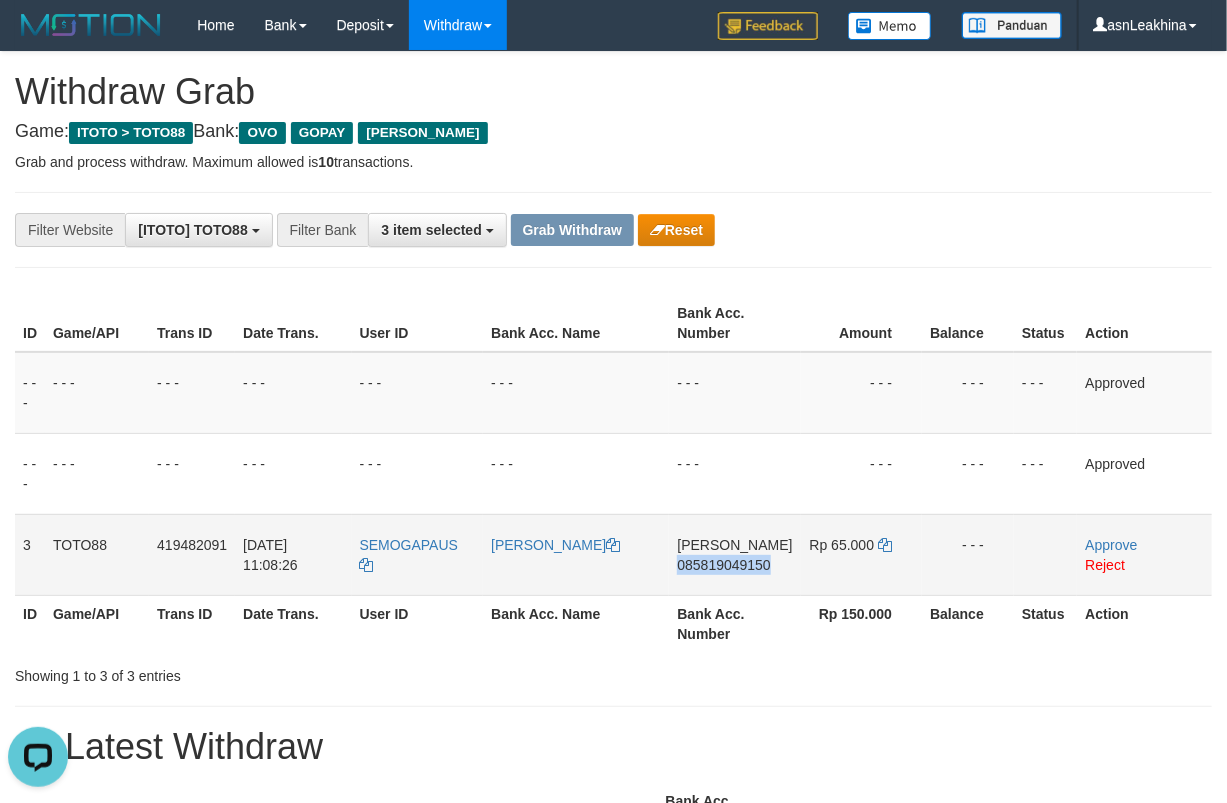 click on "085819049150" at bounding box center [723, 565] 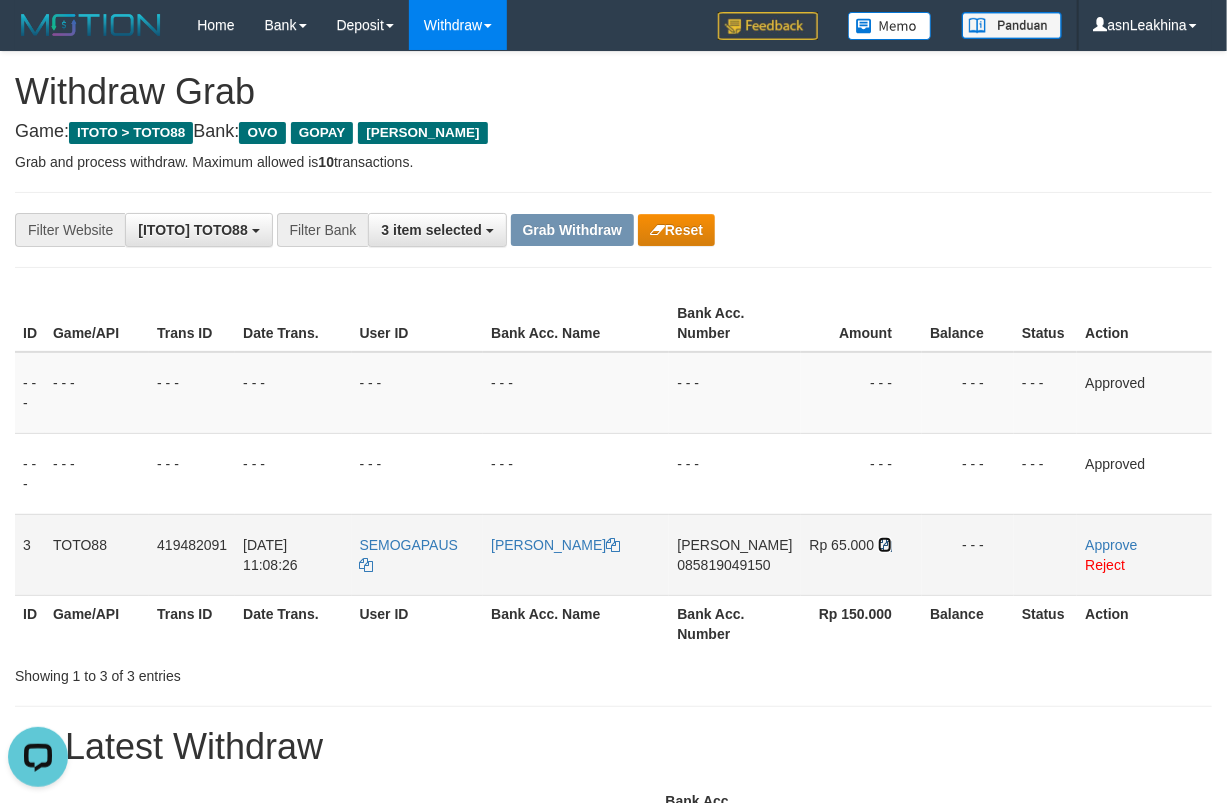 click at bounding box center [885, 545] 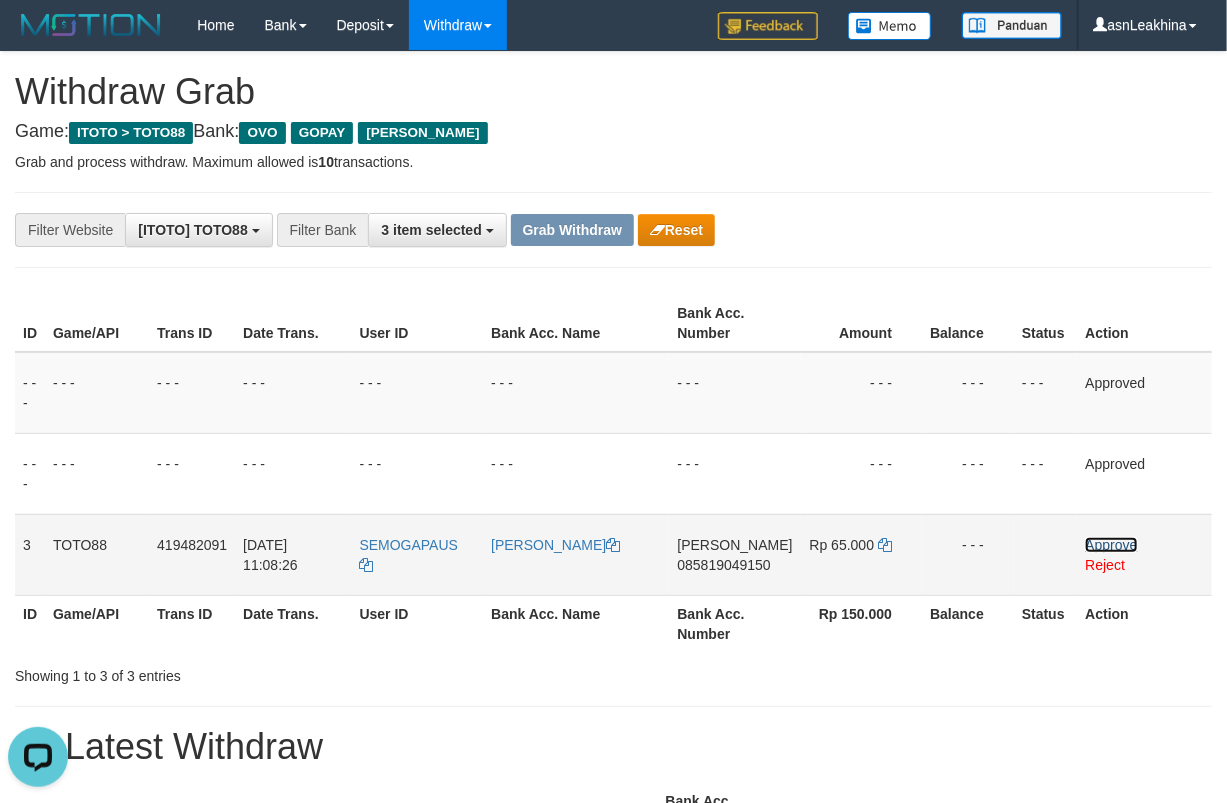 click on "Approve" at bounding box center (1111, 545) 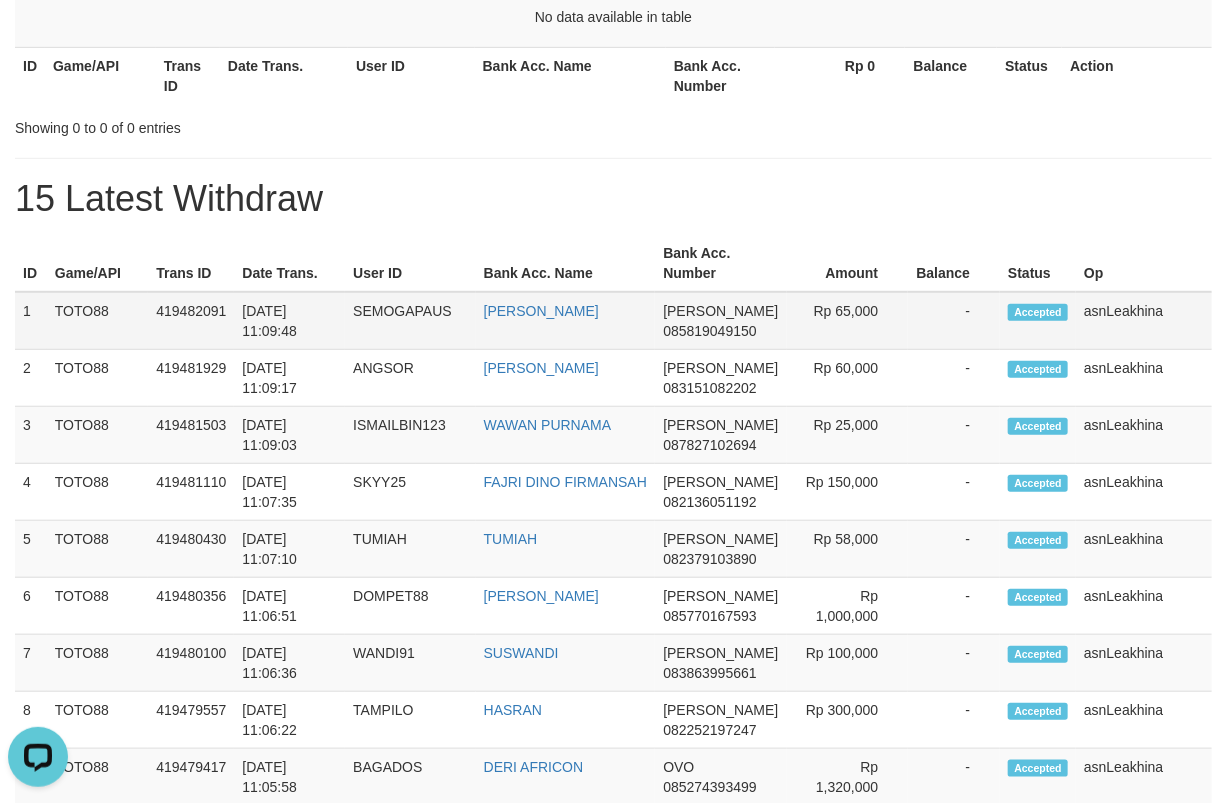 scroll, scrollTop: 0, scrollLeft: 0, axis: both 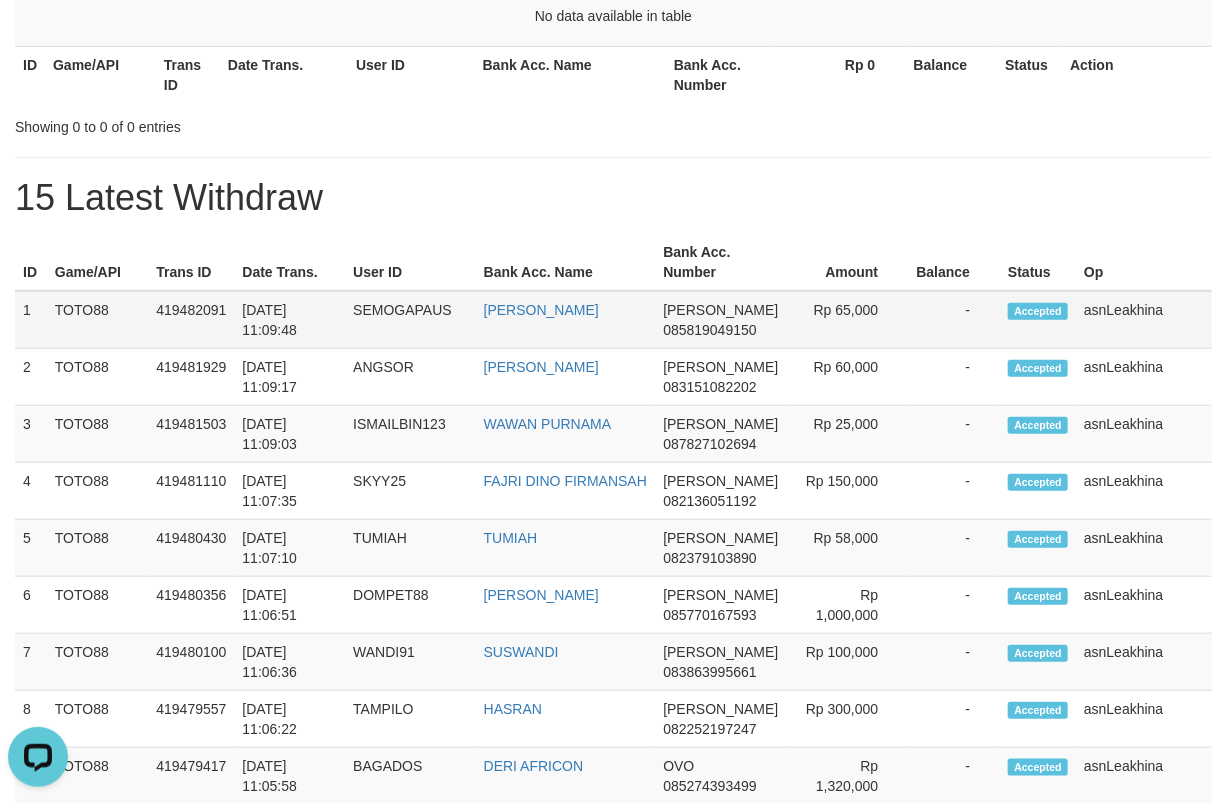 click on "1" at bounding box center (31, 320) 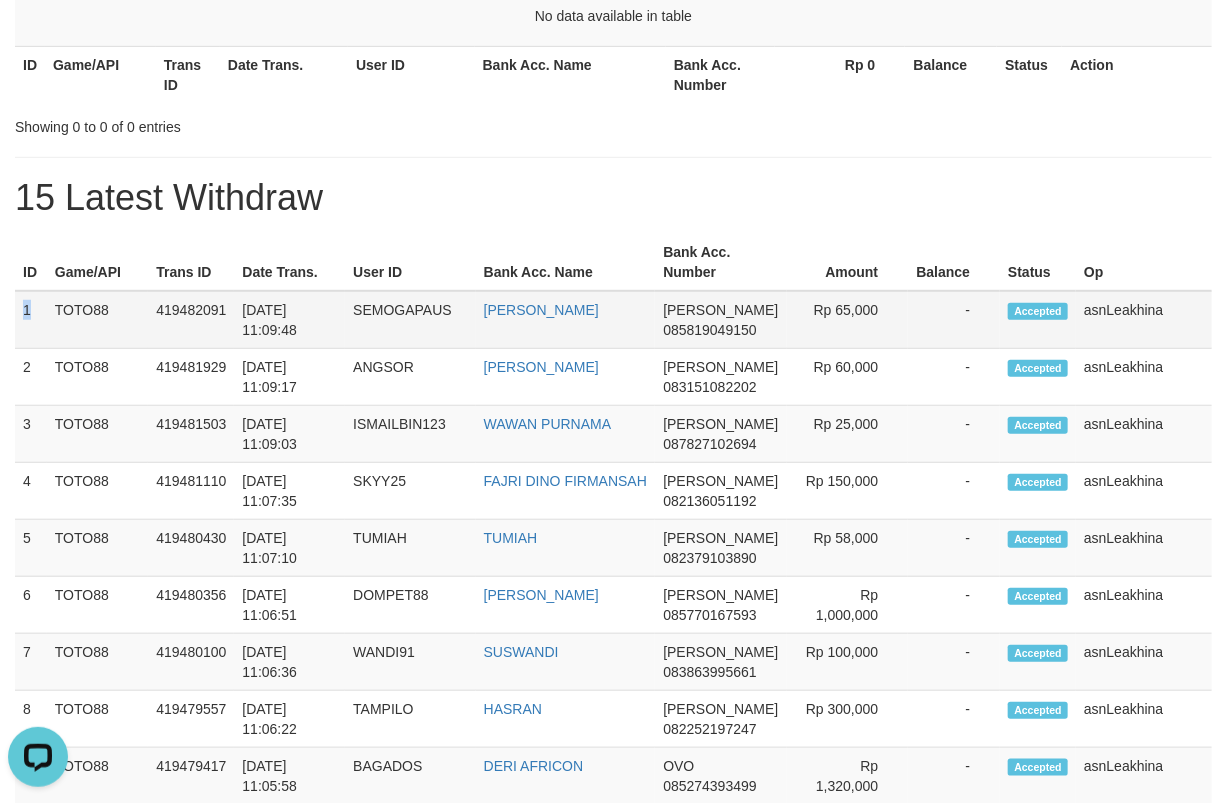 click on "1" at bounding box center (31, 320) 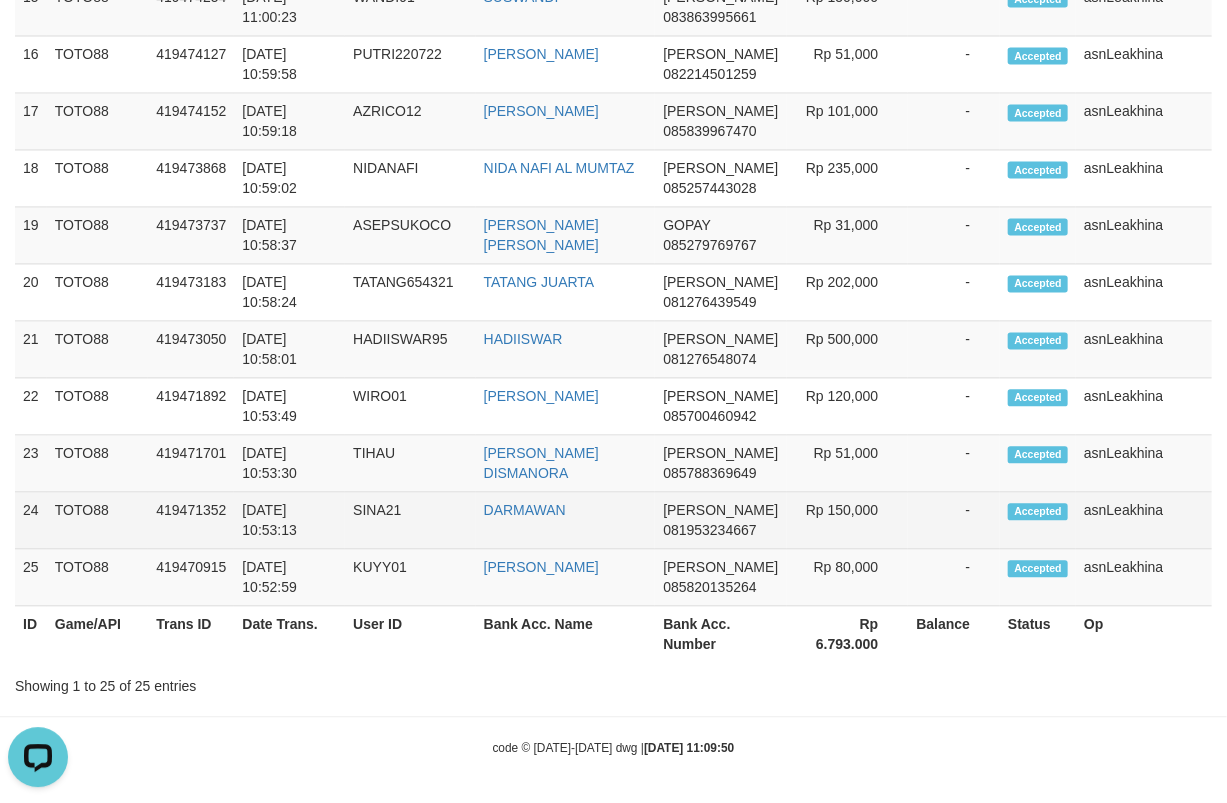 scroll, scrollTop: 1479, scrollLeft: 0, axis: vertical 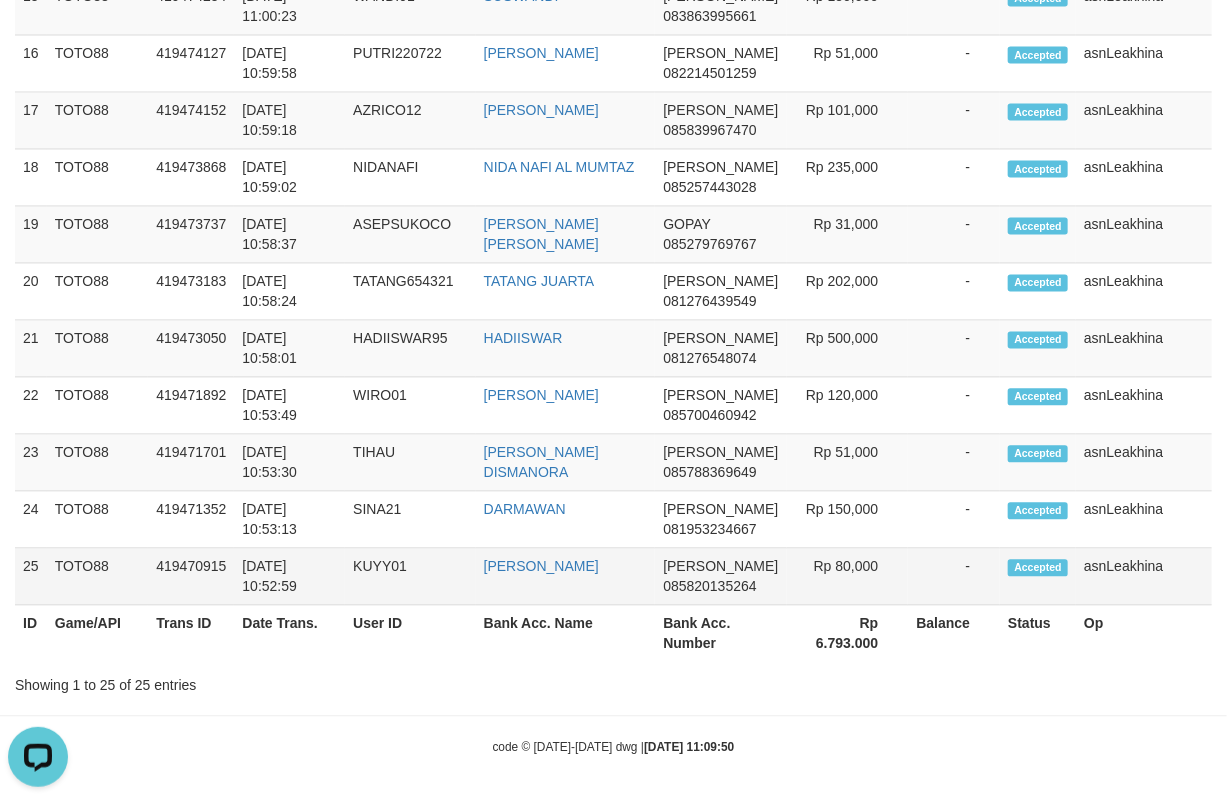 click on "asnLeakhina" at bounding box center (1144, 576) 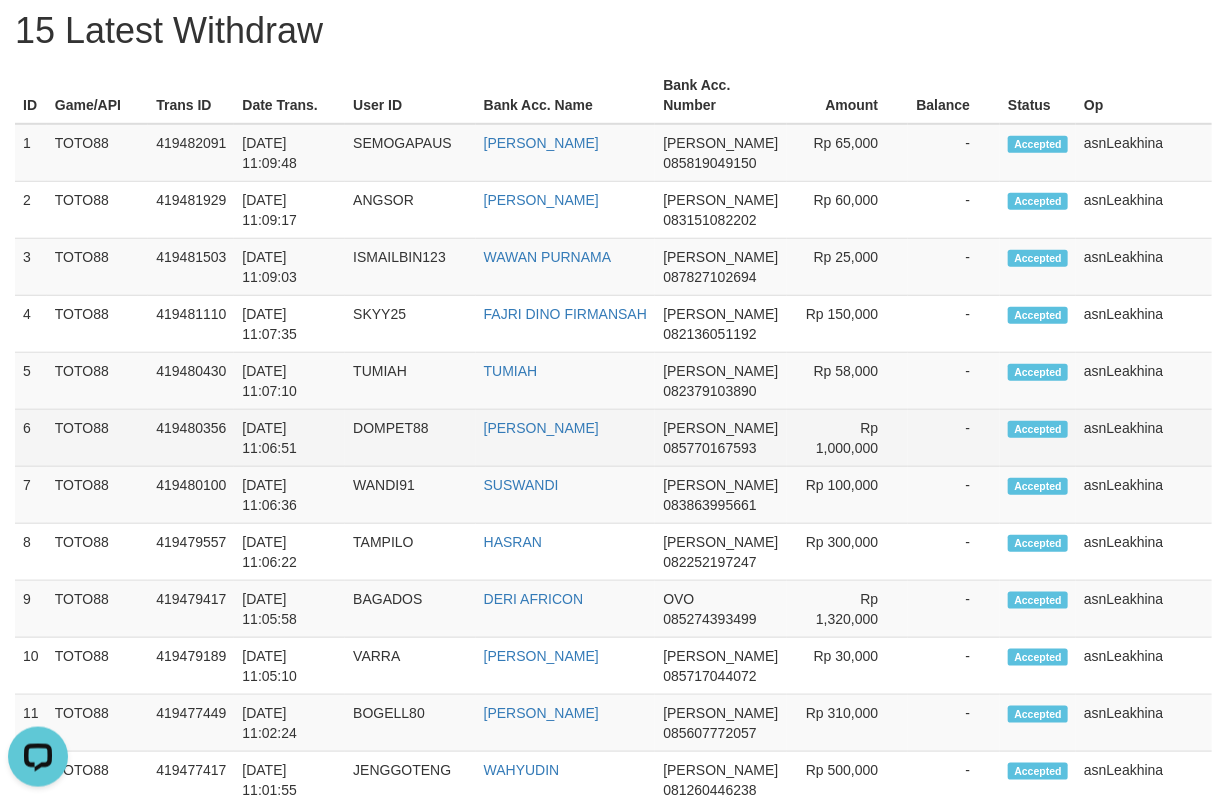 scroll, scrollTop: 379, scrollLeft: 0, axis: vertical 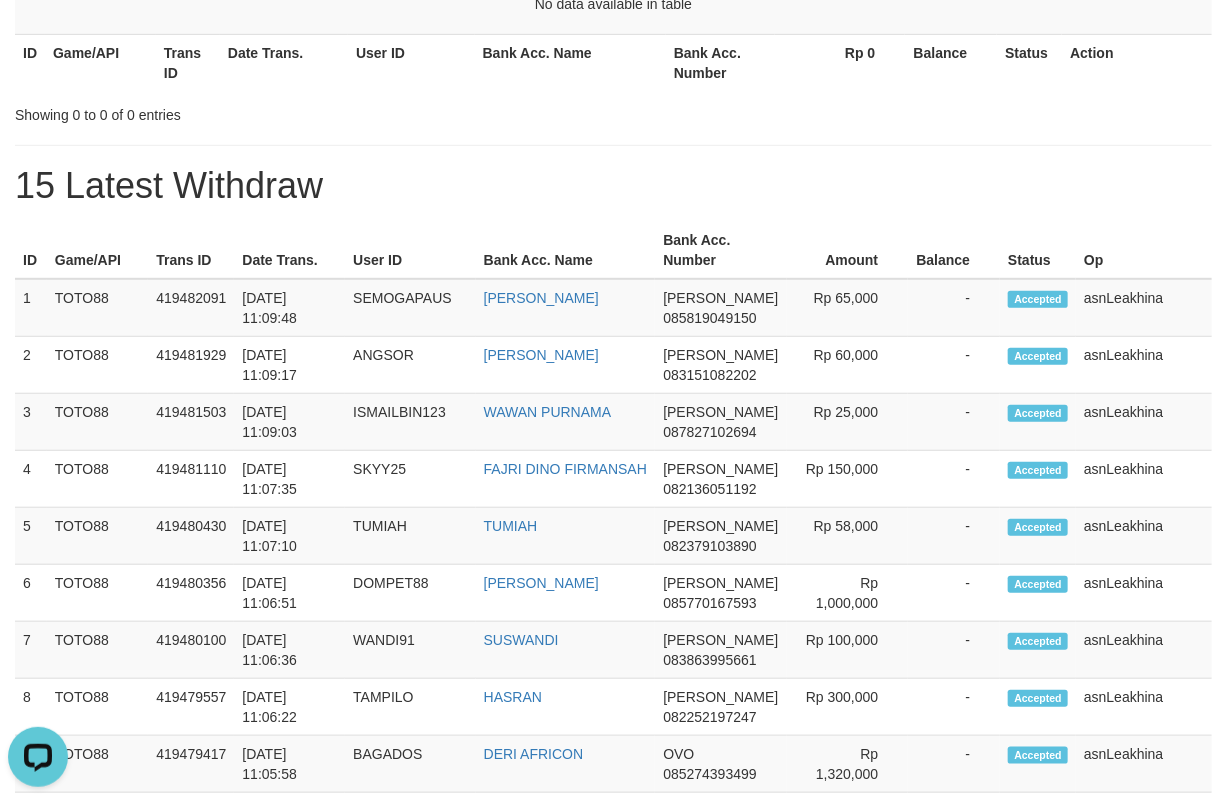click on "ID Game/API Trans ID Date Trans. User ID Bank Acc. Name Bank Acc. Number Amount Balance Status Op
1
TOTO88
419482091
[DATE] 11:09:48
SEMOGAPAUS
[PERSON_NAME]
DANA
085819049150
Rp 65,000
-
Accepted
asnLeakhina
2
TOTO88
419481929
[DATE] 11:09:17
ANGSOR
[PERSON_NAME]
DANA
083151082202
Rp 60,000
-
Accepted
asnLeakhina
3
TOTO88
419481503
[DATE] 11:09:03
ISMAILBIN123
[PERSON_NAME]" at bounding box center (613, 991) 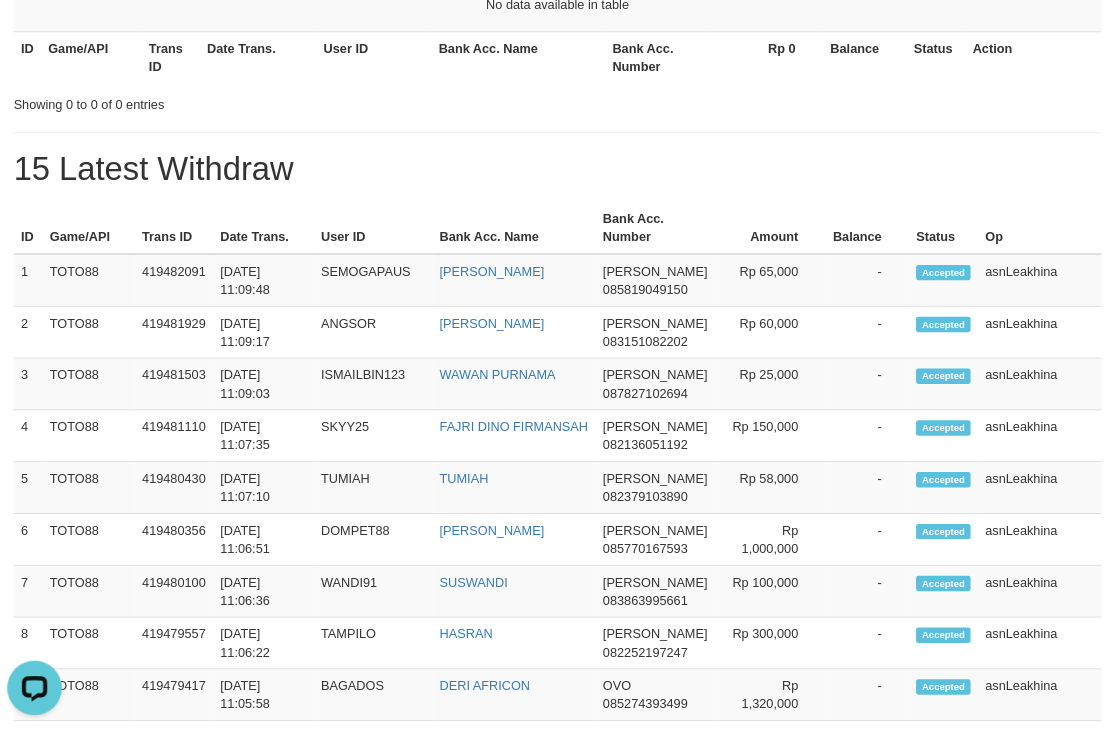scroll, scrollTop: 207, scrollLeft: 0, axis: vertical 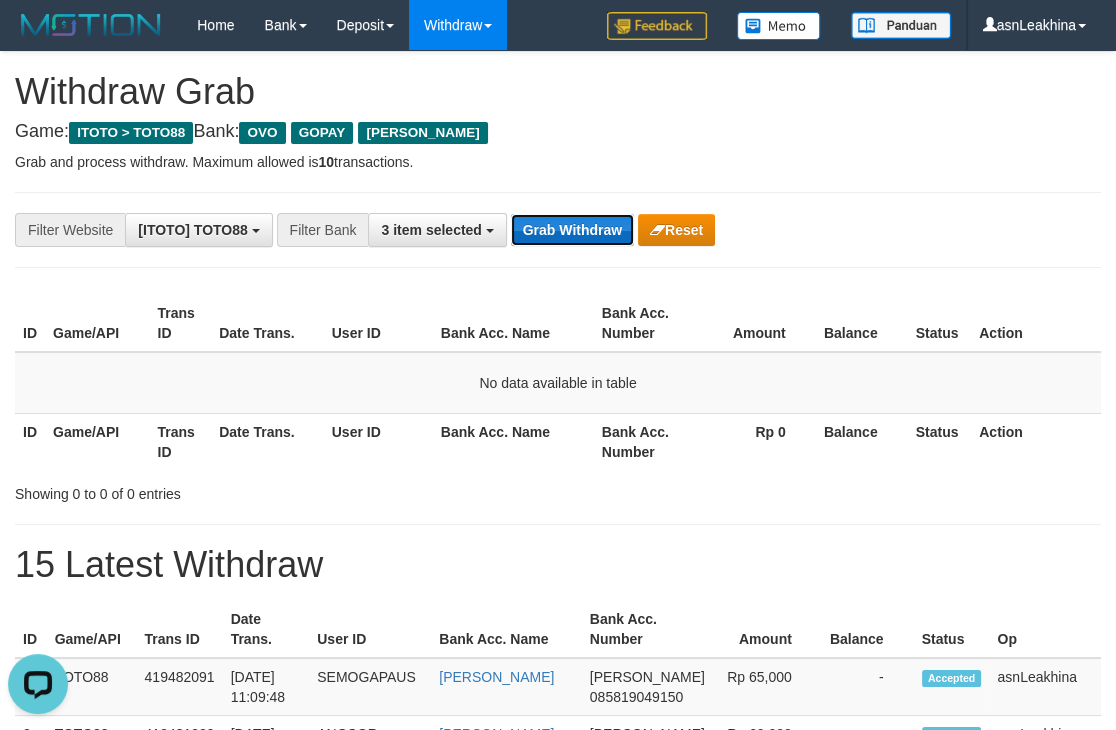 click on "Grab Withdraw" at bounding box center (572, 230) 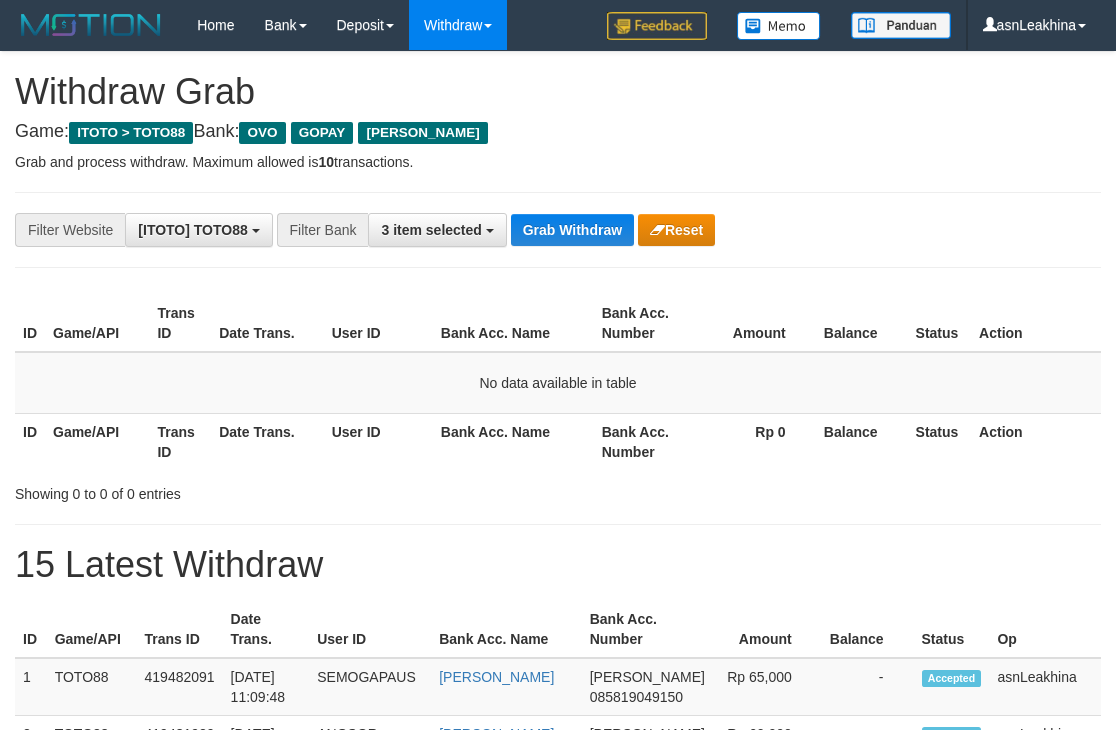 scroll, scrollTop: 0, scrollLeft: 0, axis: both 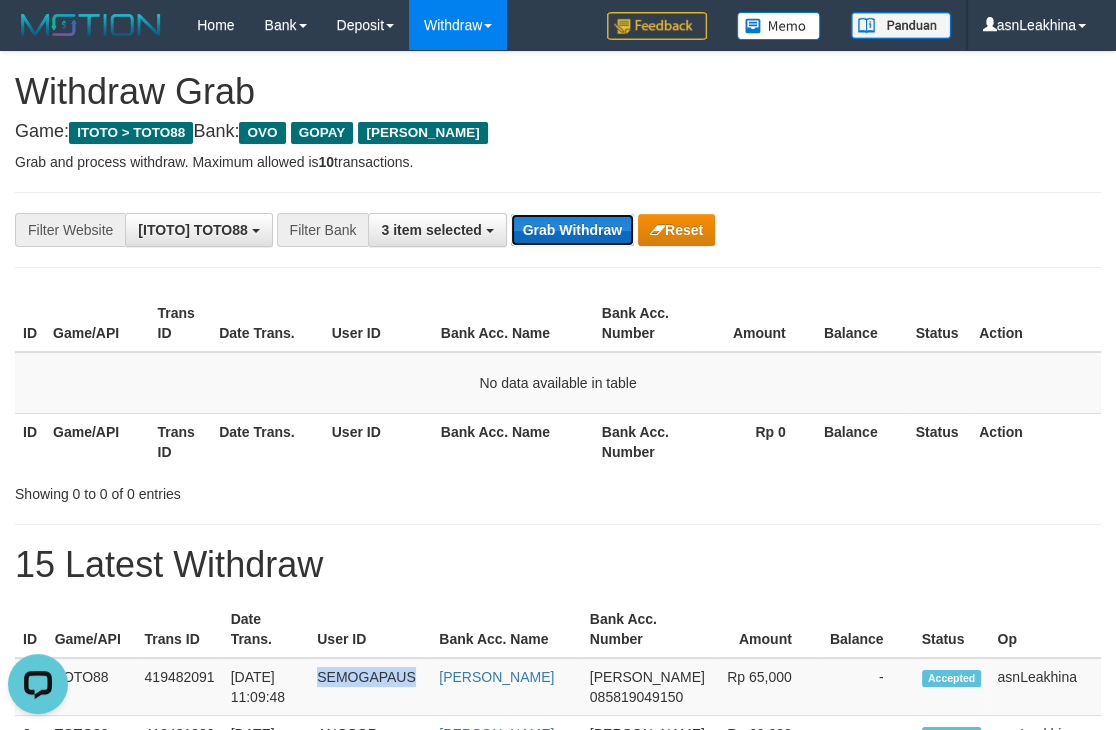 click on "Grab Withdraw" at bounding box center [572, 230] 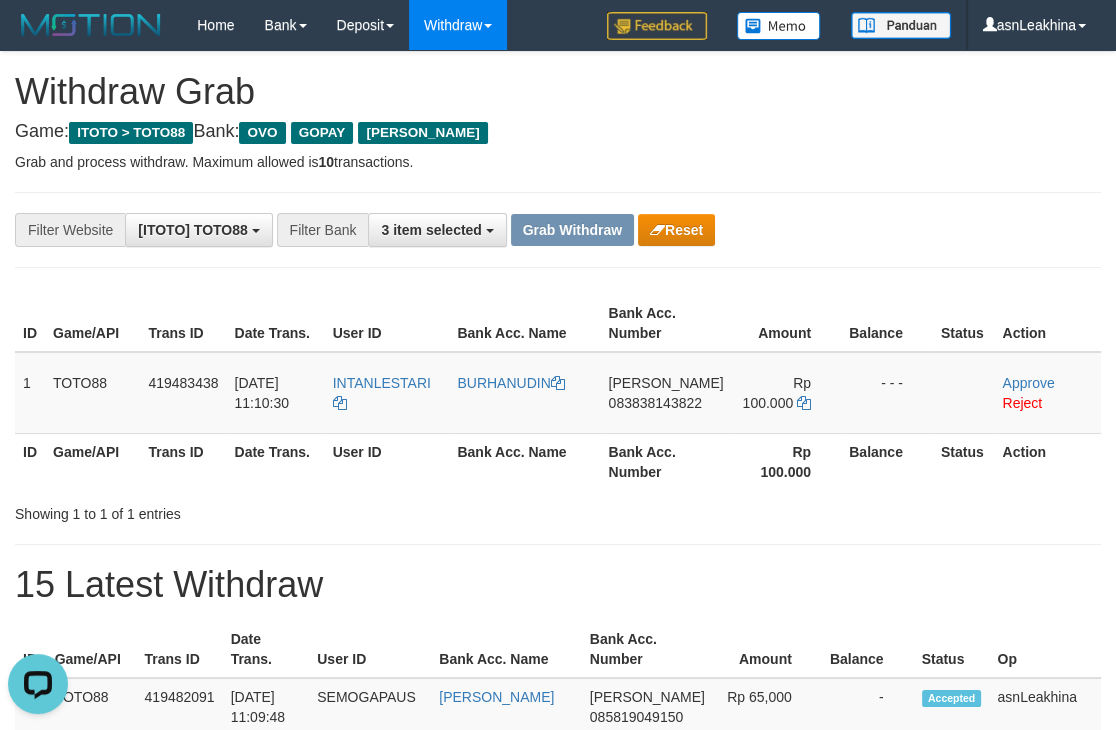 scroll, scrollTop: 0, scrollLeft: 0, axis: both 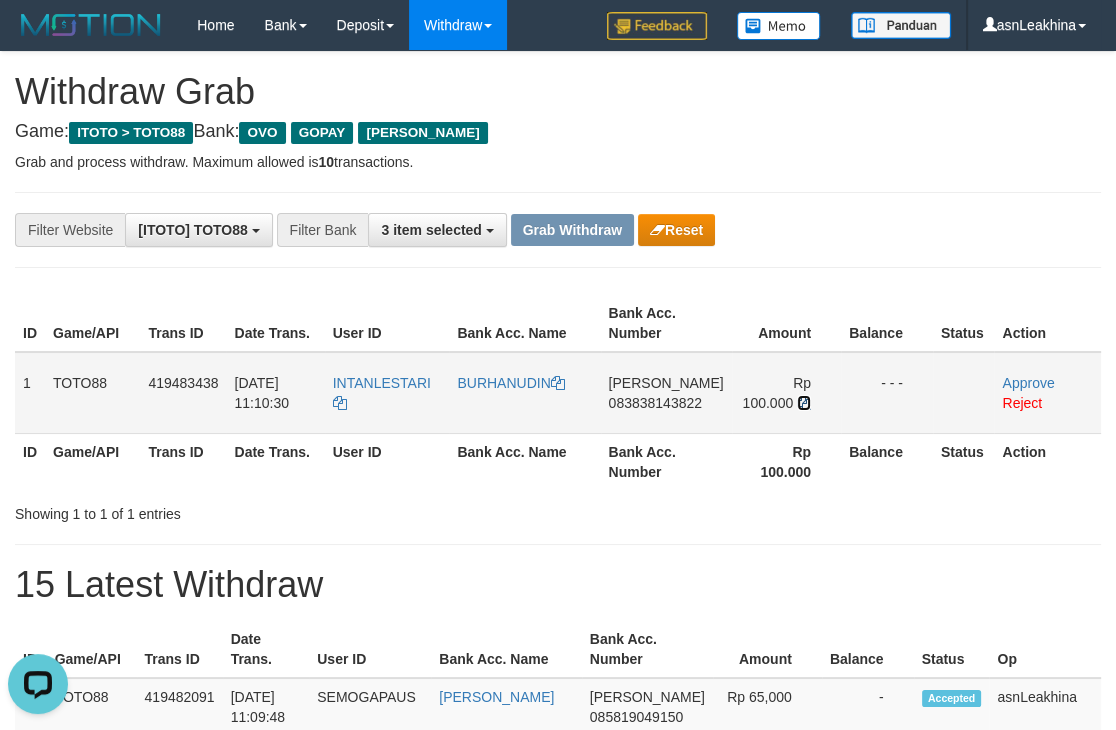 click at bounding box center [804, 403] 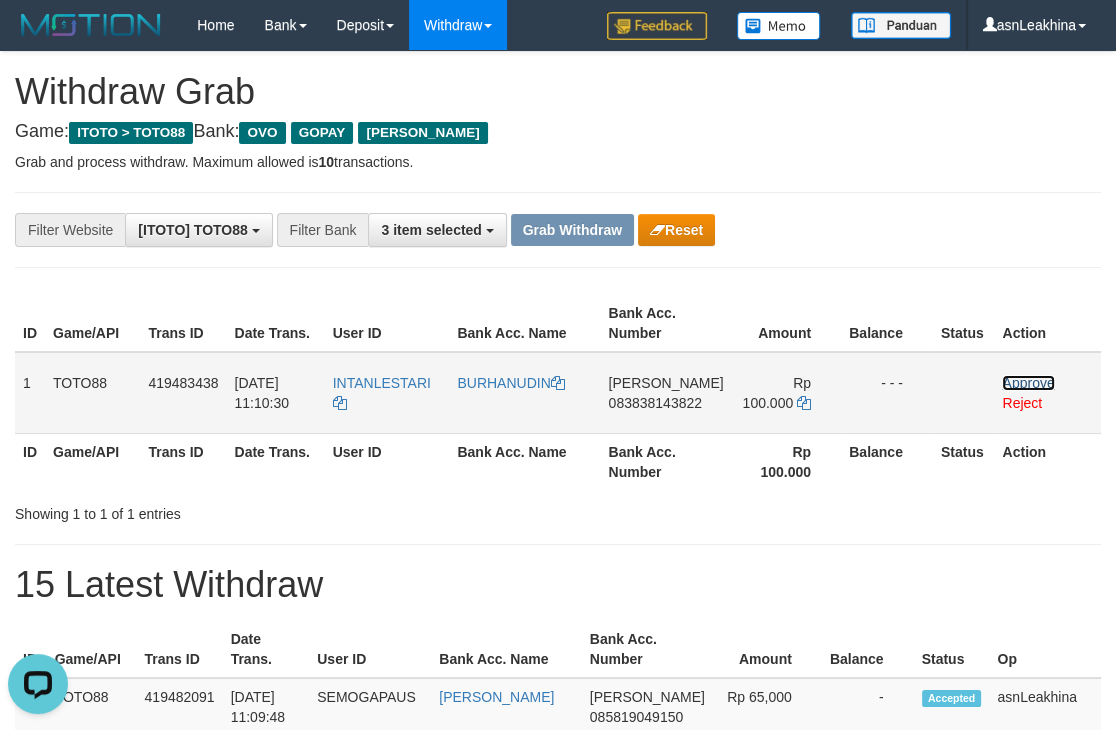 click on "Approve" at bounding box center [1028, 383] 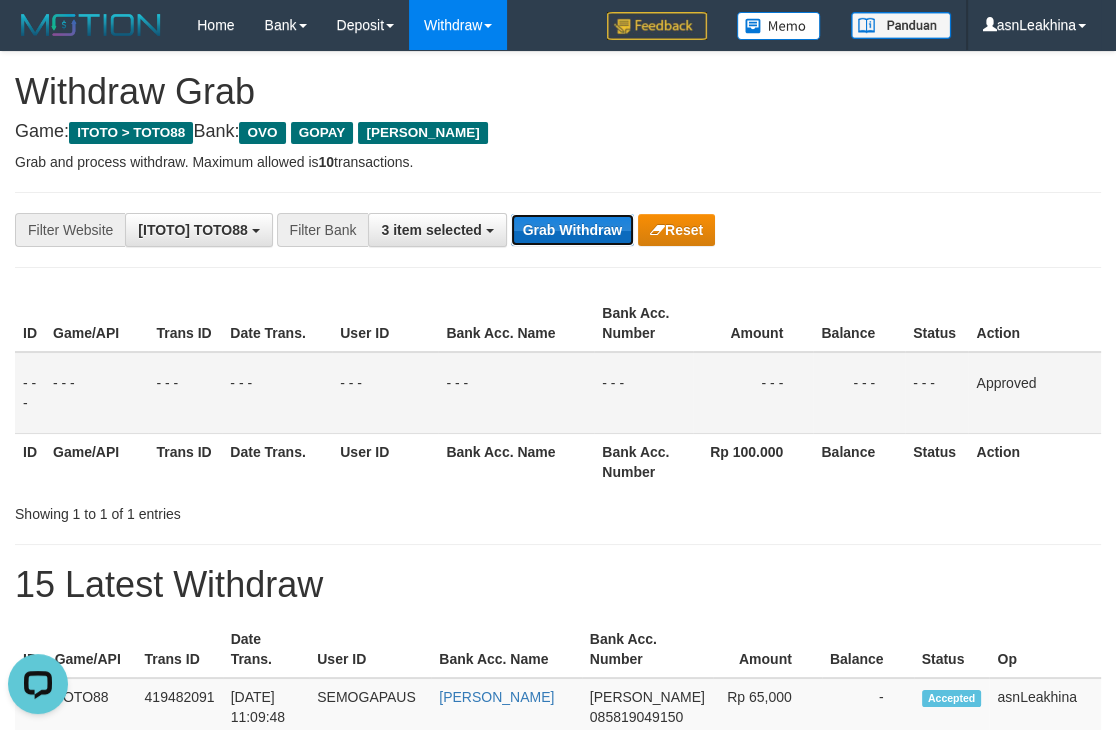 click on "Grab Withdraw" at bounding box center [572, 230] 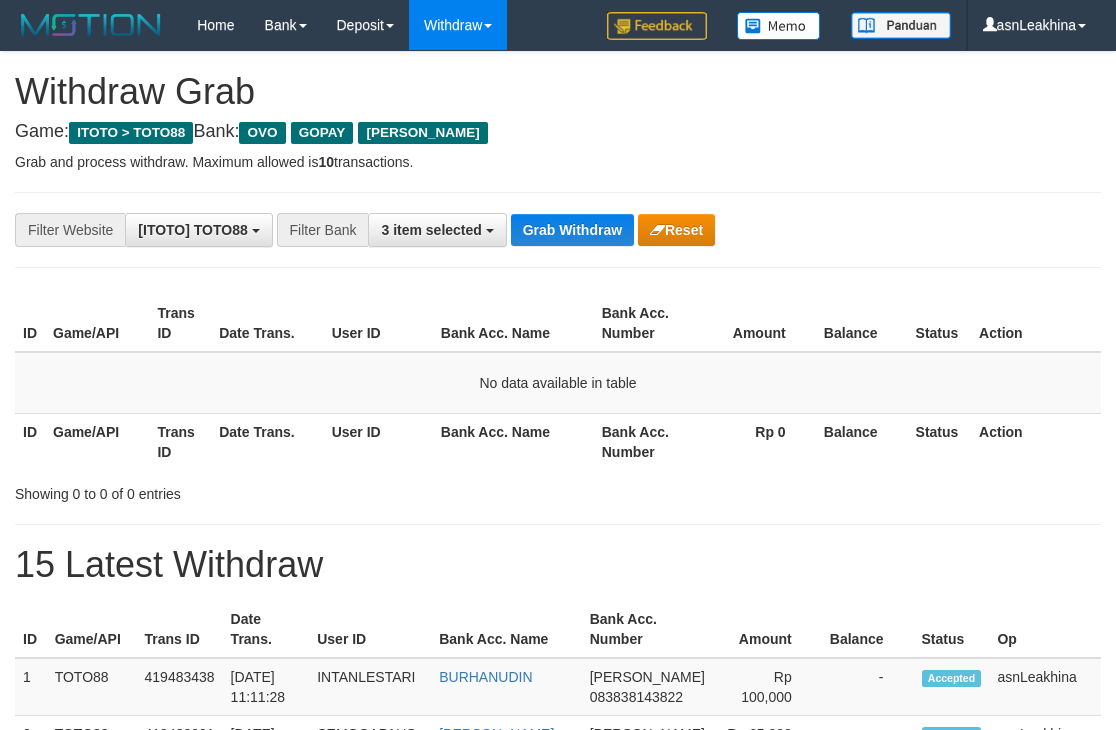 scroll, scrollTop: 0, scrollLeft: 0, axis: both 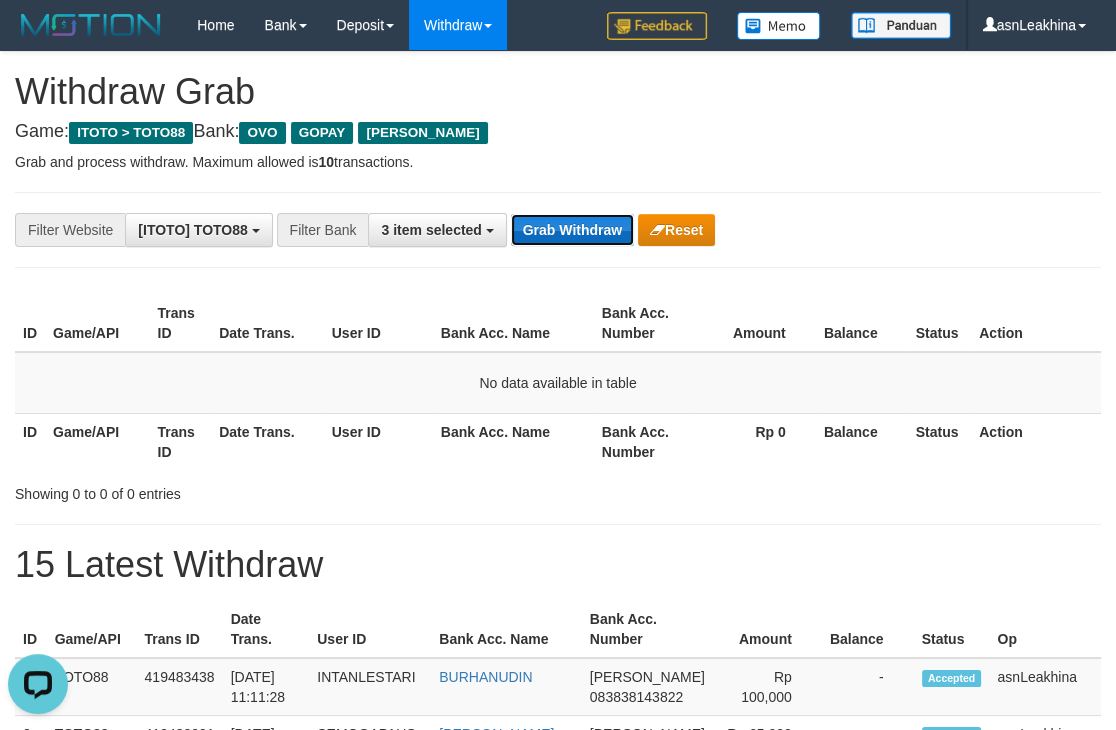 click on "Grab Withdraw" at bounding box center (572, 230) 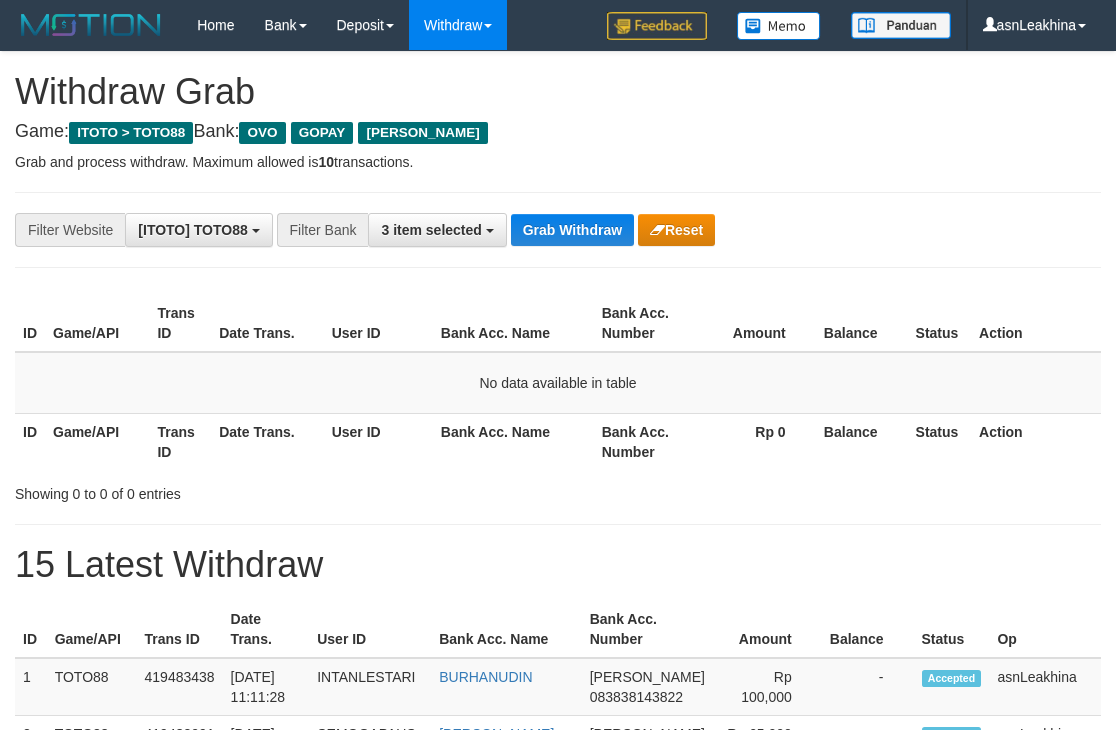 scroll, scrollTop: 0, scrollLeft: 0, axis: both 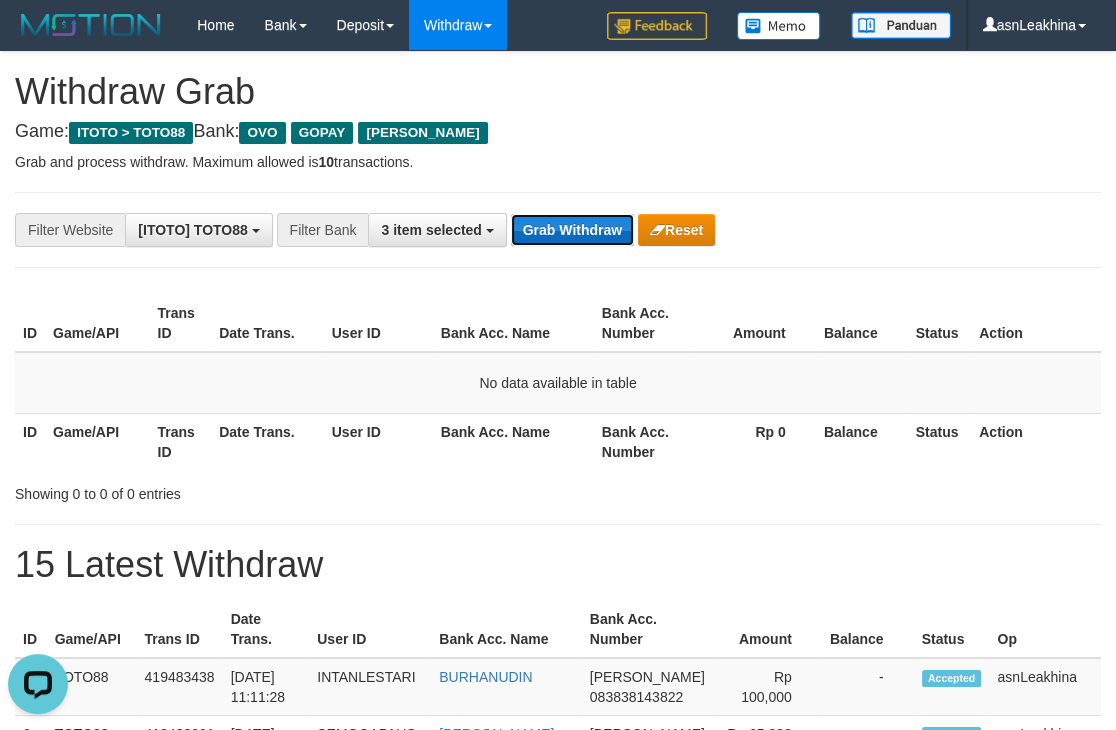 click on "Grab Withdraw" at bounding box center [572, 230] 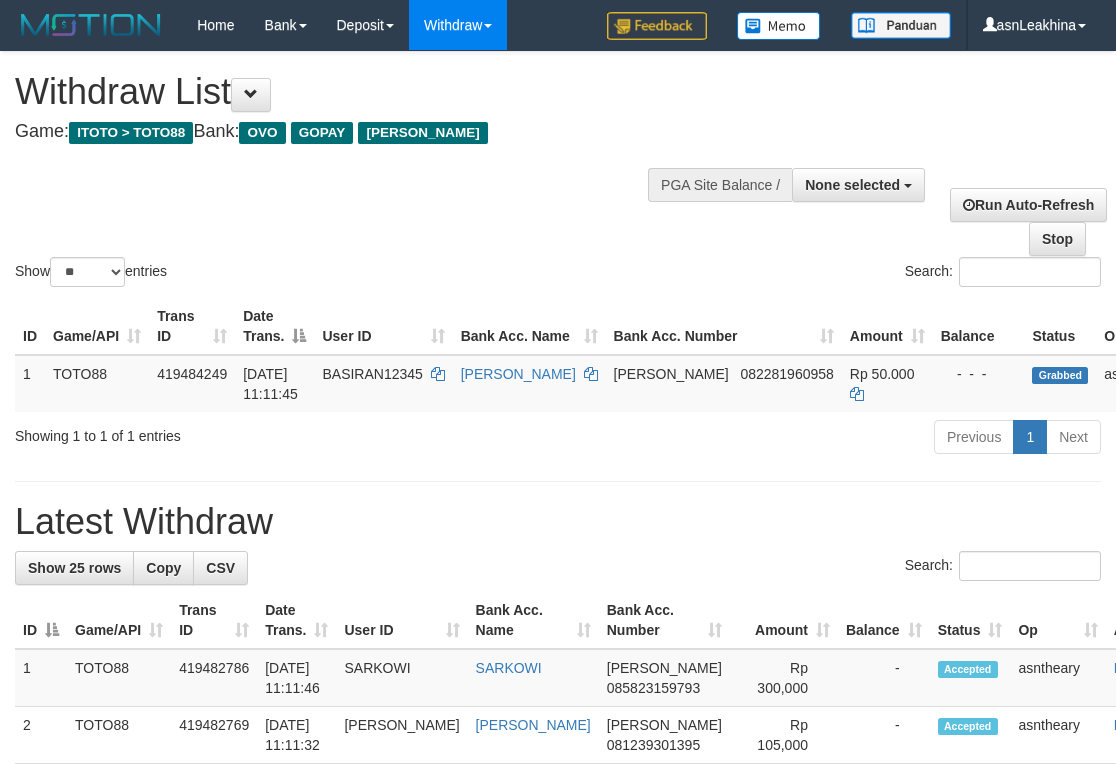 select 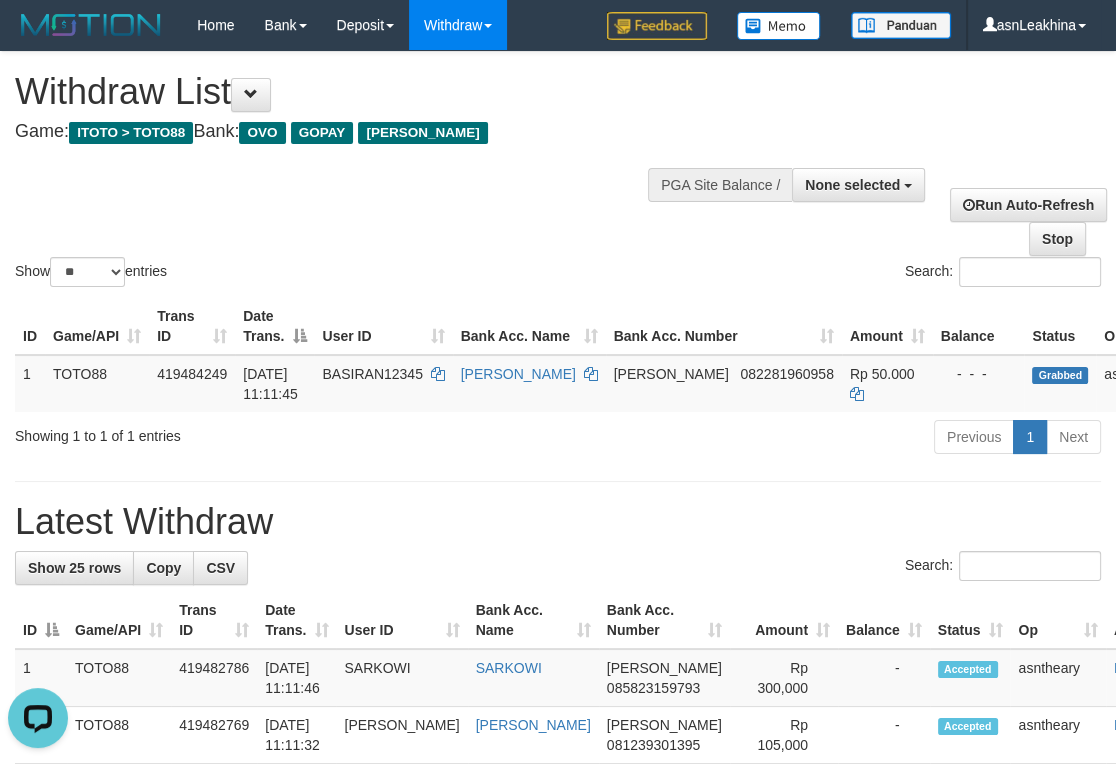 scroll, scrollTop: 0, scrollLeft: 0, axis: both 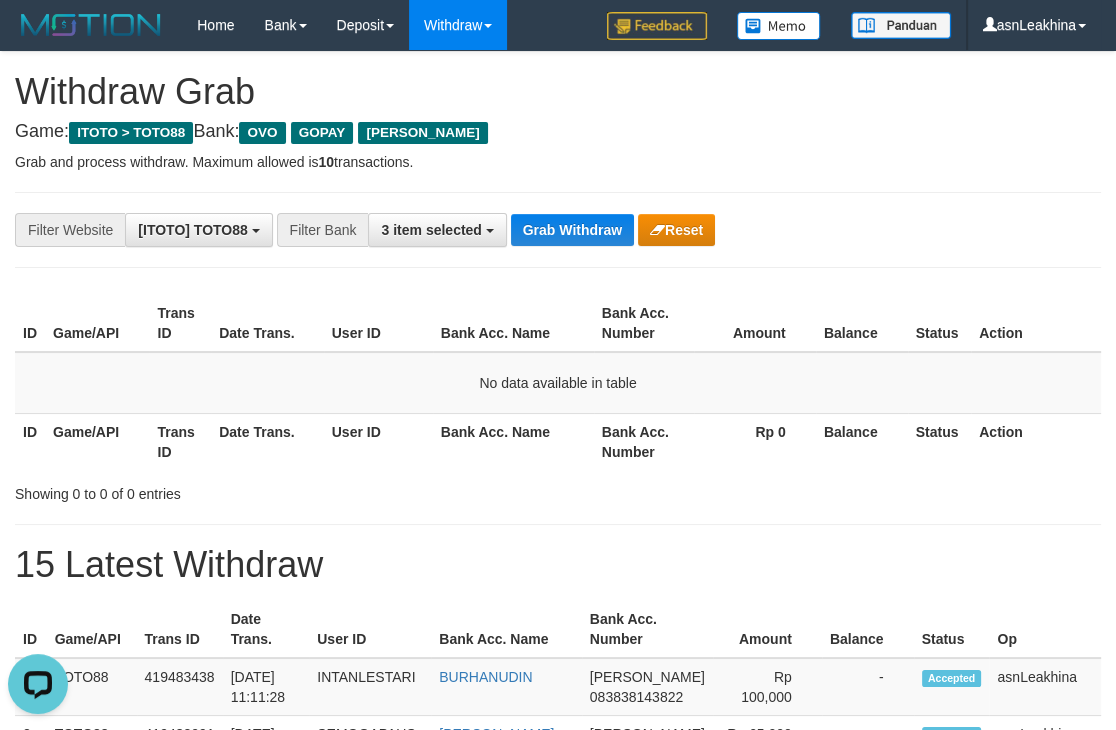 click on "Game:   ITOTO > TOTO88    		Bank:   OVO   GOPAY   DANA" at bounding box center (558, 132) 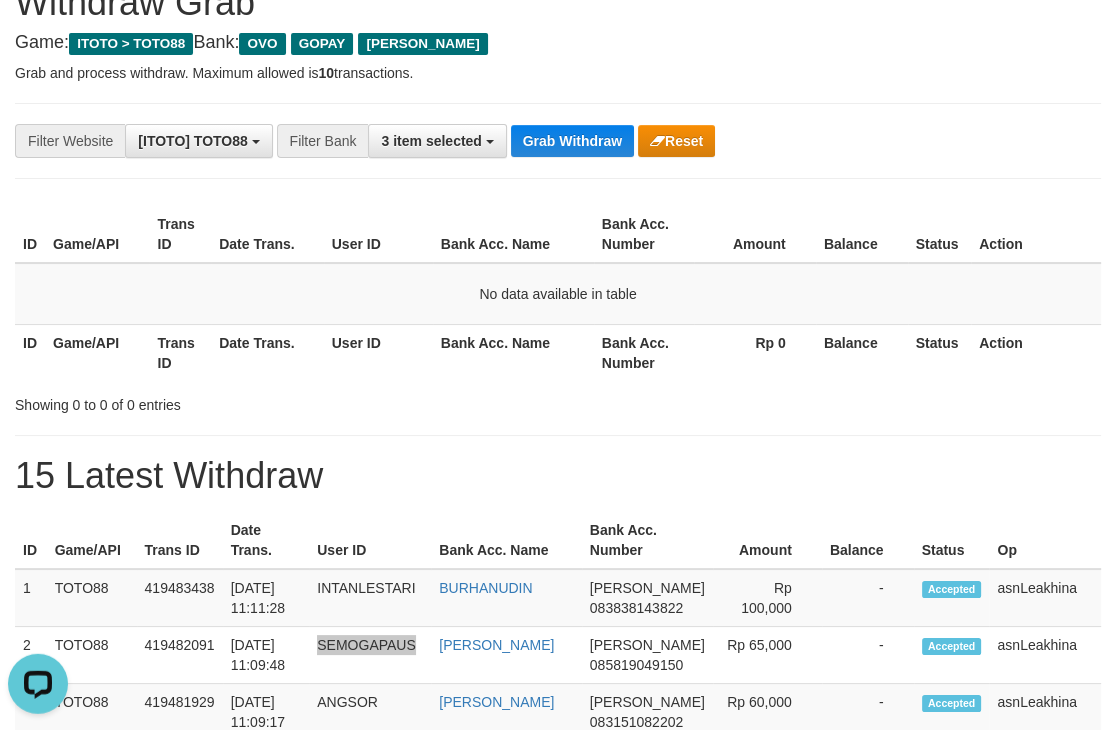 scroll, scrollTop: 0, scrollLeft: 0, axis: both 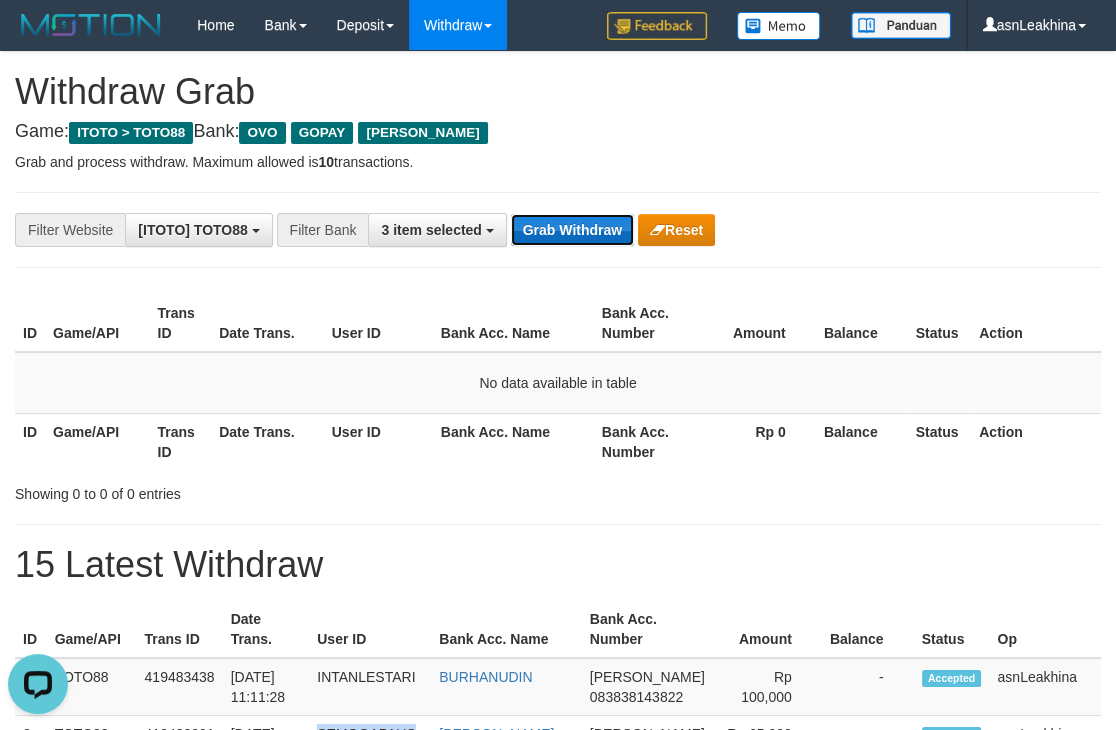 click on "Grab Withdraw" at bounding box center (572, 230) 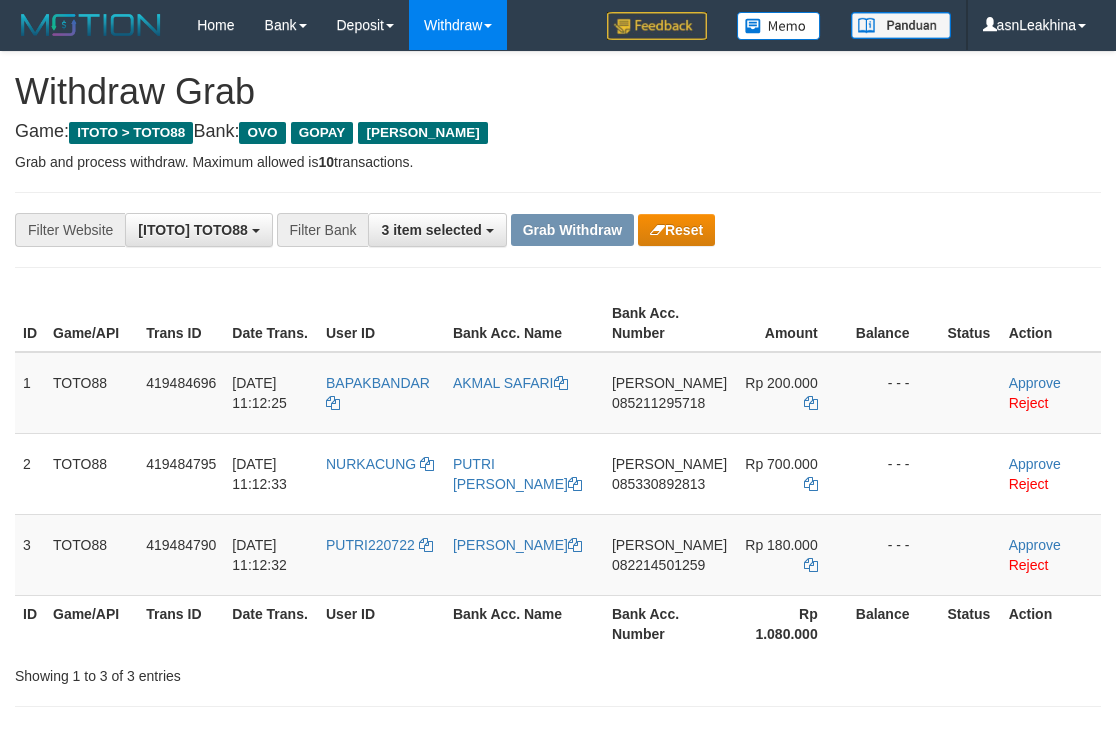 click on "085211295718" at bounding box center [658, 403] 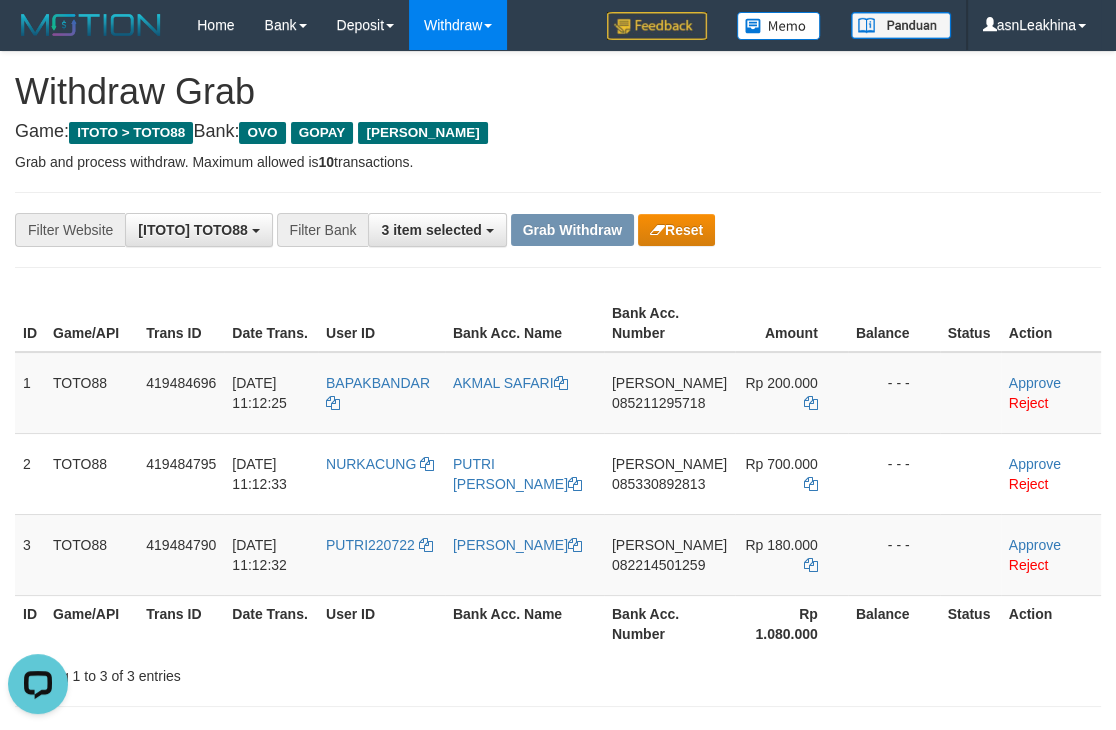 scroll, scrollTop: 0, scrollLeft: 0, axis: both 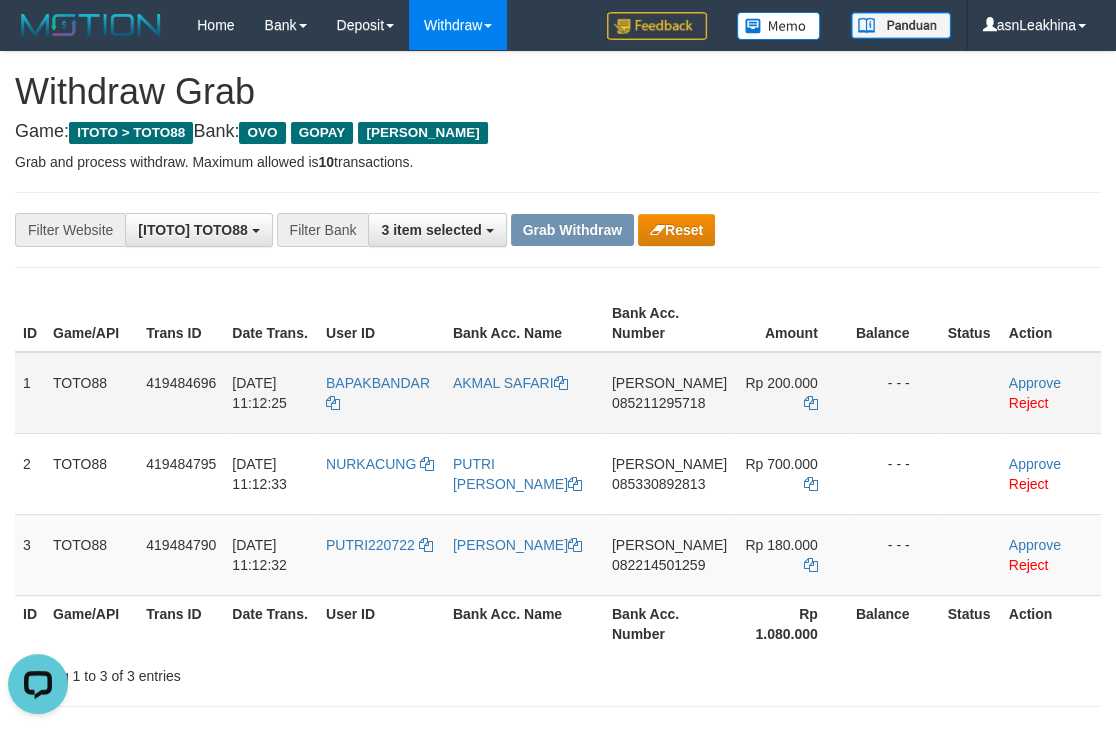 click on "Rp 200.000" at bounding box center [791, 393] 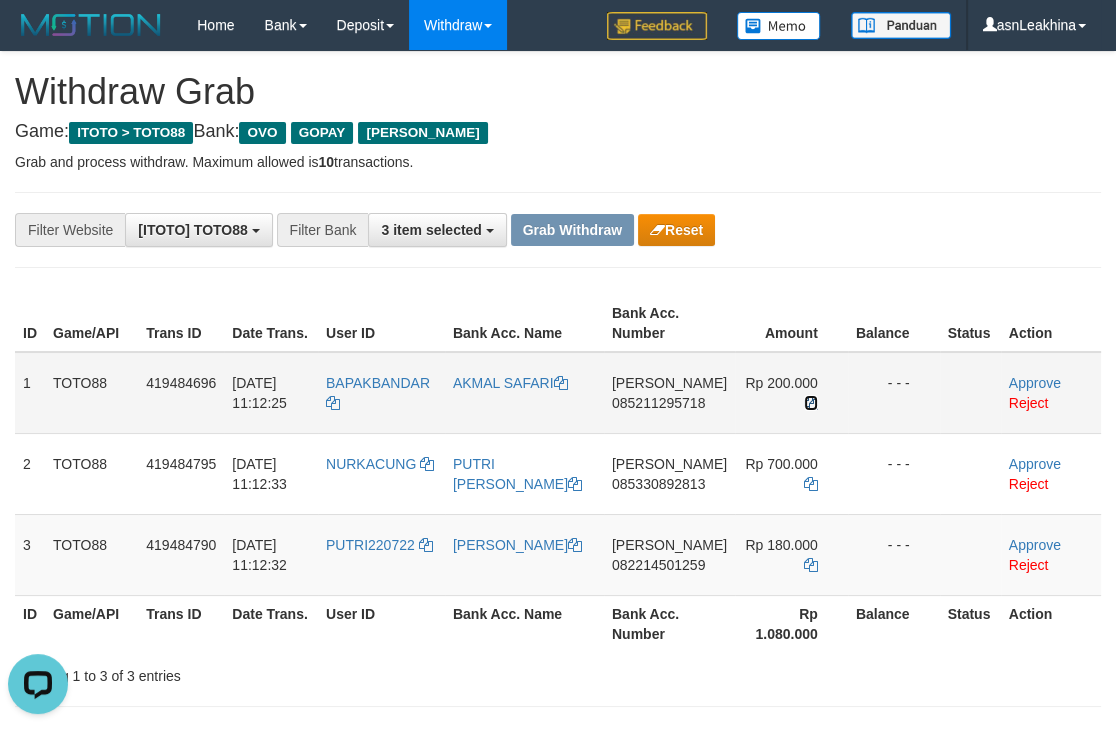 click at bounding box center [811, 403] 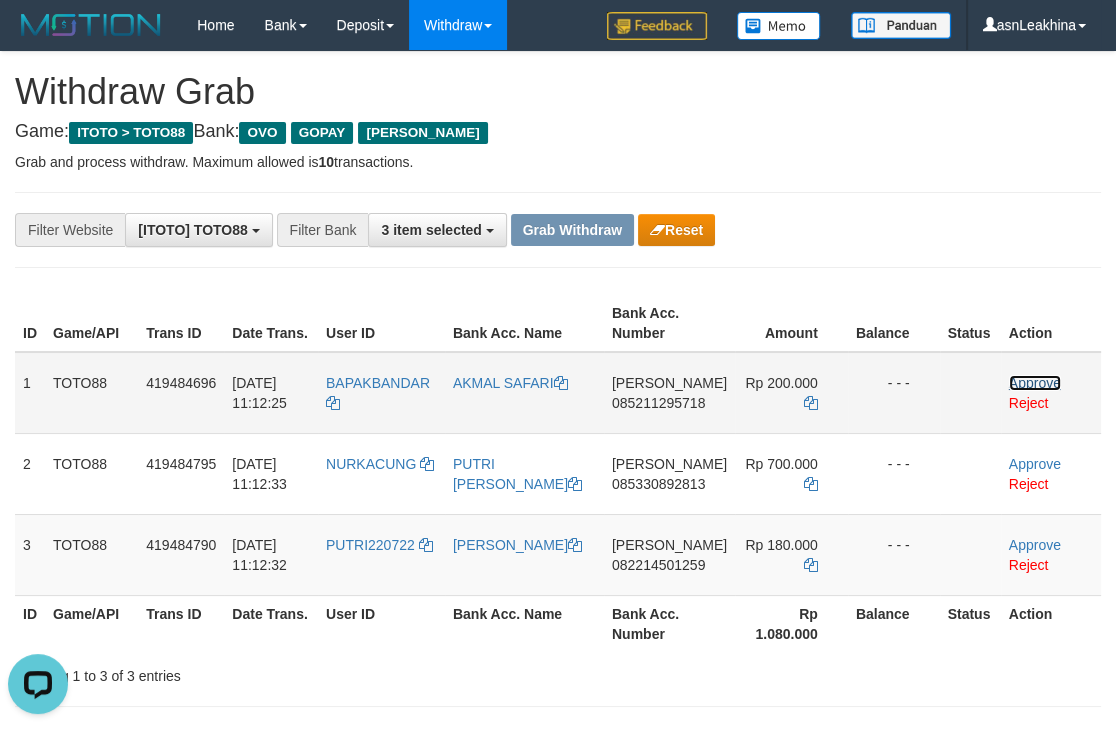 click on "Approve" at bounding box center [1035, 383] 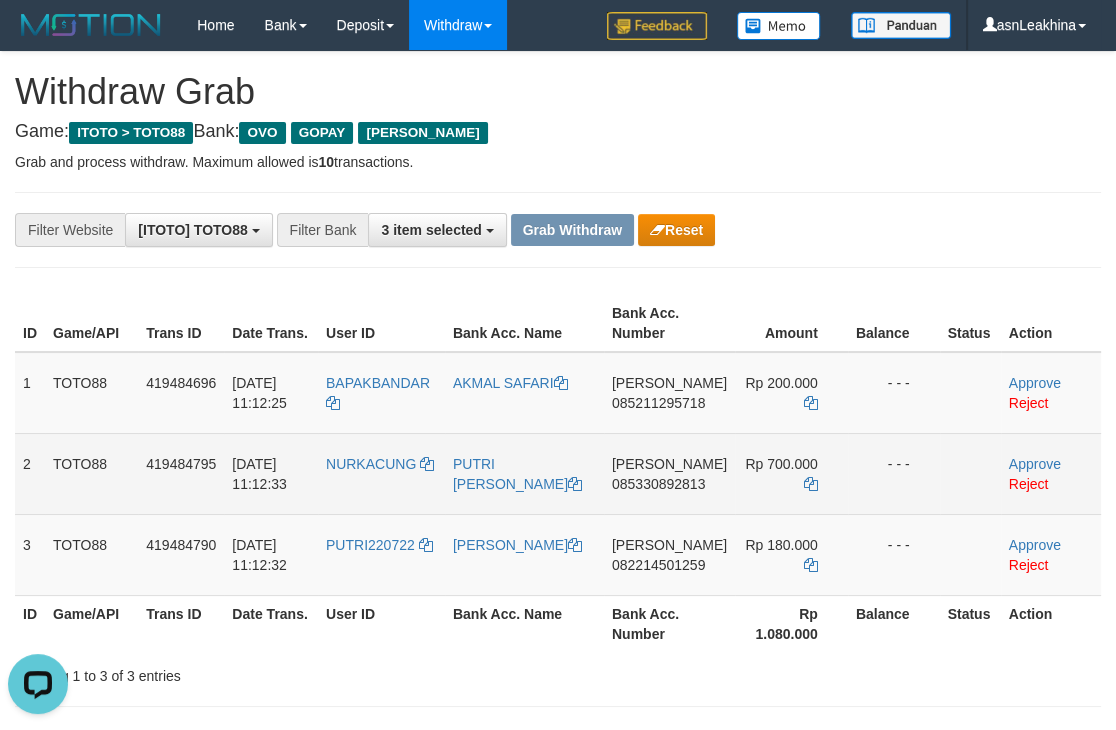 click on "DANA
085330892813" at bounding box center [669, 473] 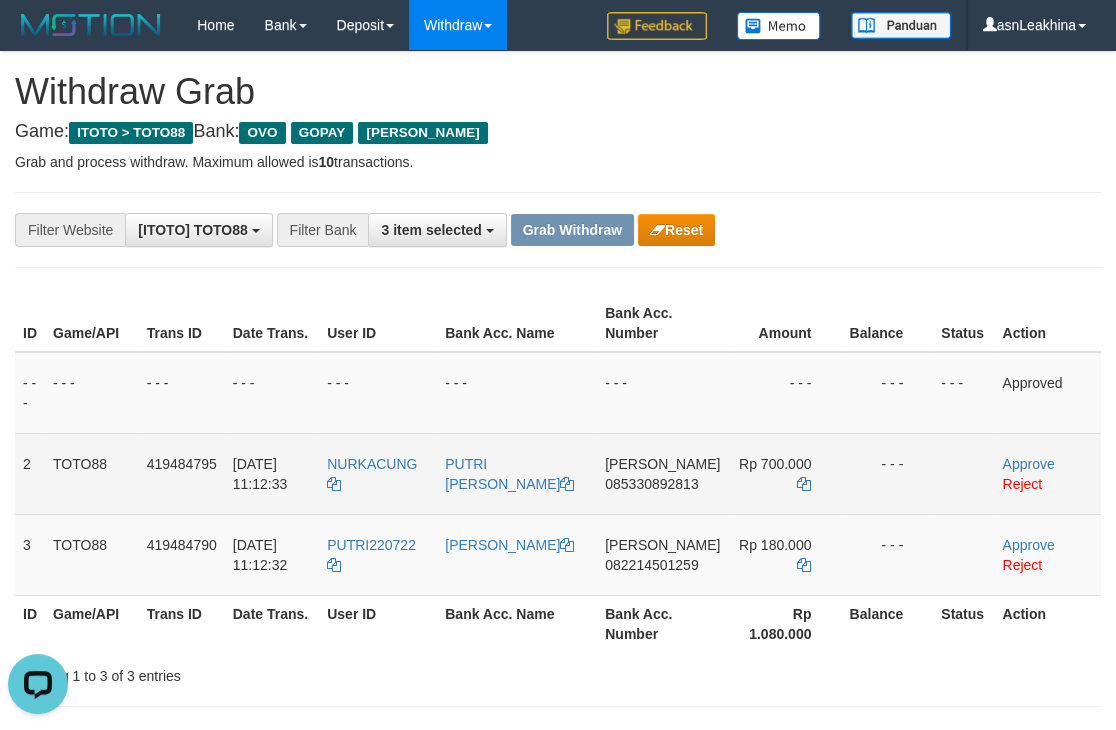 click on "085330892813" at bounding box center (651, 484) 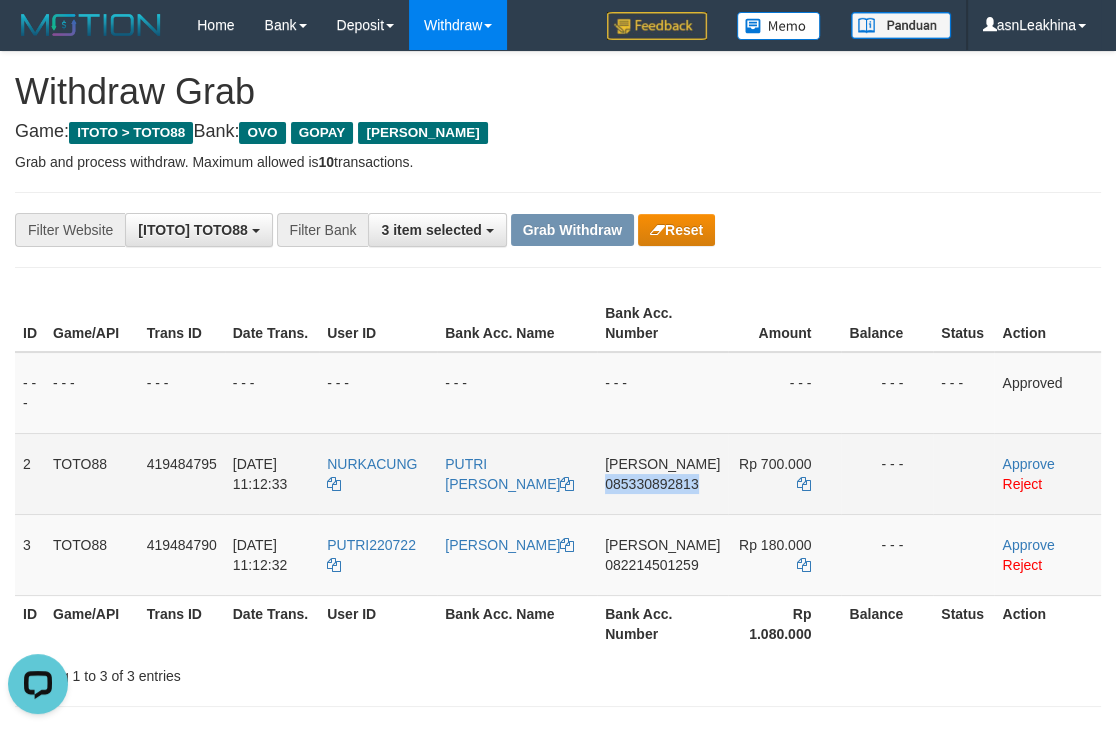 click on "085330892813" at bounding box center [651, 484] 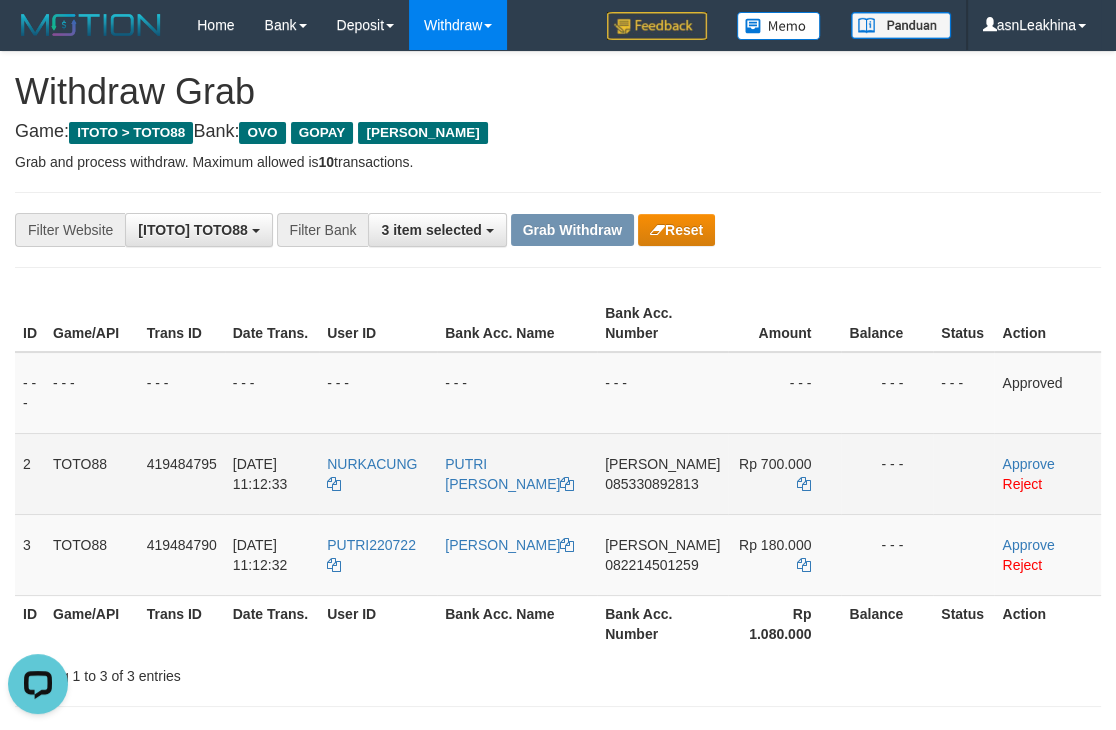 click on "085330892813" at bounding box center [651, 484] 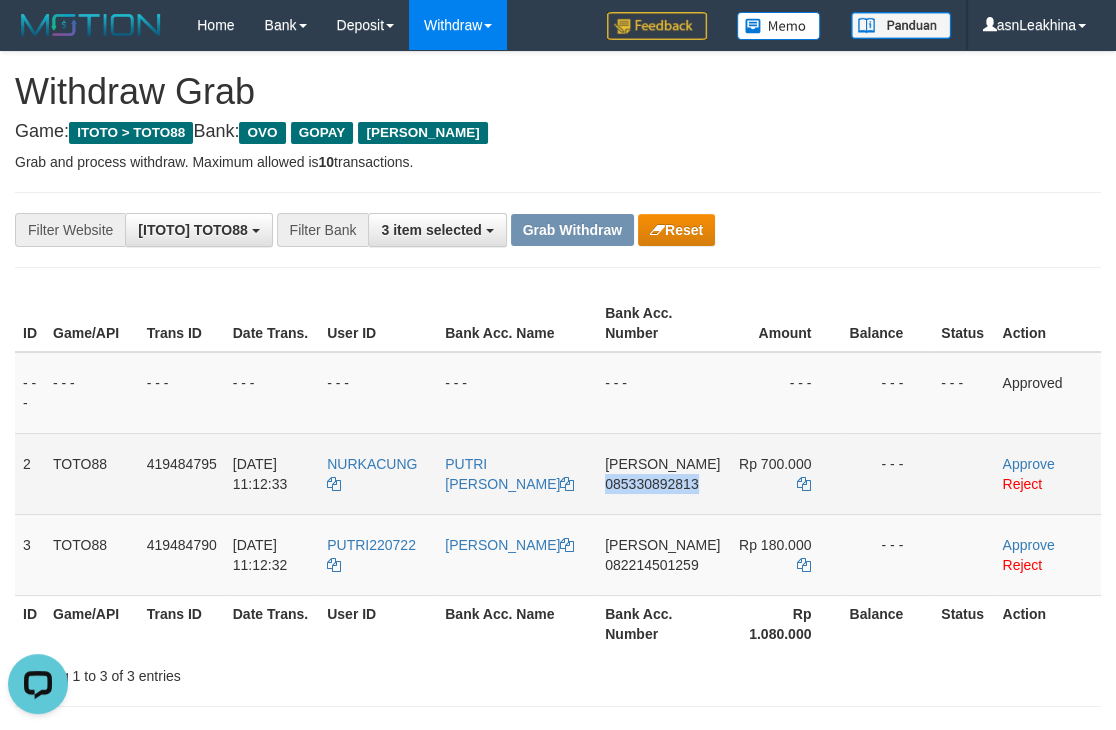 click on "085330892813" at bounding box center [651, 484] 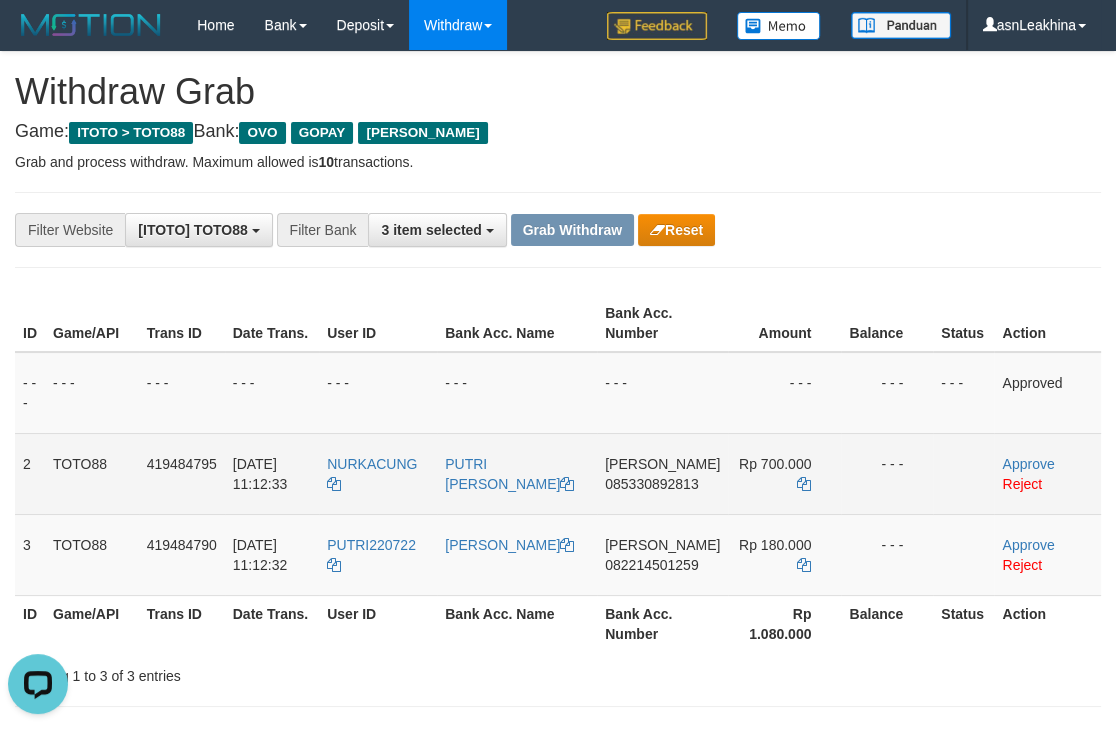 click on "Rp 700.000" at bounding box center [784, 473] 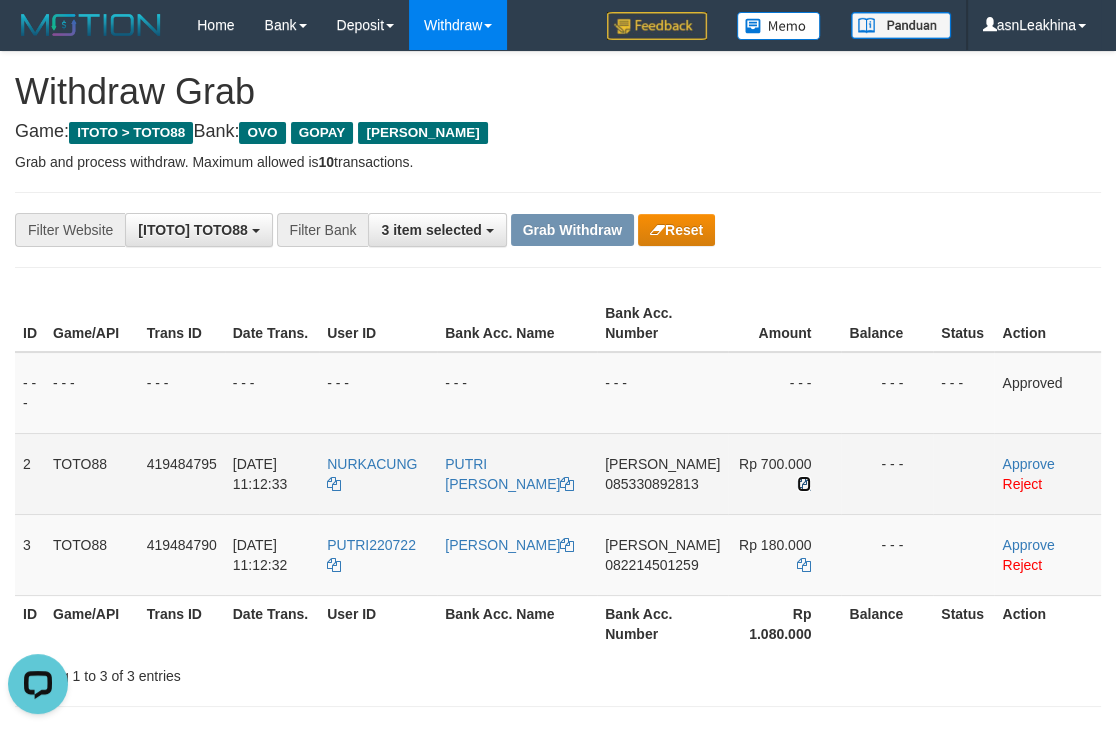 click at bounding box center [804, 484] 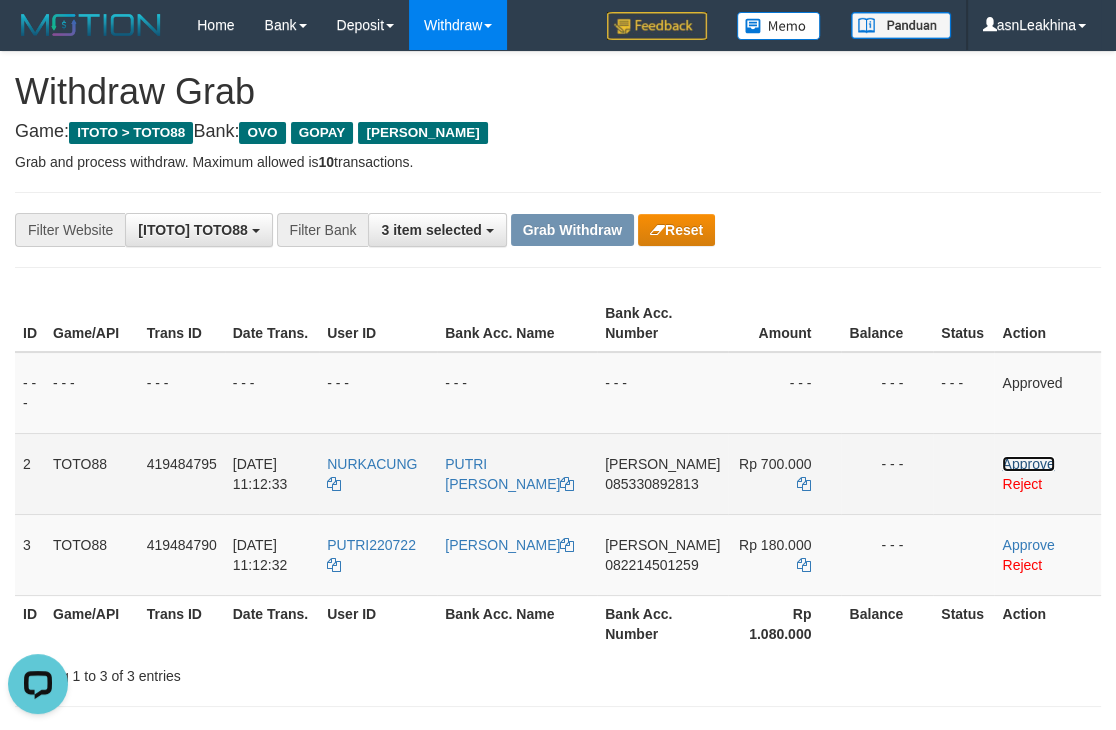 click on "Approve" at bounding box center (1028, 464) 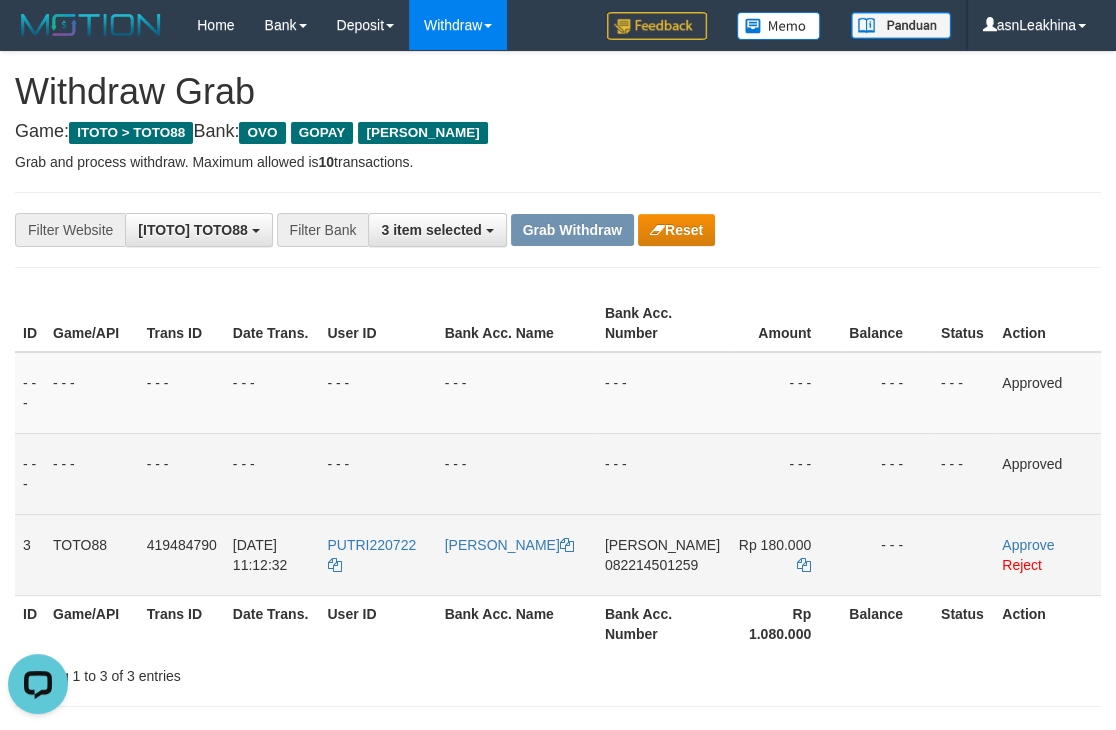 click on "082214501259" at bounding box center [651, 565] 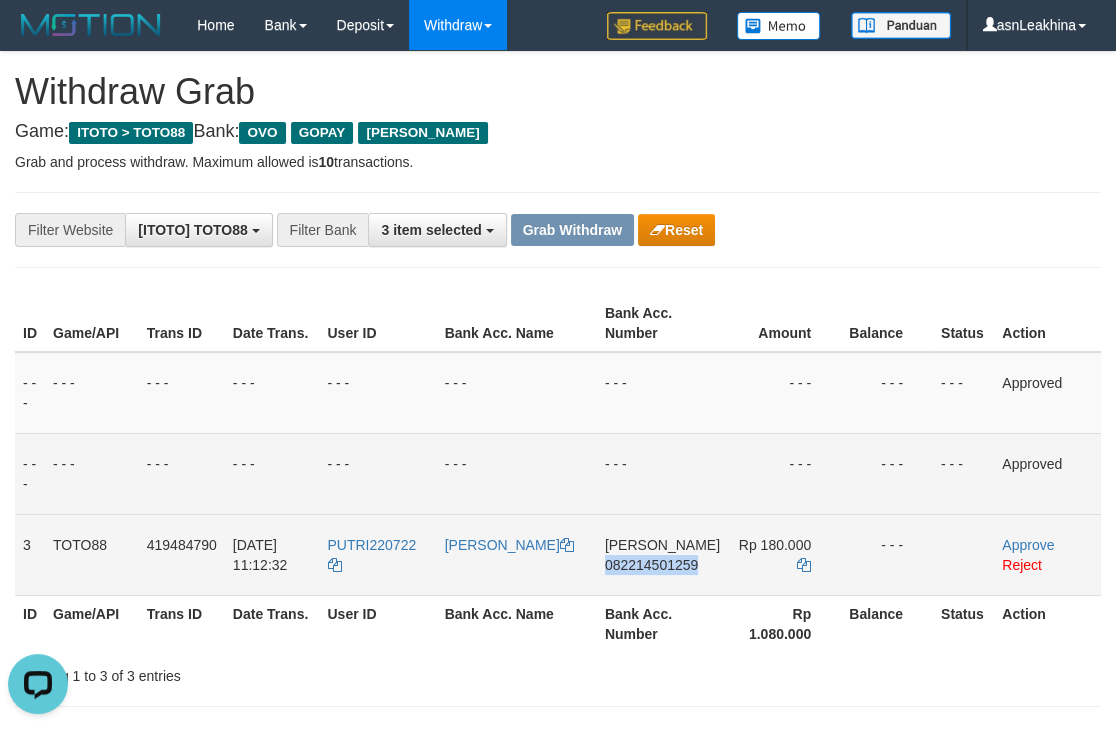 click on "082214501259" at bounding box center [651, 565] 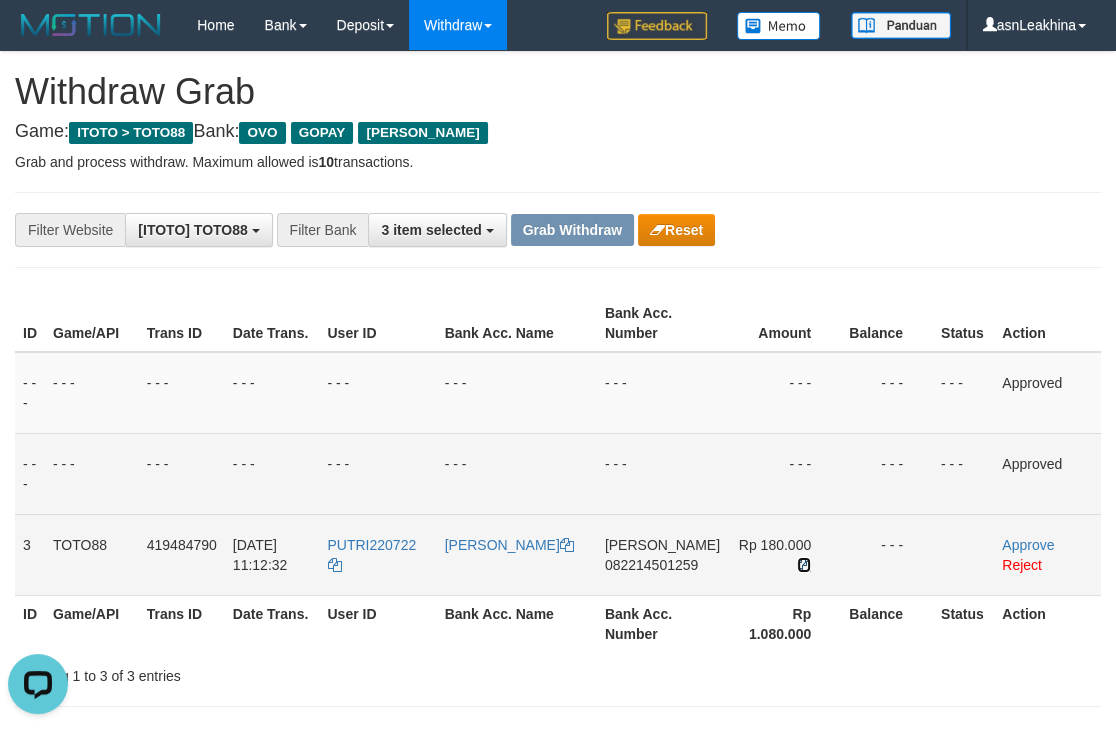 click at bounding box center [804, 565] 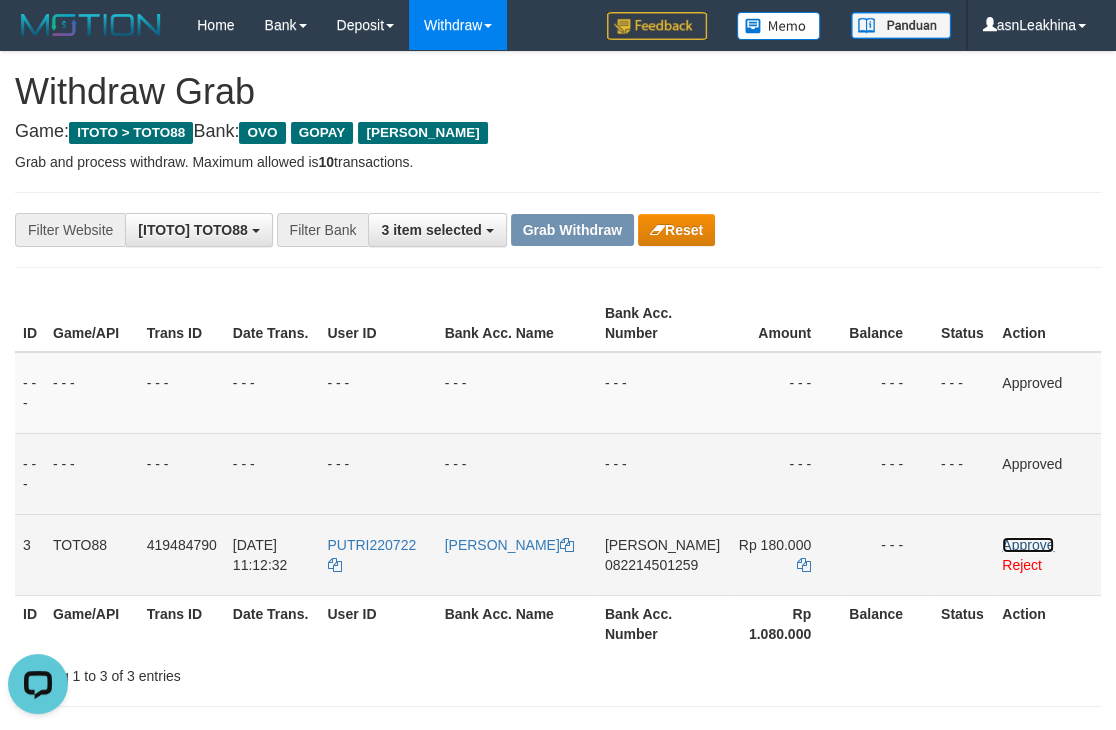 click on "Approve" at bounding box center (1028, 545) 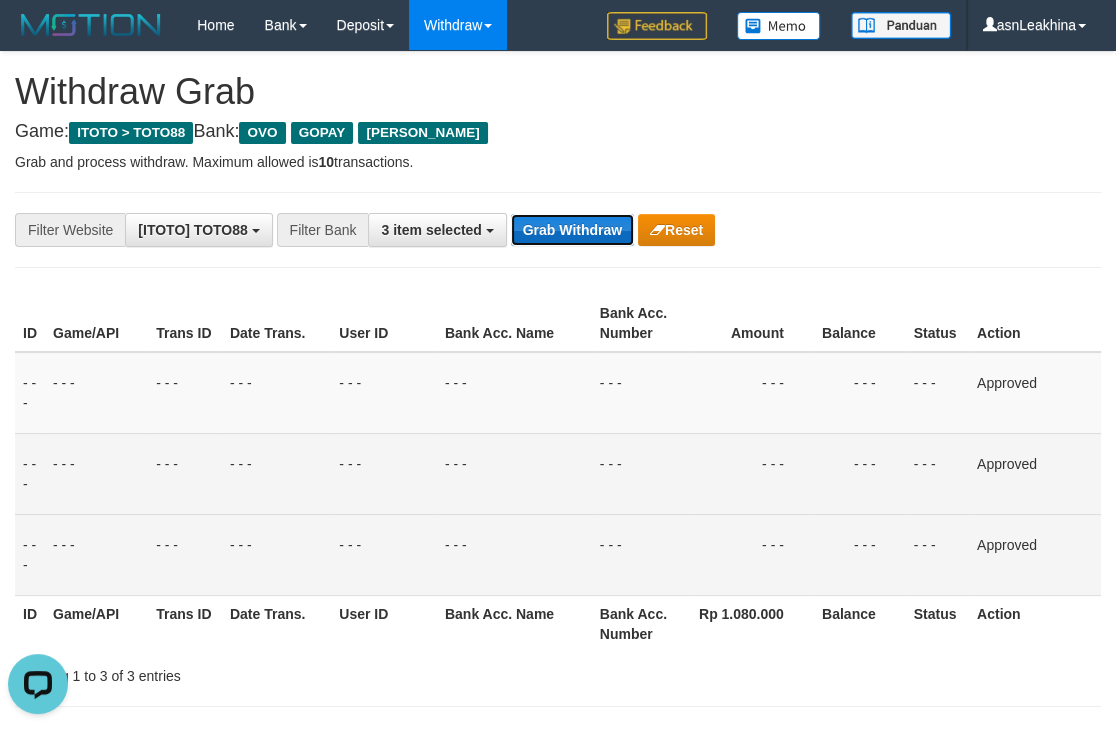 click on "Grab Withdraw" at bounding box center (572, 230) 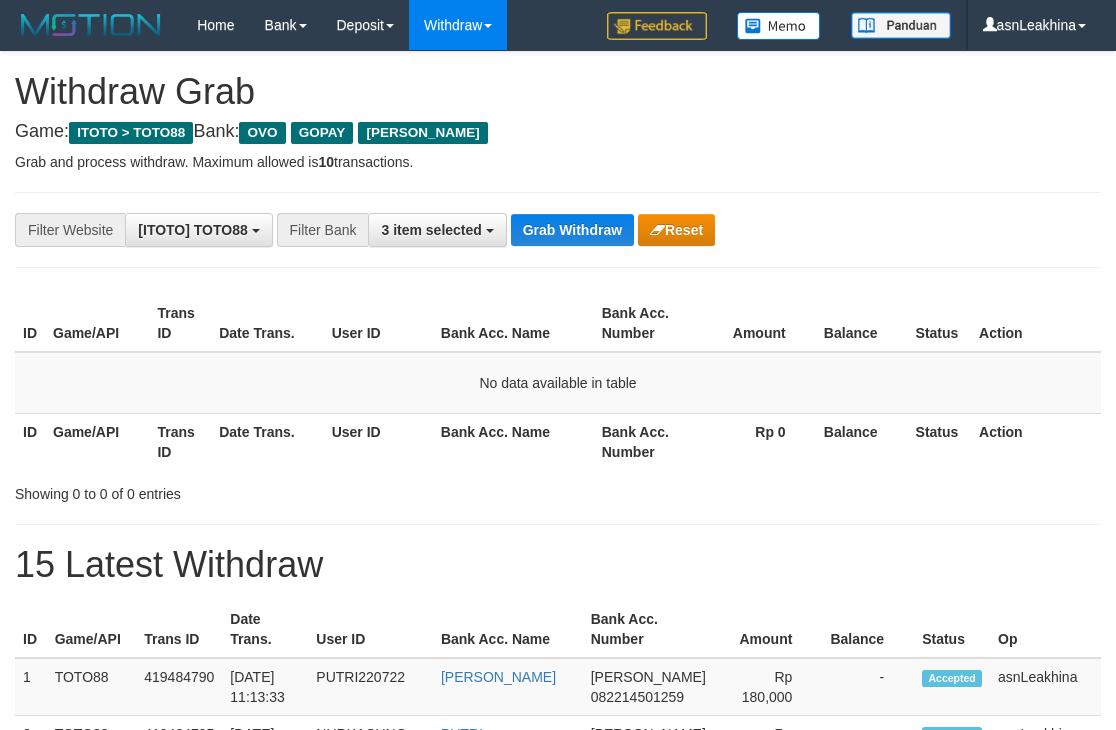 scroll, scrollTop: 0, scrollLeft: 0, axis: both 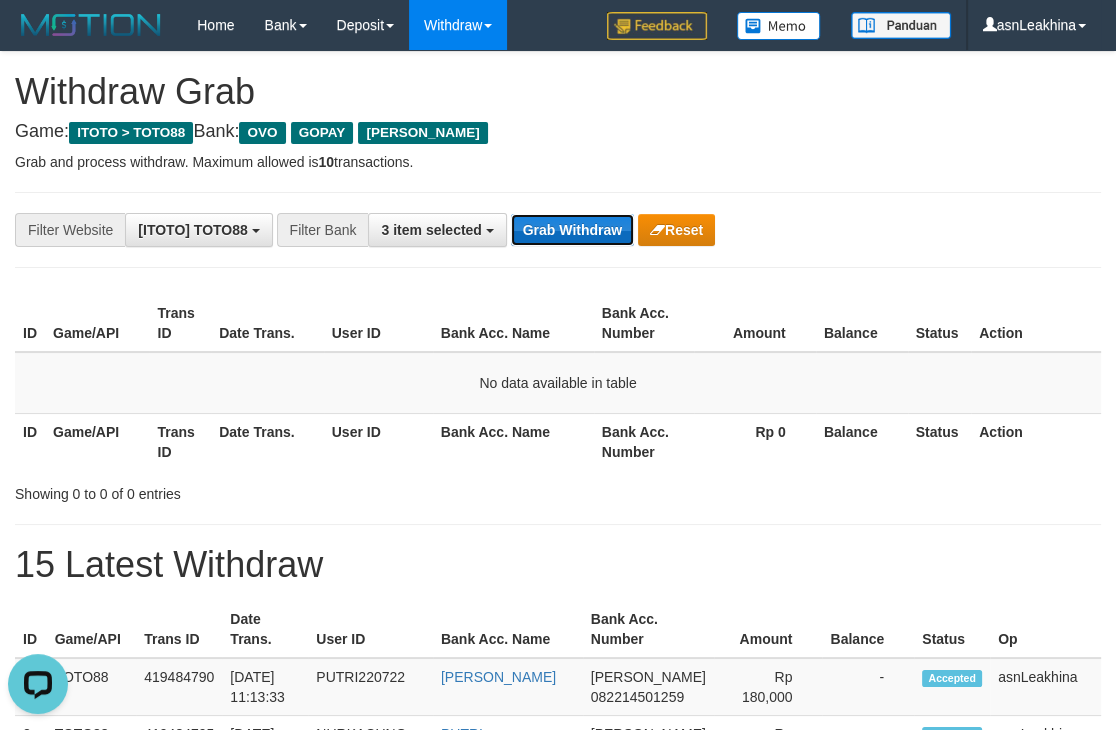 click on "Grab Withdraw" at bounding box center [572, 230] 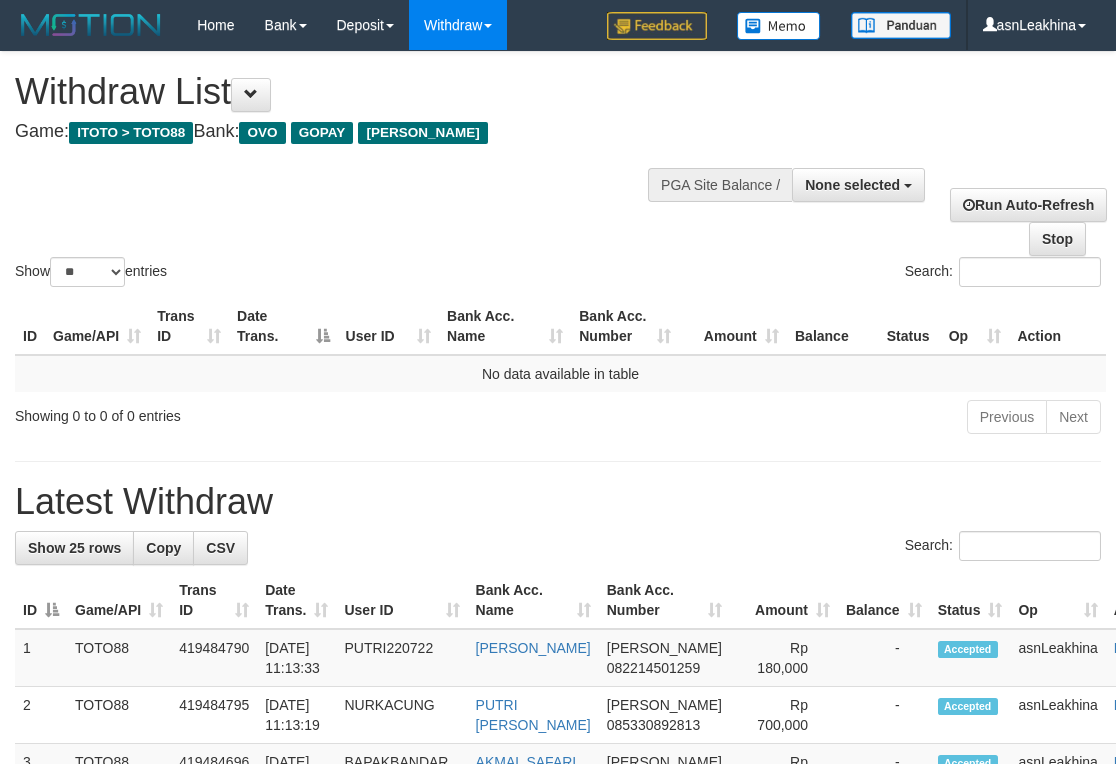 select 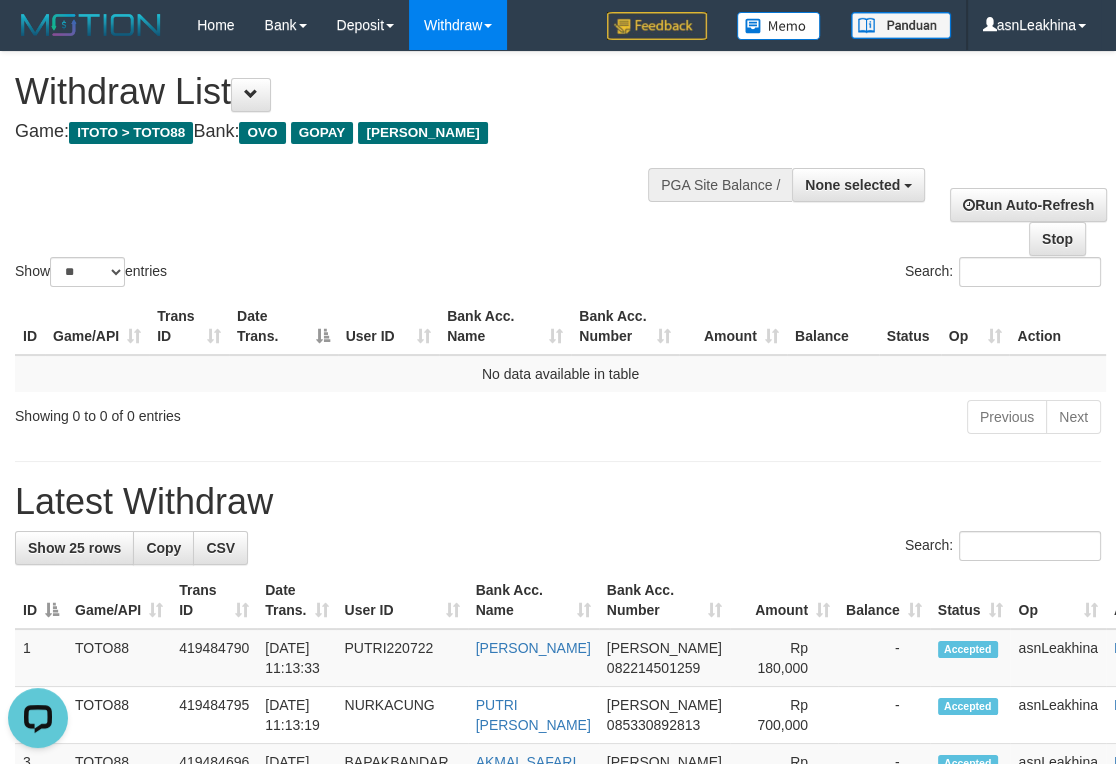 scroll, scrollTop: 0, scrollLeft: 0, axis: both 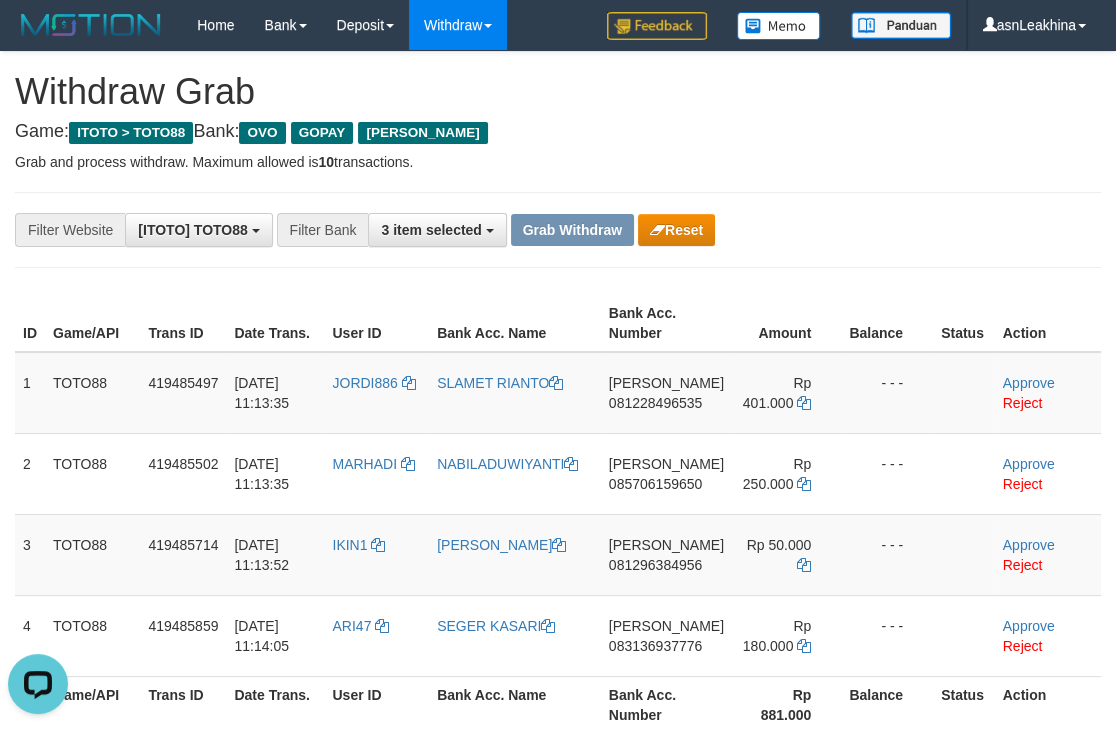 click on "Game:   ITOTO > TOTO88    		Bank:   OVO   GOPAY   DANA" at bounding box center [558, 132] 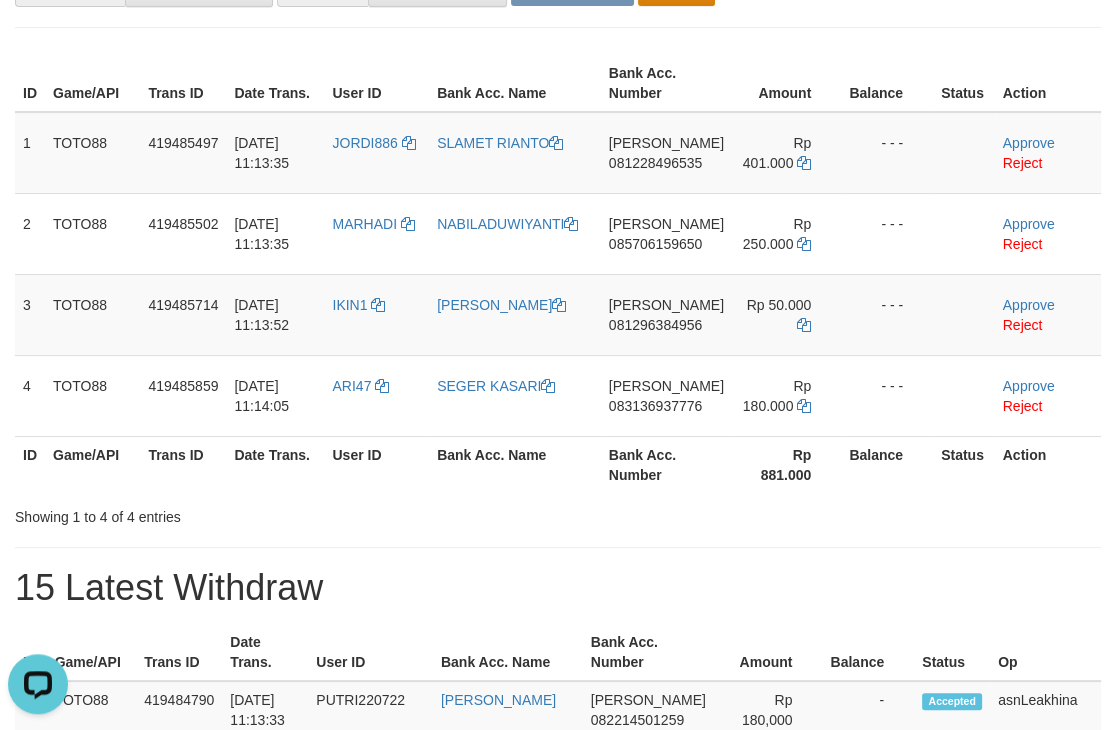 scroll, scrollTop: 0, scrollLeft: 0, axis: both 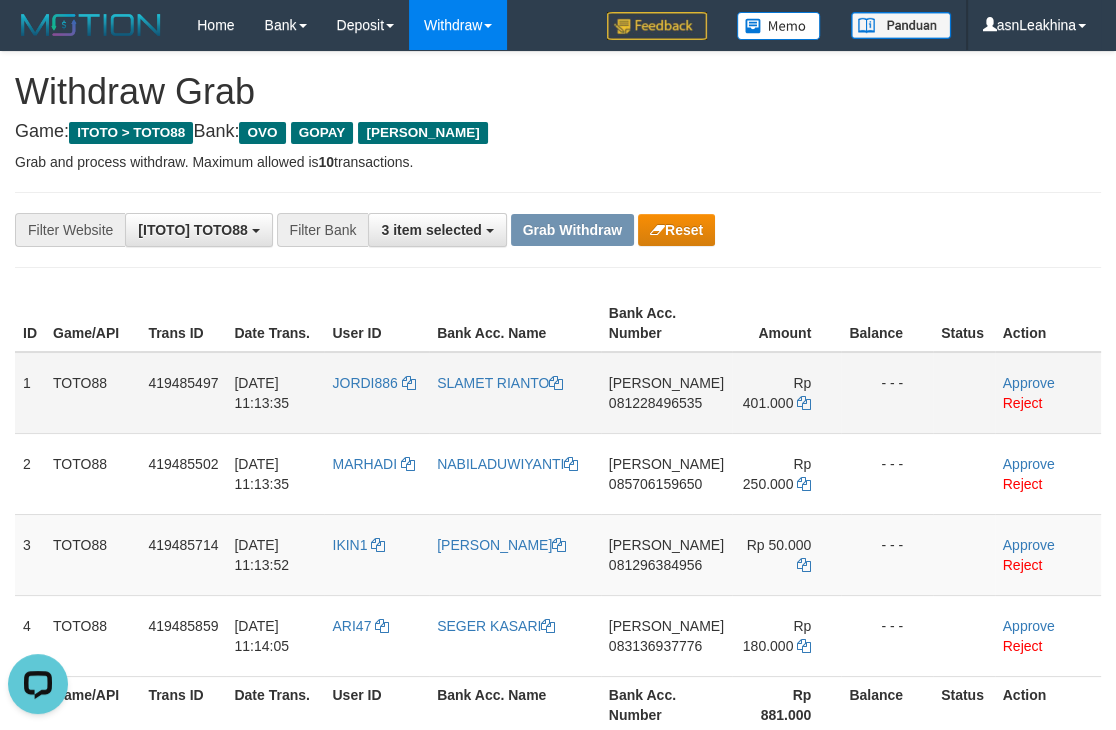 click on "081228496535" at bounding box center [655, 403] 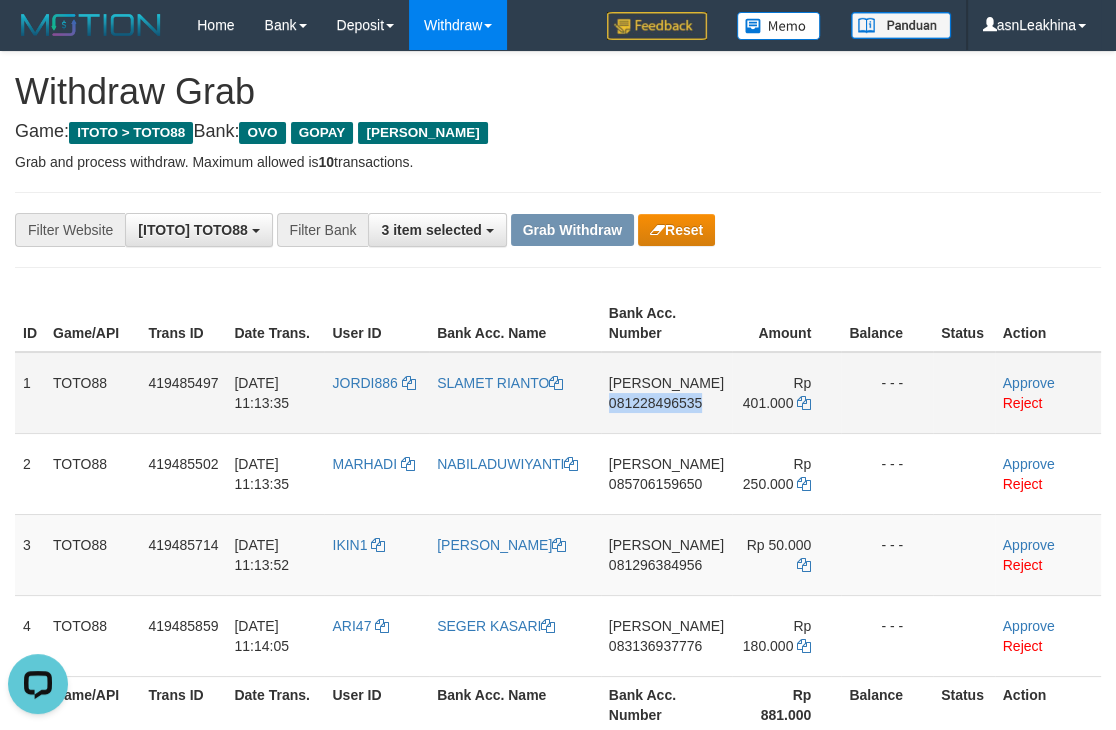 click on "081228496535" at bounding box center (655, 403) 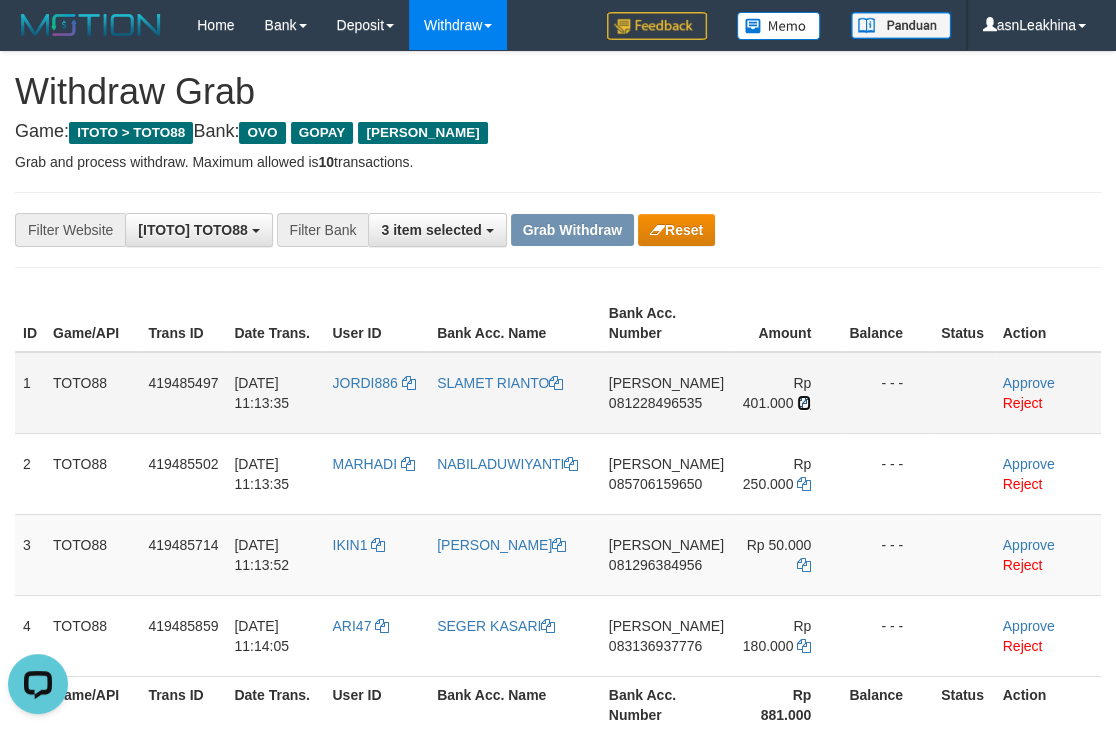 click at bounding box center [804, 403] 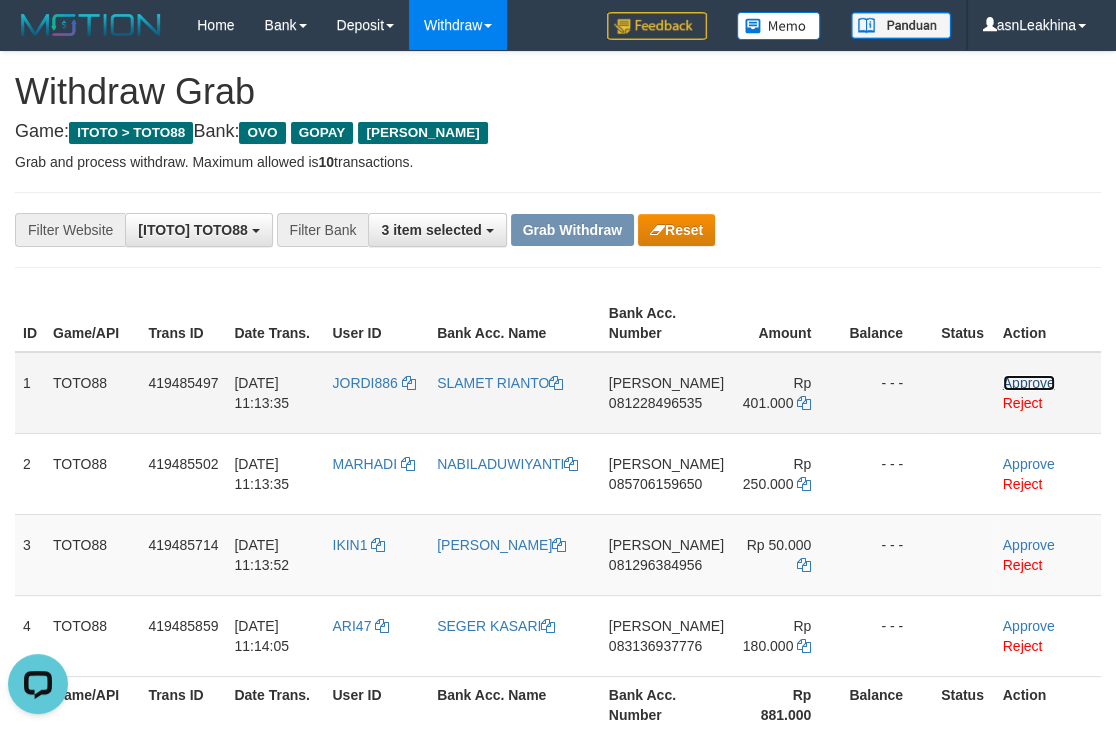 click on "Approve" at bounding box center [1029, 383] 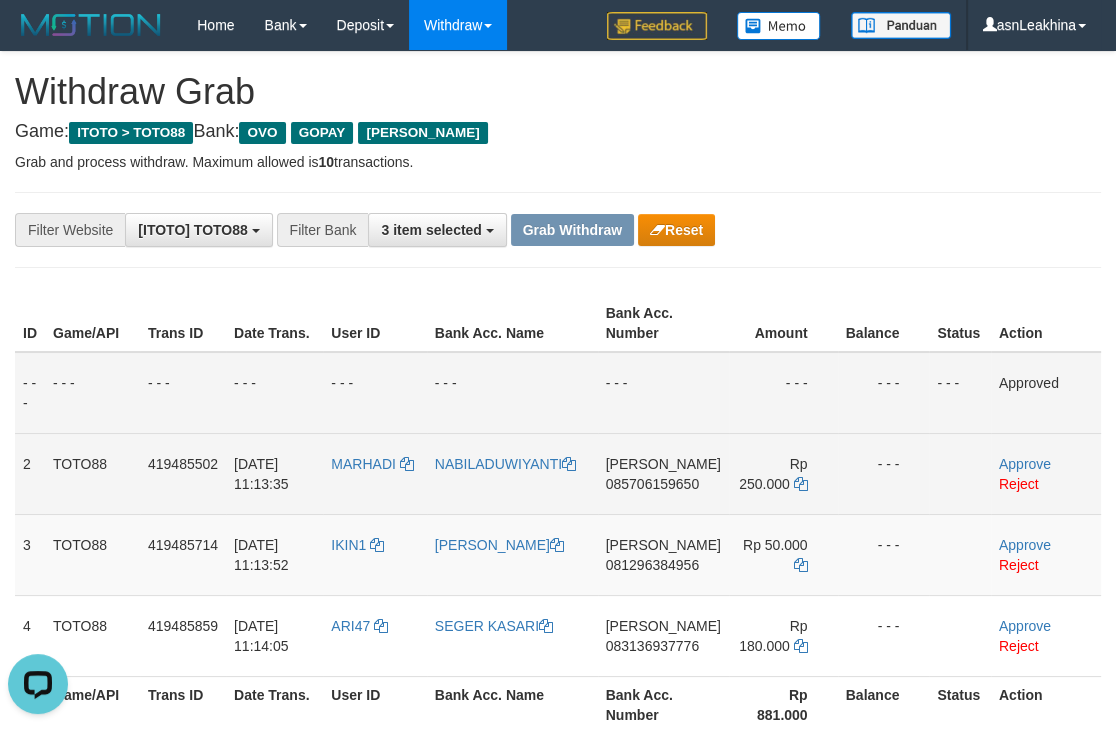 click on "085706159650" at bounding box center [652, 484] 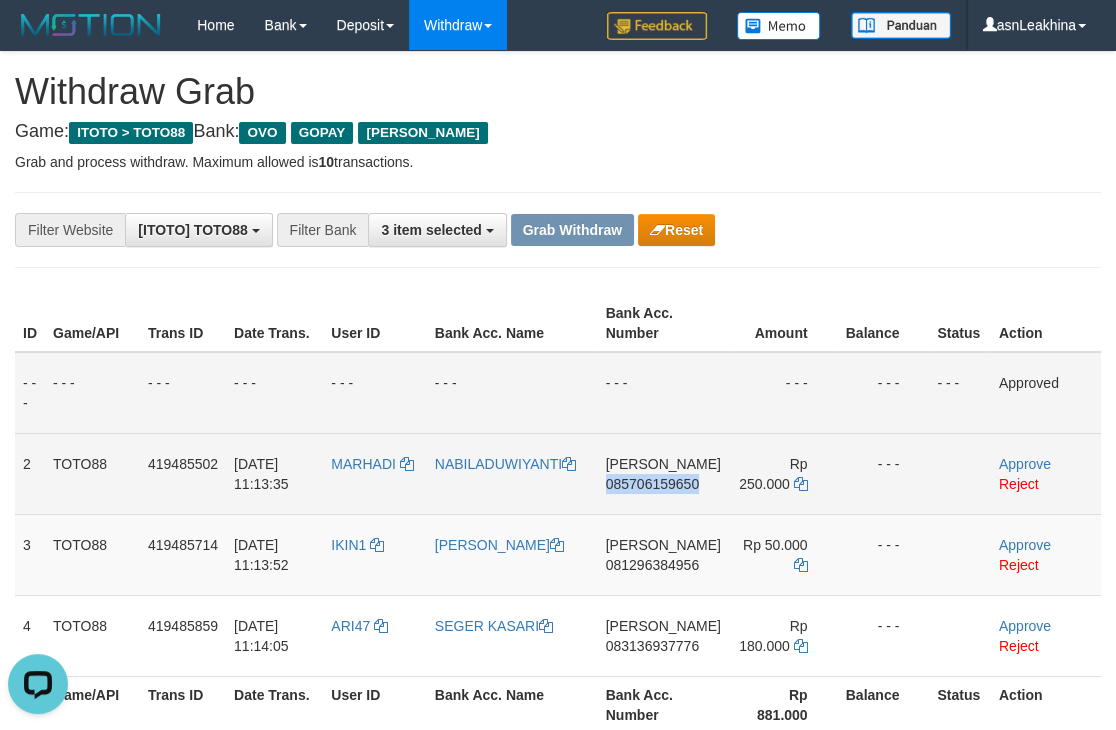click on "085706159650" at bounding box center (652, 484) 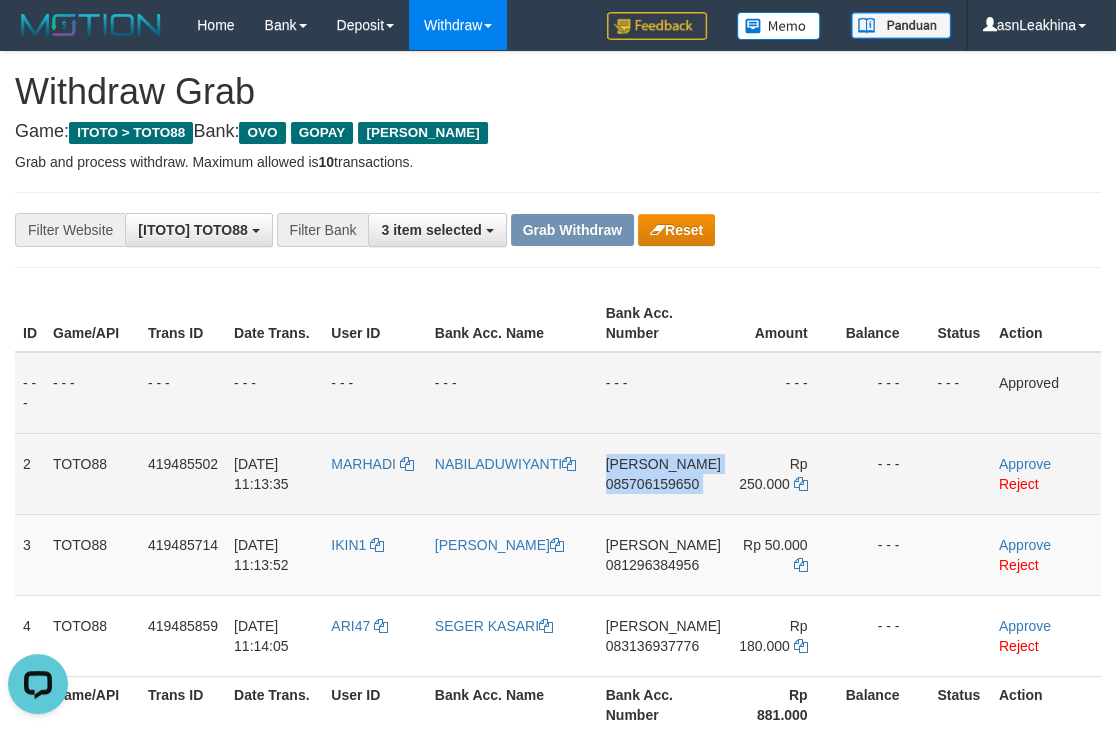 click on "085706159650" at bounding box center (652, 484) 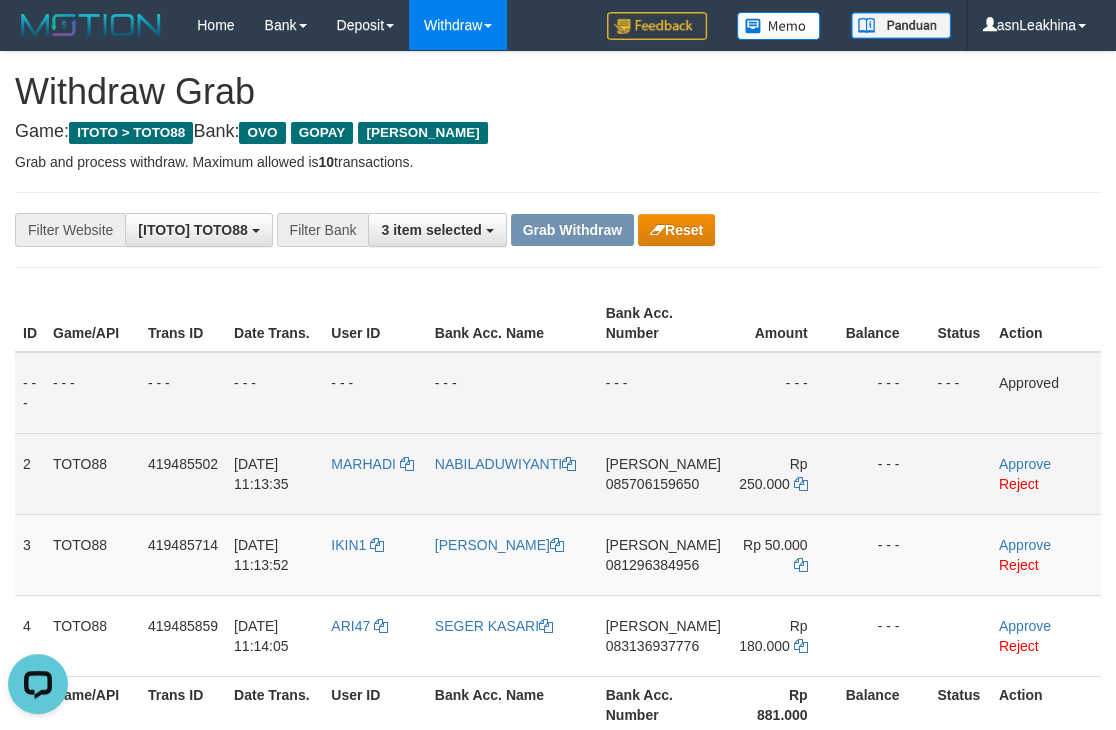 click on "Rp 250.000" at bounding box center (783, 473) 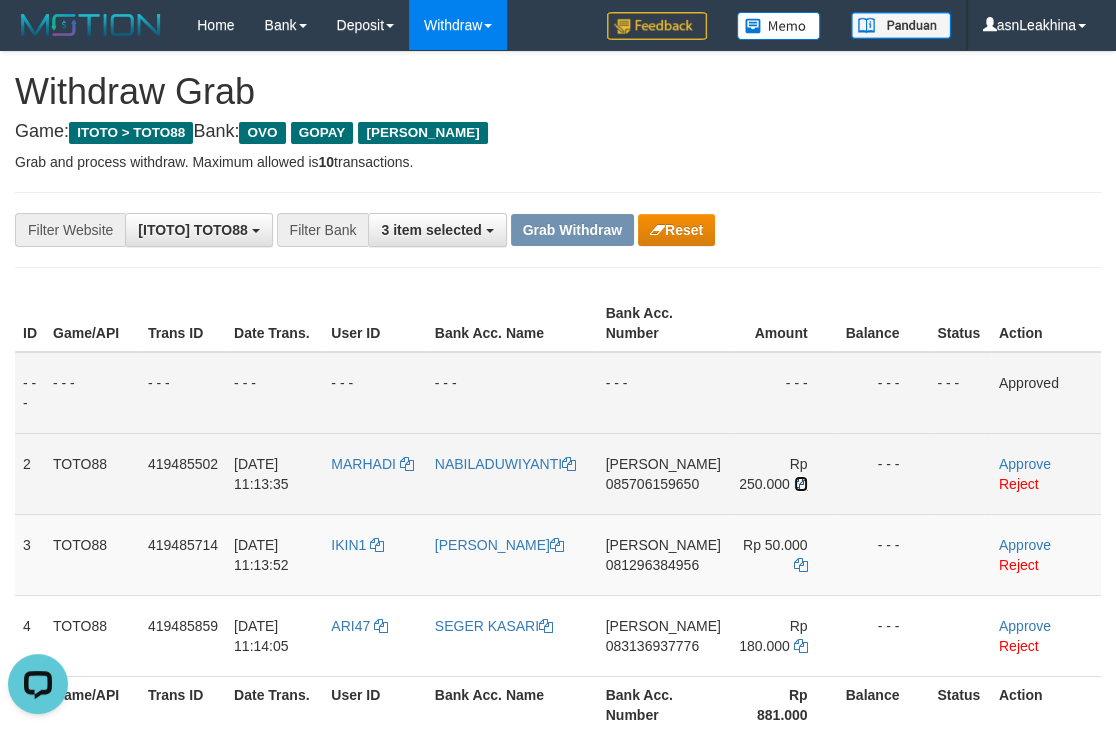 click at bounding box center [801, 484] 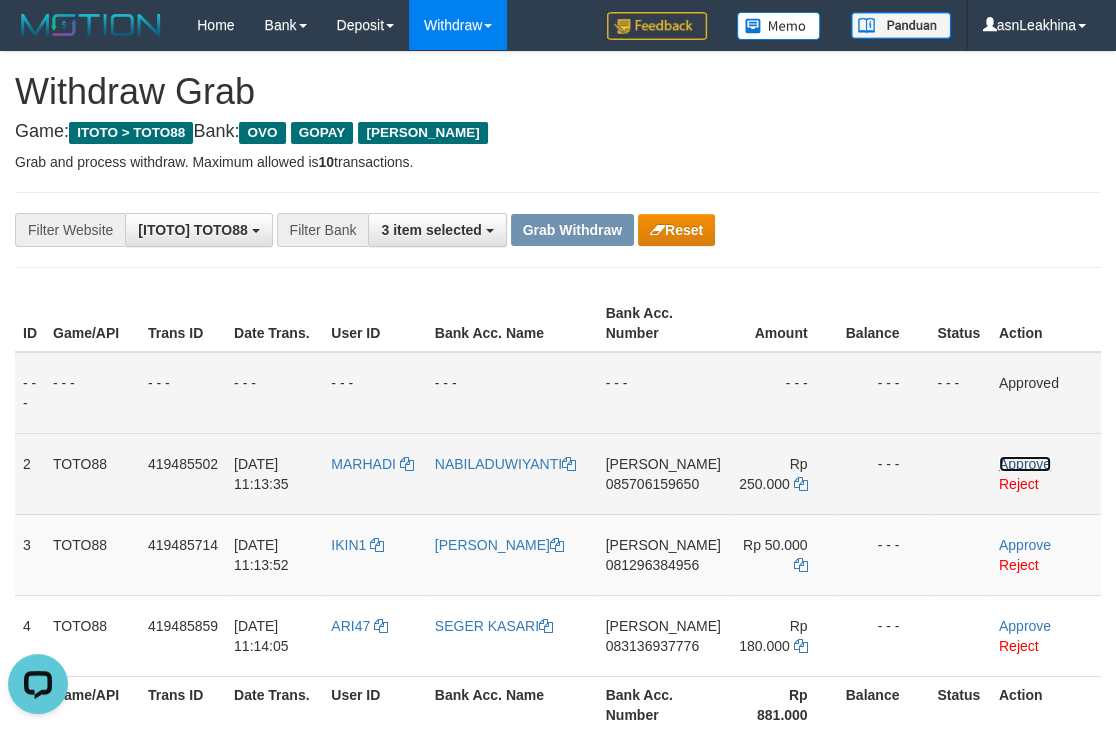 click on "Approve" at bounding box center [1025, 464] 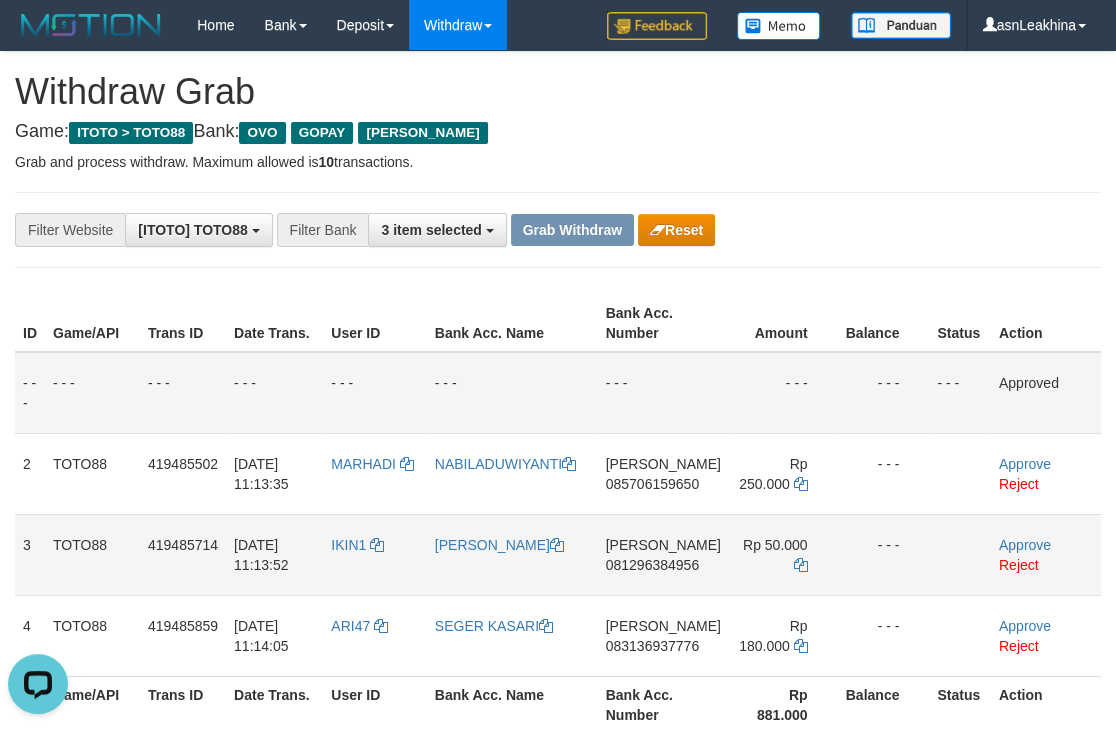 click on "081296384956" at bounding box center (652, 565) 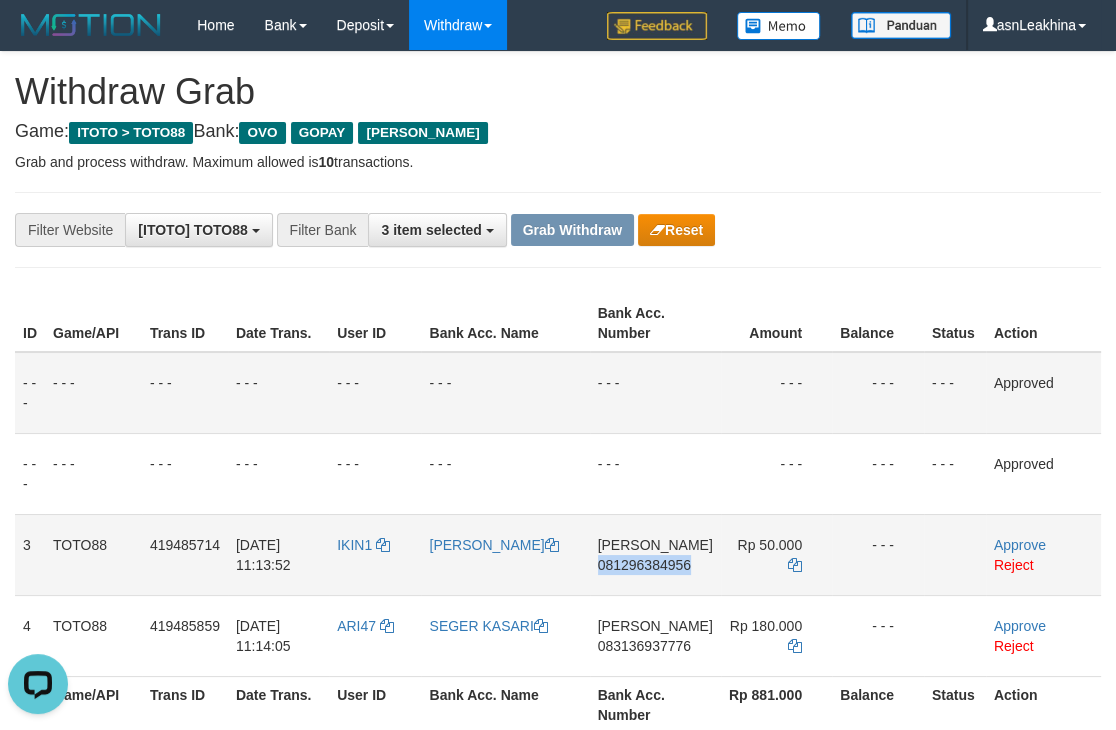 click on "081296384956" at bounding box center (644, 565) 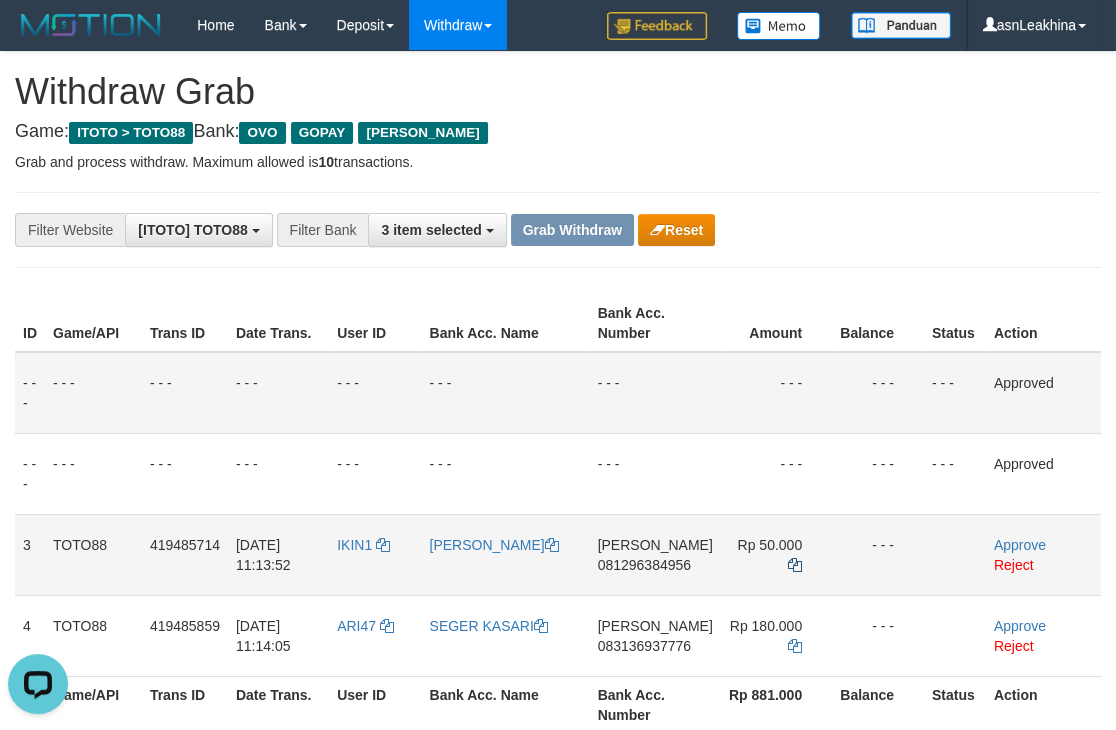 click on "Rp 50.000" at bounding box center (776, 554) 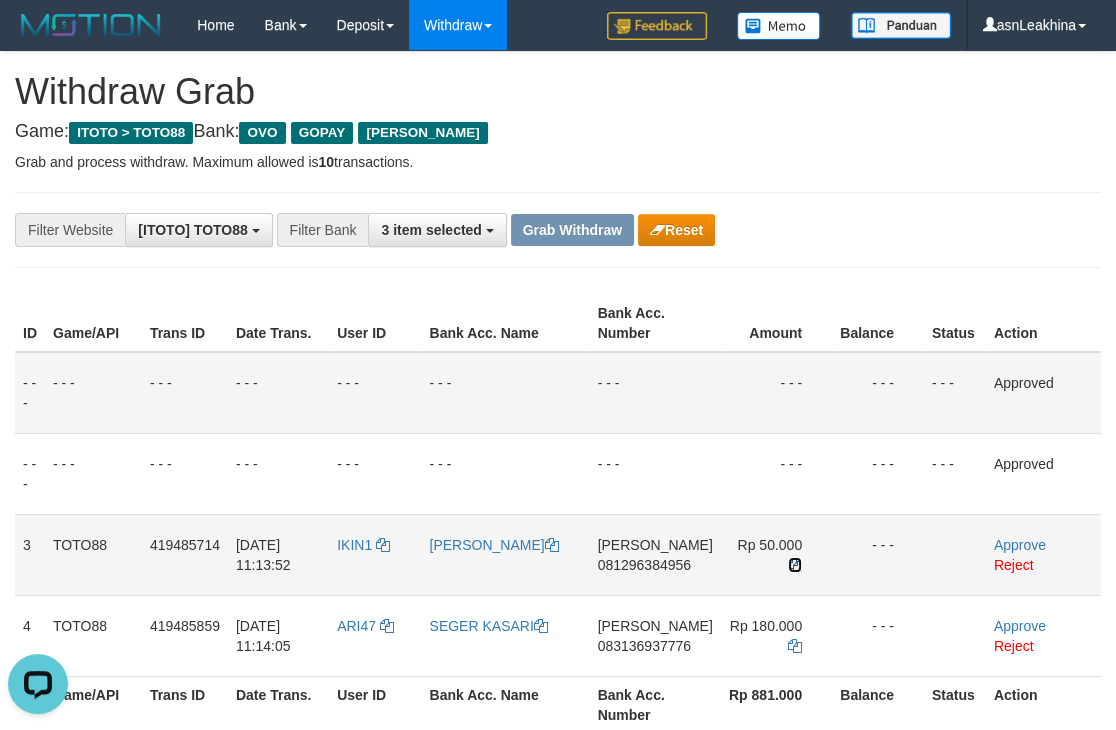 click at bounding box center (795, 565) 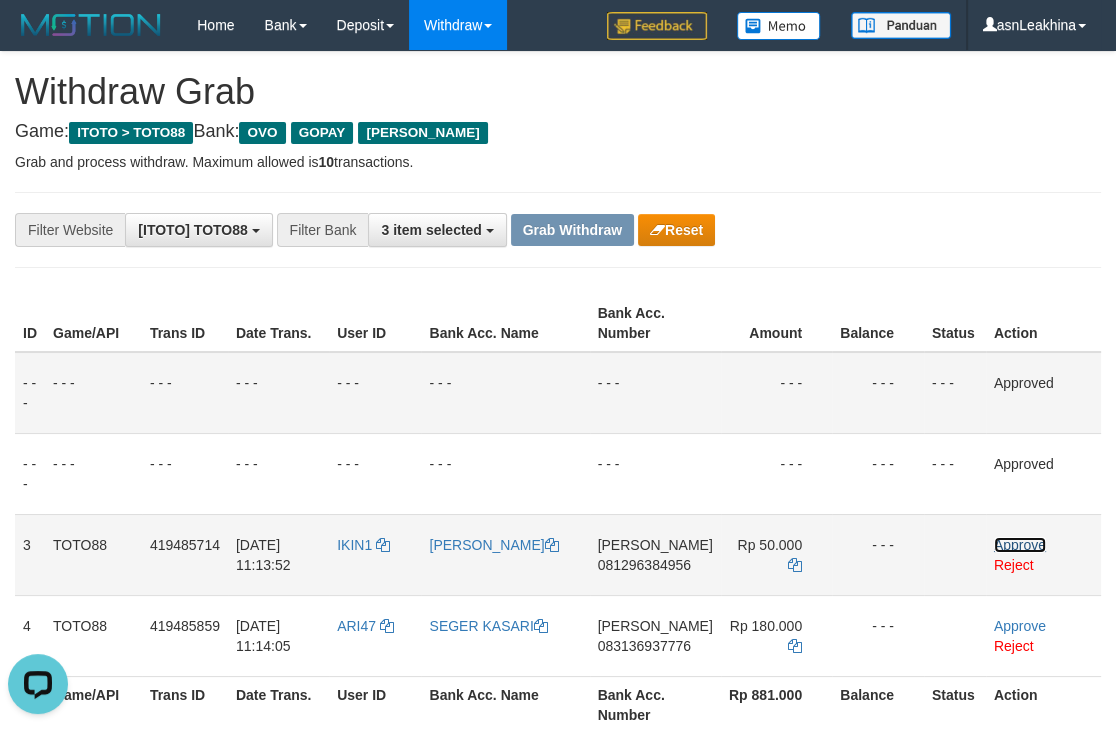 click on "Approve" at bounding box center (1020, 545) 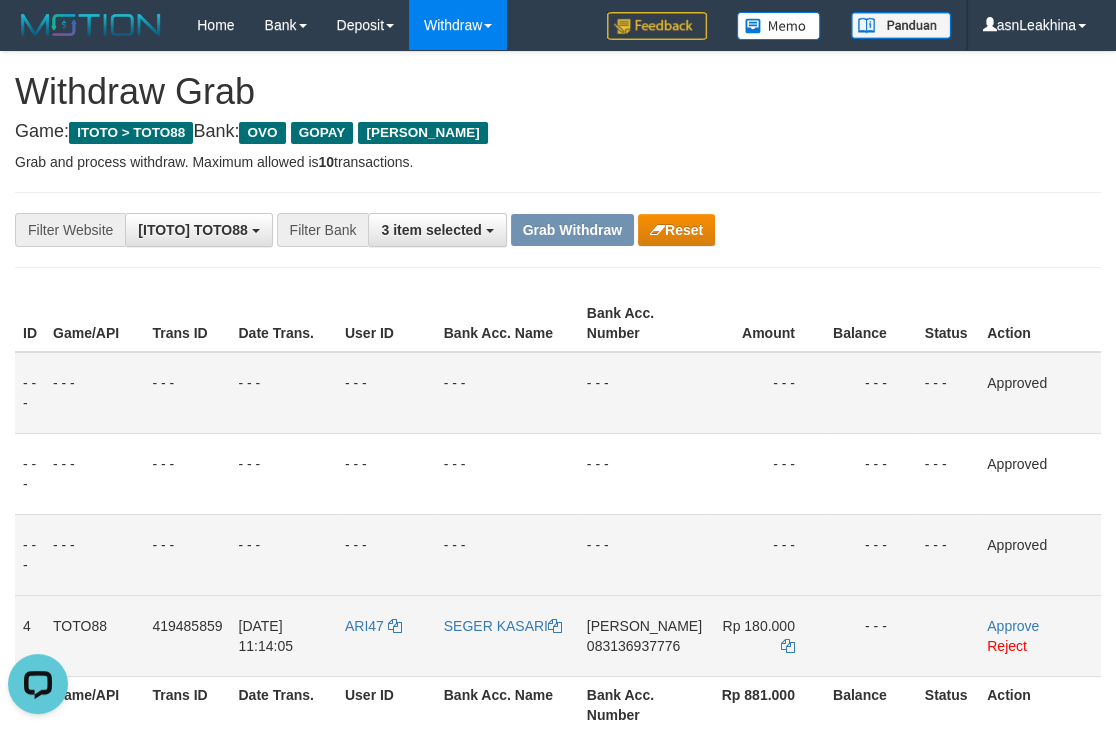 click on "083136937776" at bounding box center (633, 646) 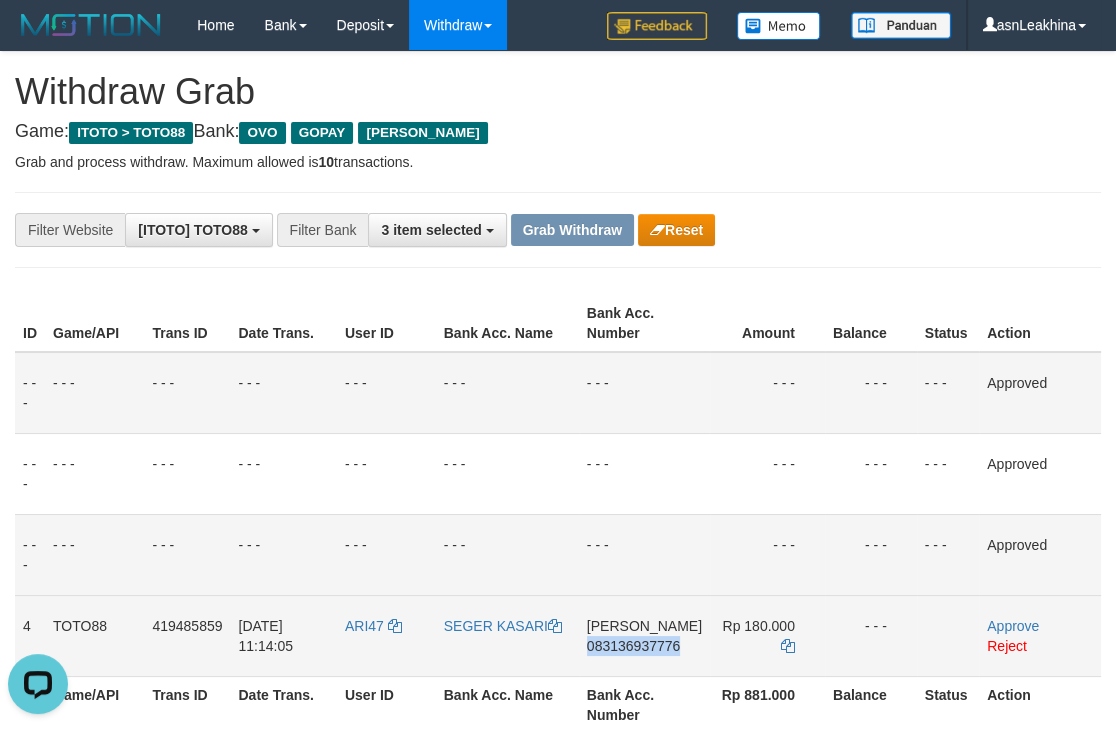 click on "083136937776" at bounding box center (633, 646) 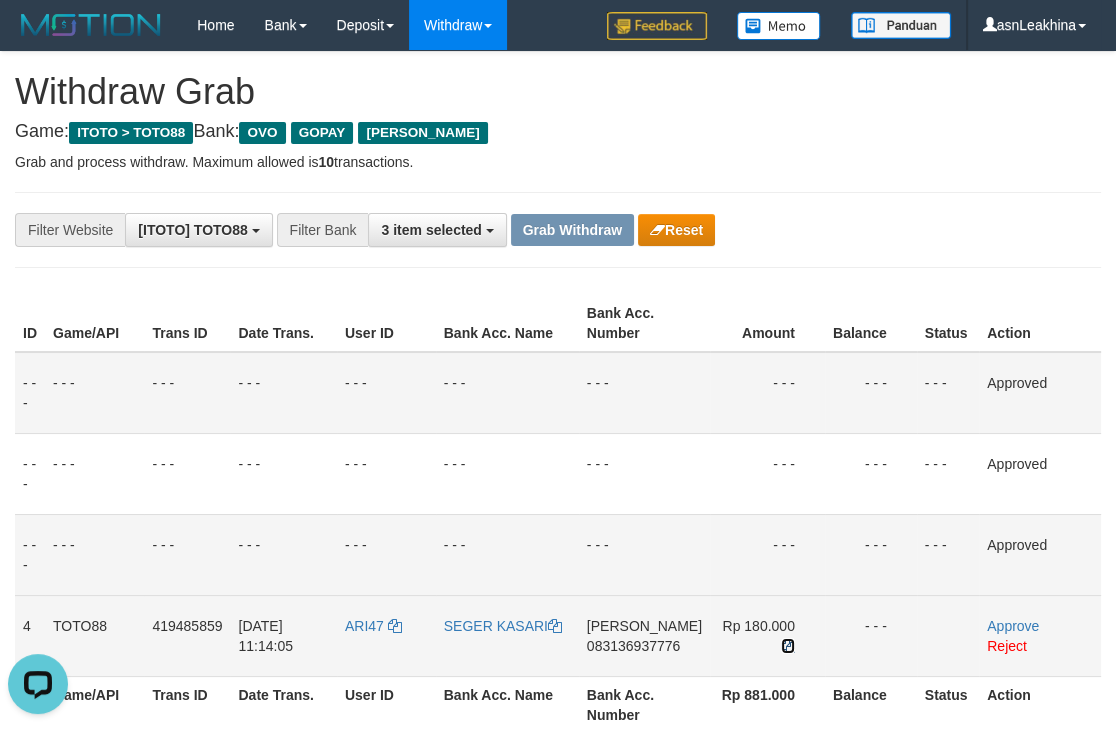 click at bounding box center [788, 646] 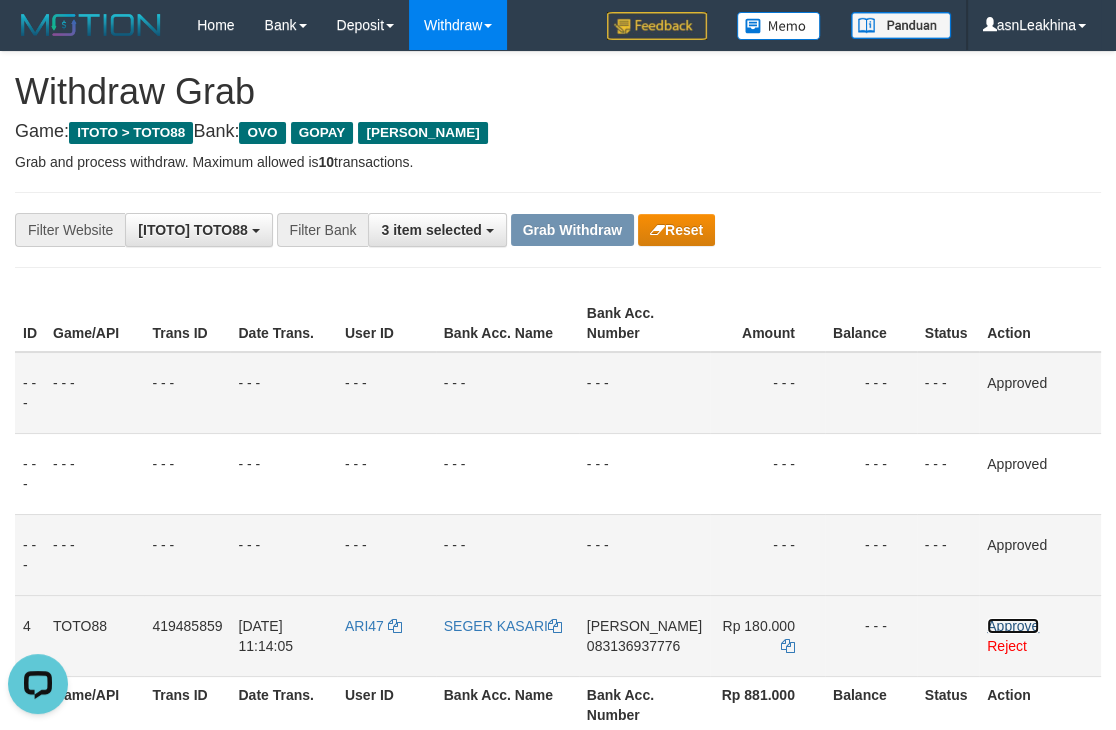 click on "Approve" at bounding box center (1013, 626) 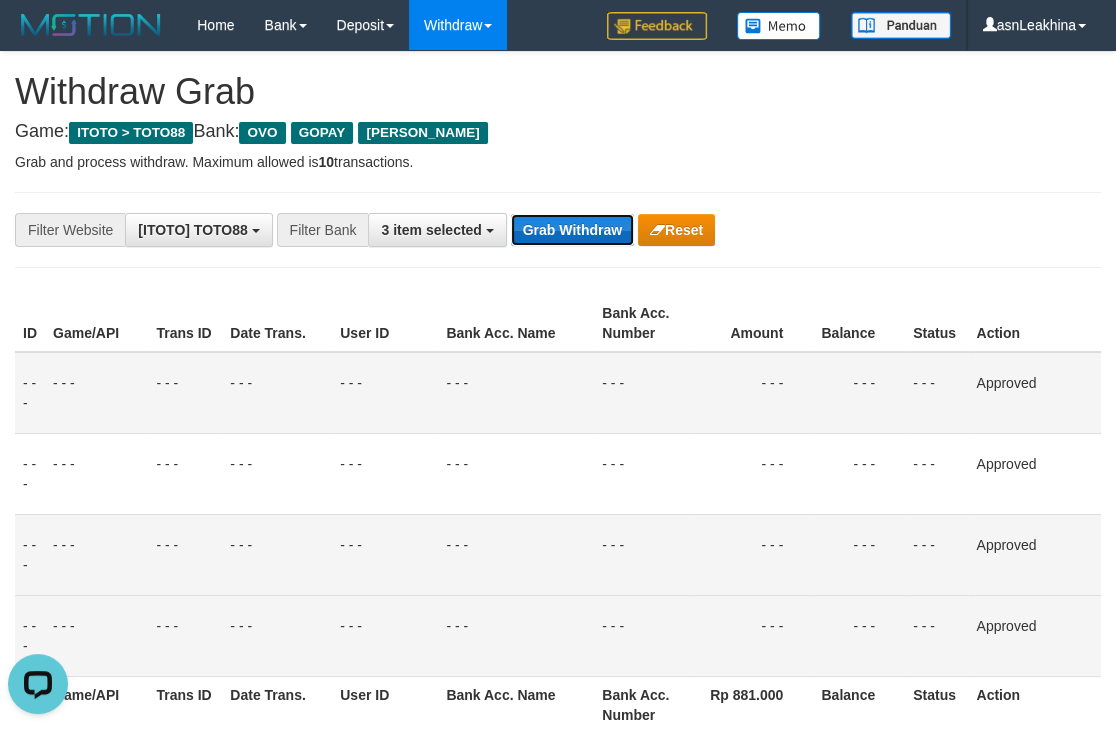click on "Grab Withdraw" at bounding box center [572, 230] 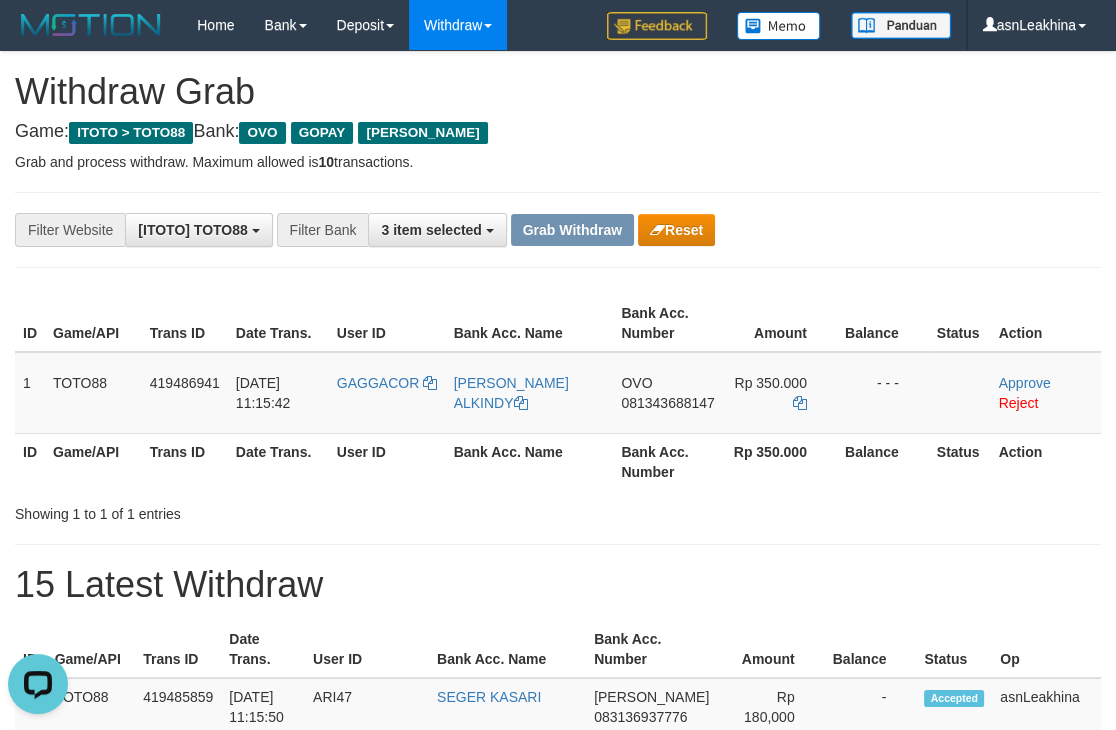 scroll, scrollTop: 0, scrollLeft: 0, axis: both 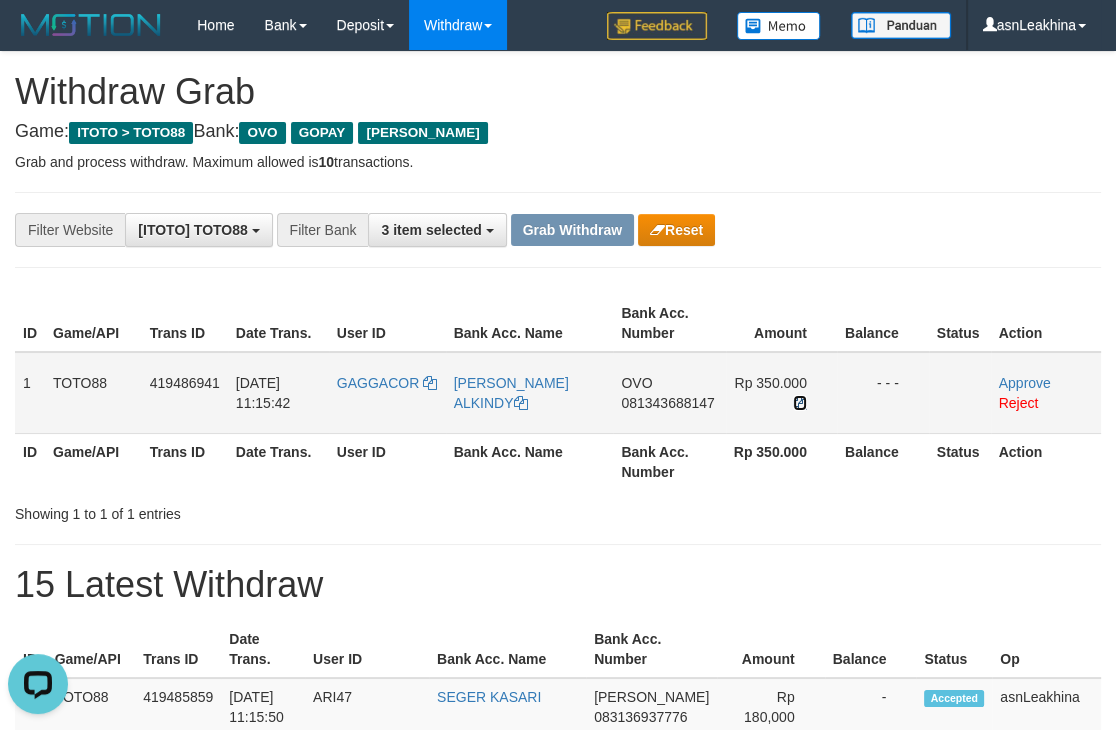 click at bounding box center (800, 403) 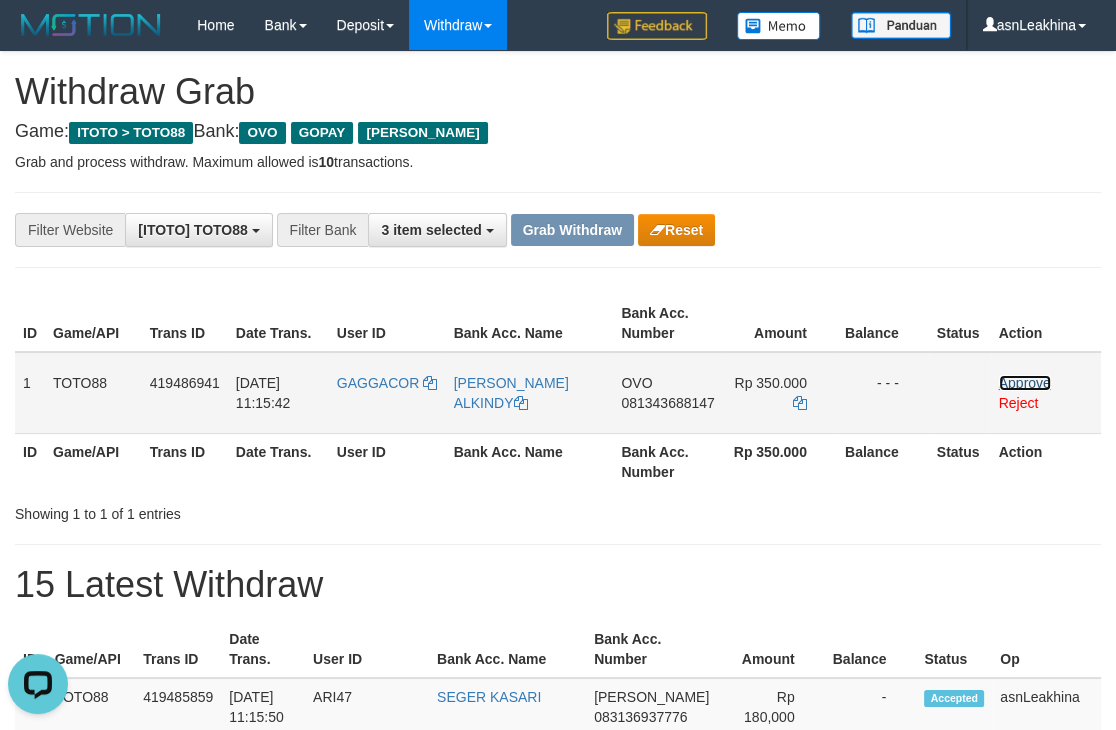 click on "Approve" at bounding box center (1025, 383) 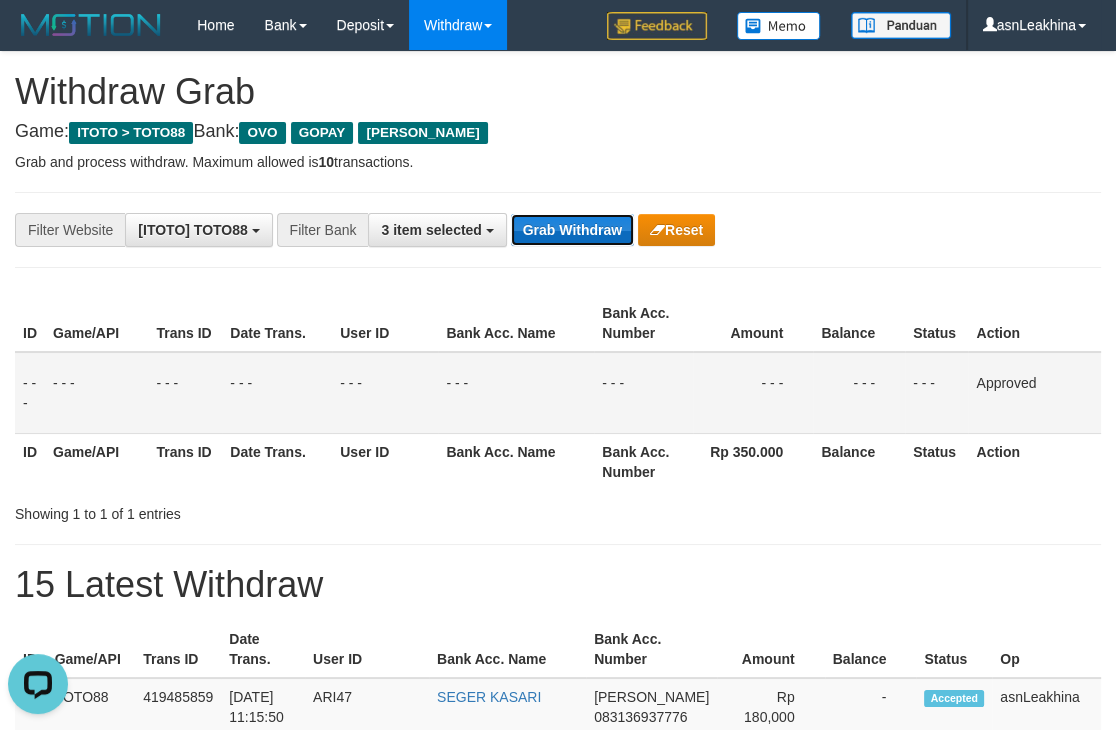 click on "Grab Withdraw" at bounding box center [572, 230] 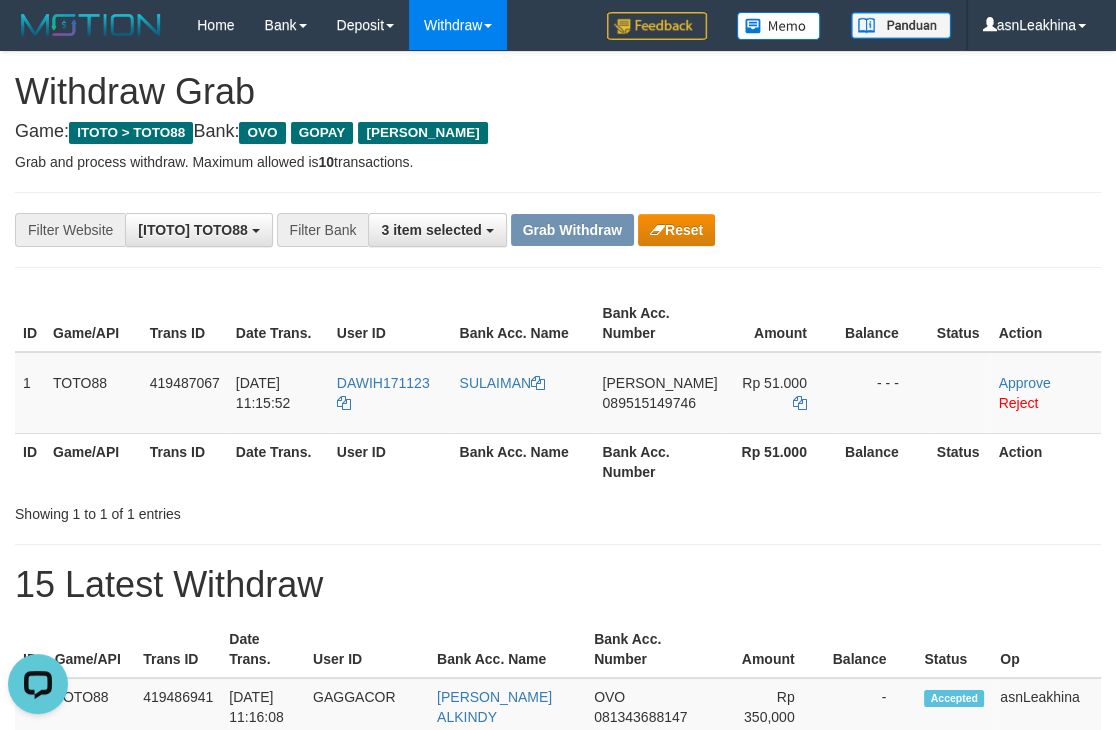 scroll, scrollTop: 0, scrollLeft: 0, axis: both 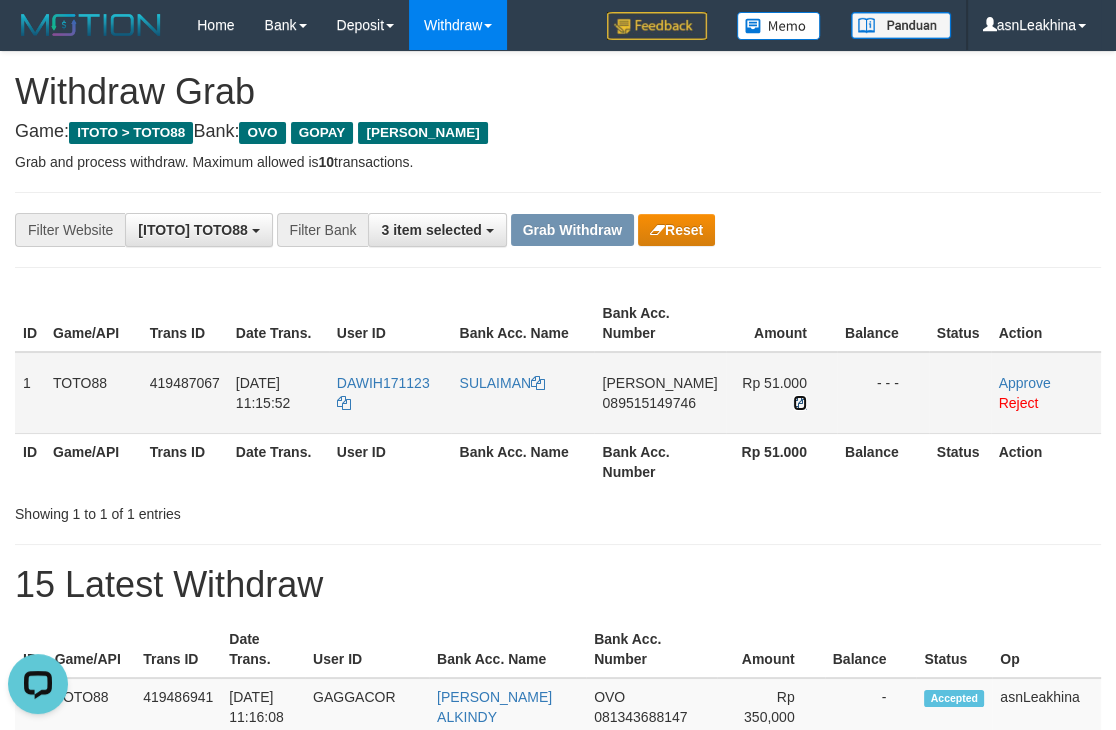 click at bounding box center [800, 403] 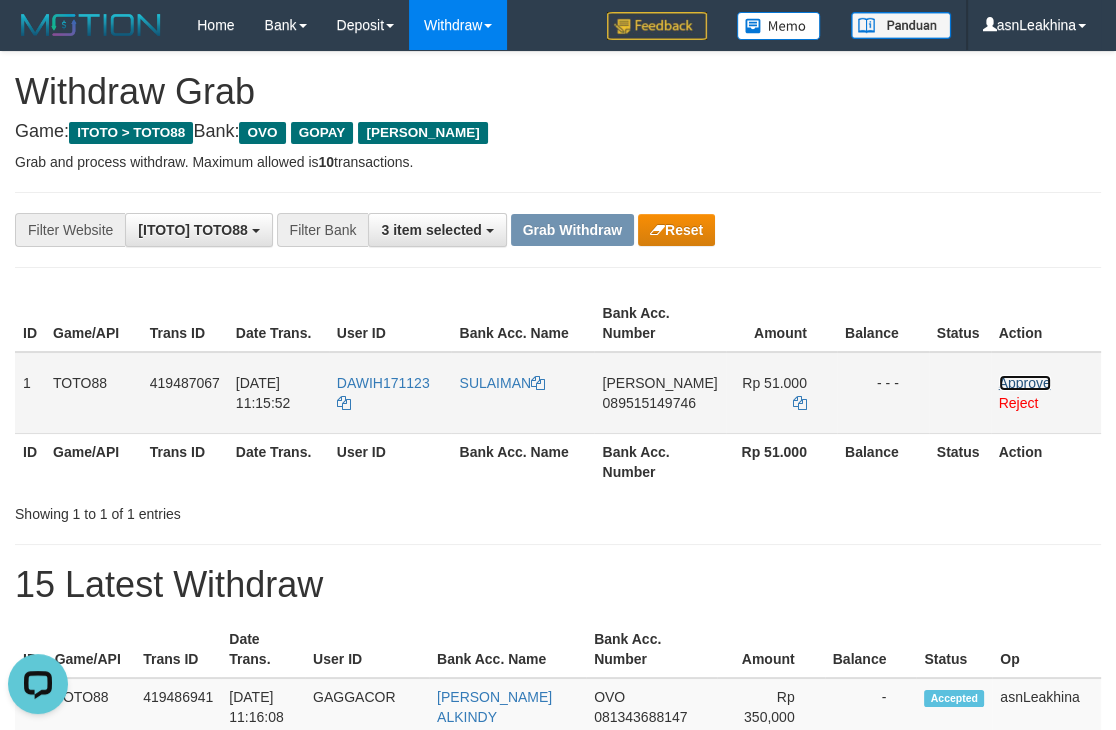 click on "Approve" at bounding box center [1025, 383] 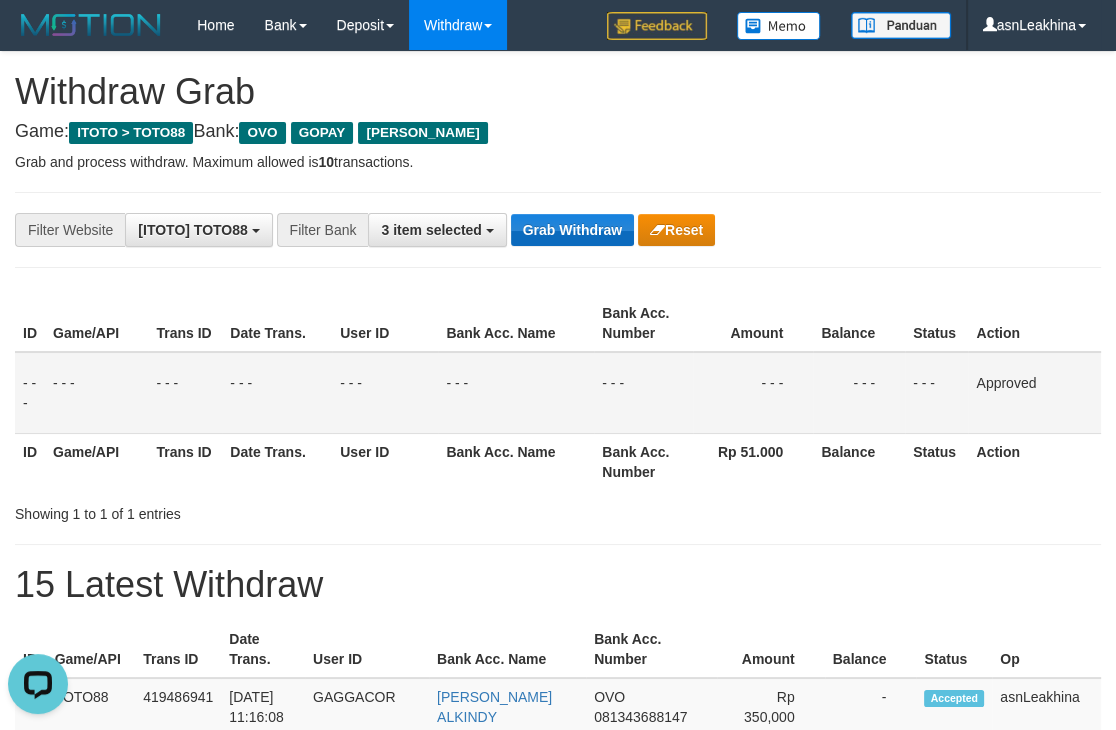 click on "Grab Withdraw" at bounding box center (572, 230) 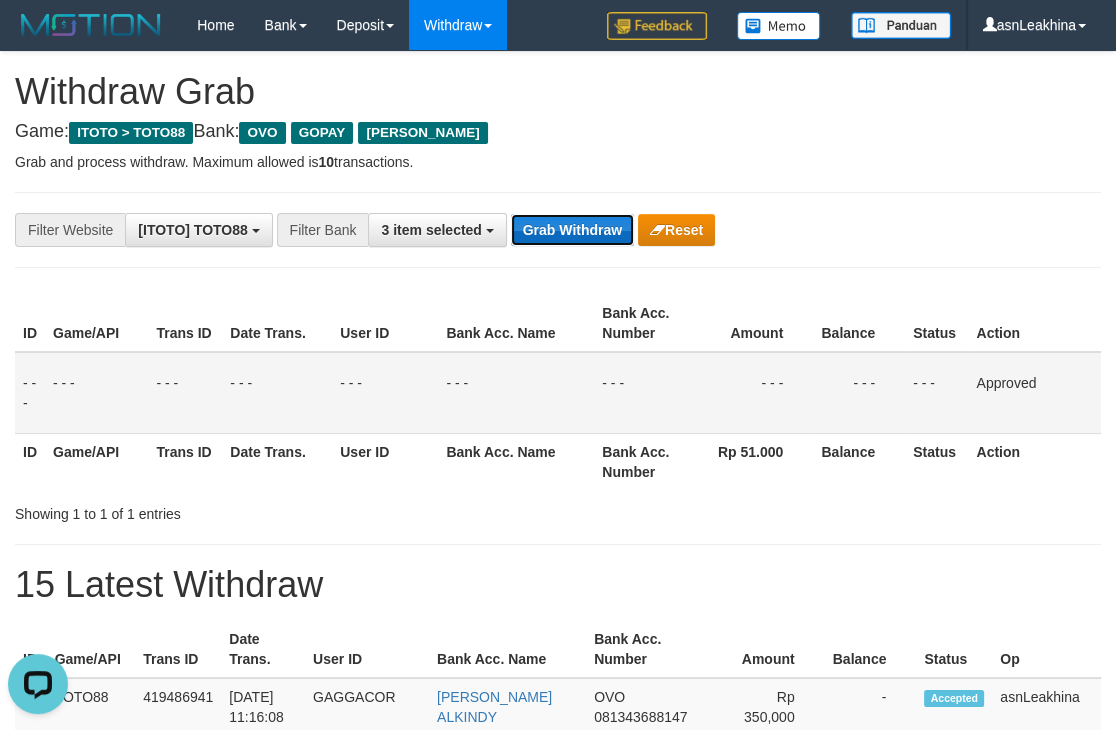 click on "Grab Withdraw" at bounding box center (572, 230) 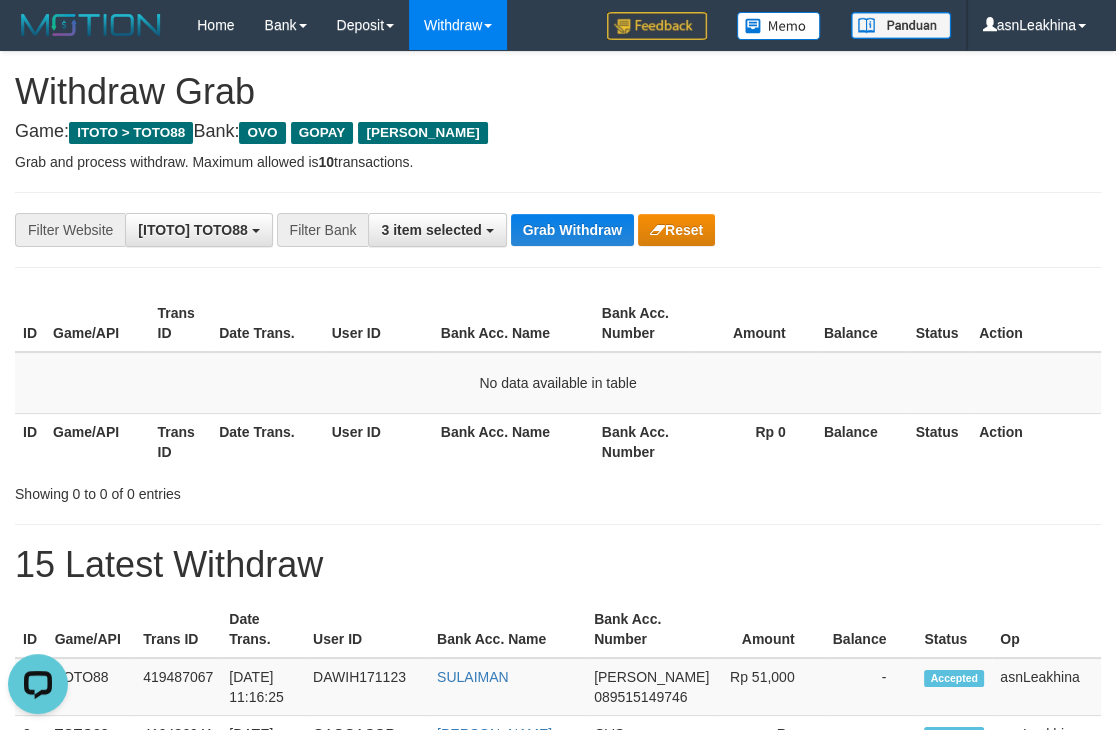 scroll, scrollTop: 0, scrollLeft: 0, axis: both 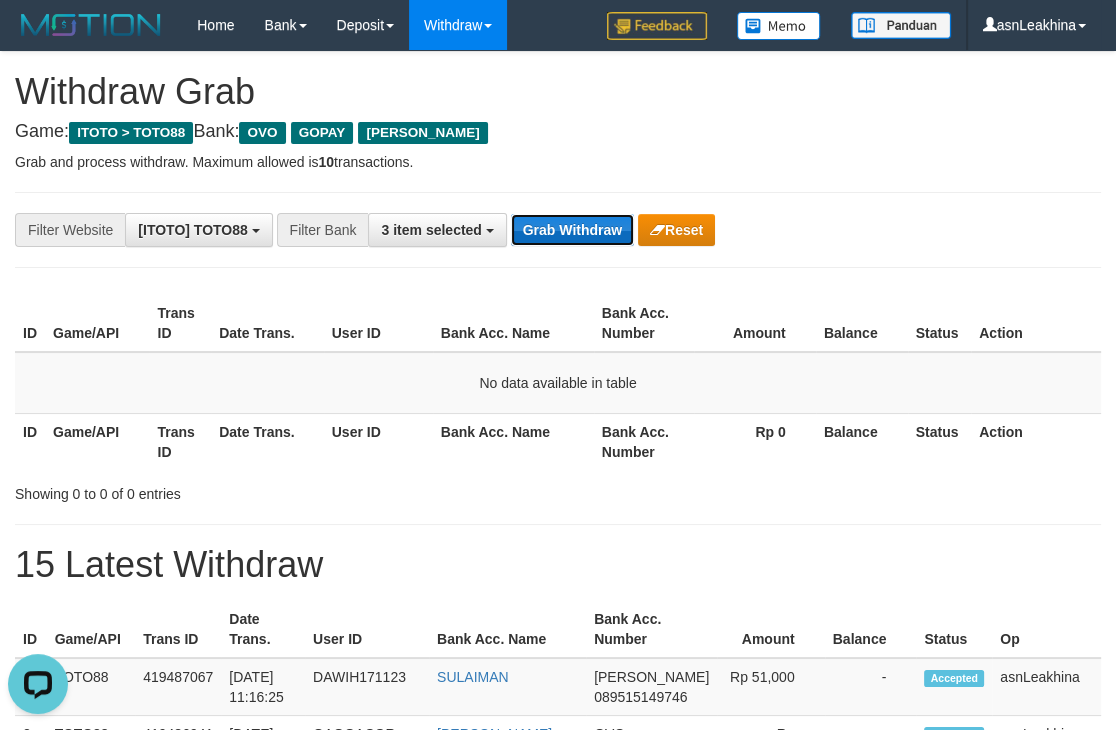 click on "Grab Withdraw" at bounding box center [572, 230] 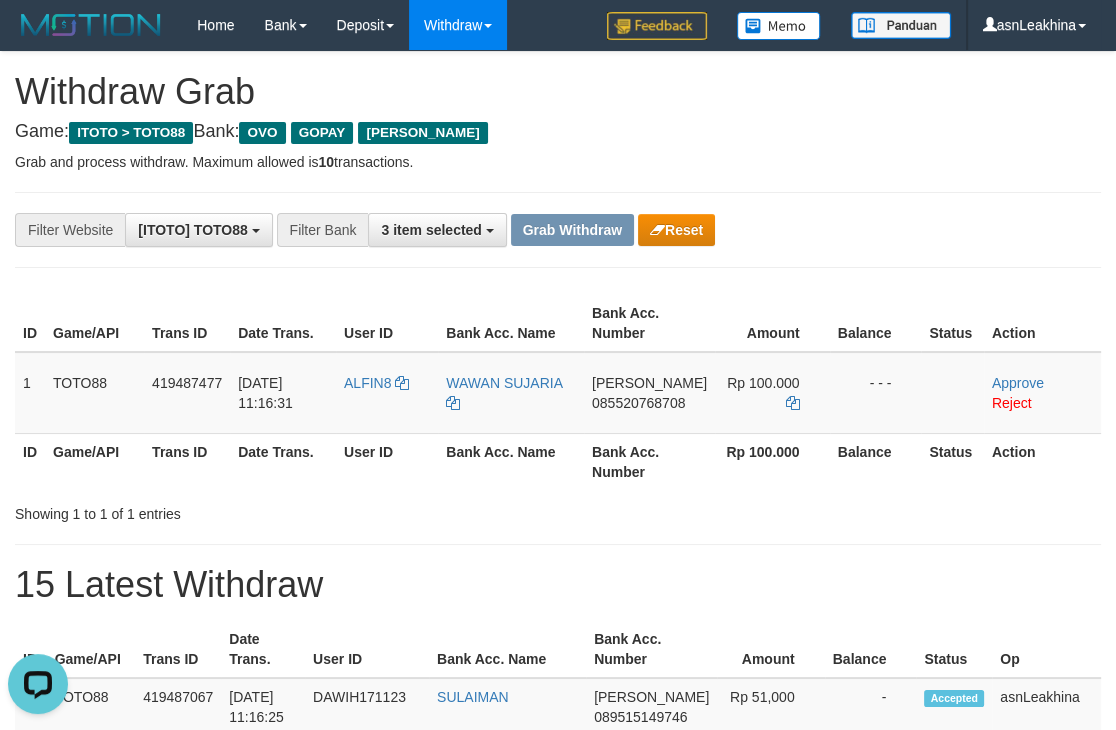 scroll, scrollTop: 0, scrollLeft: 0, axis: both 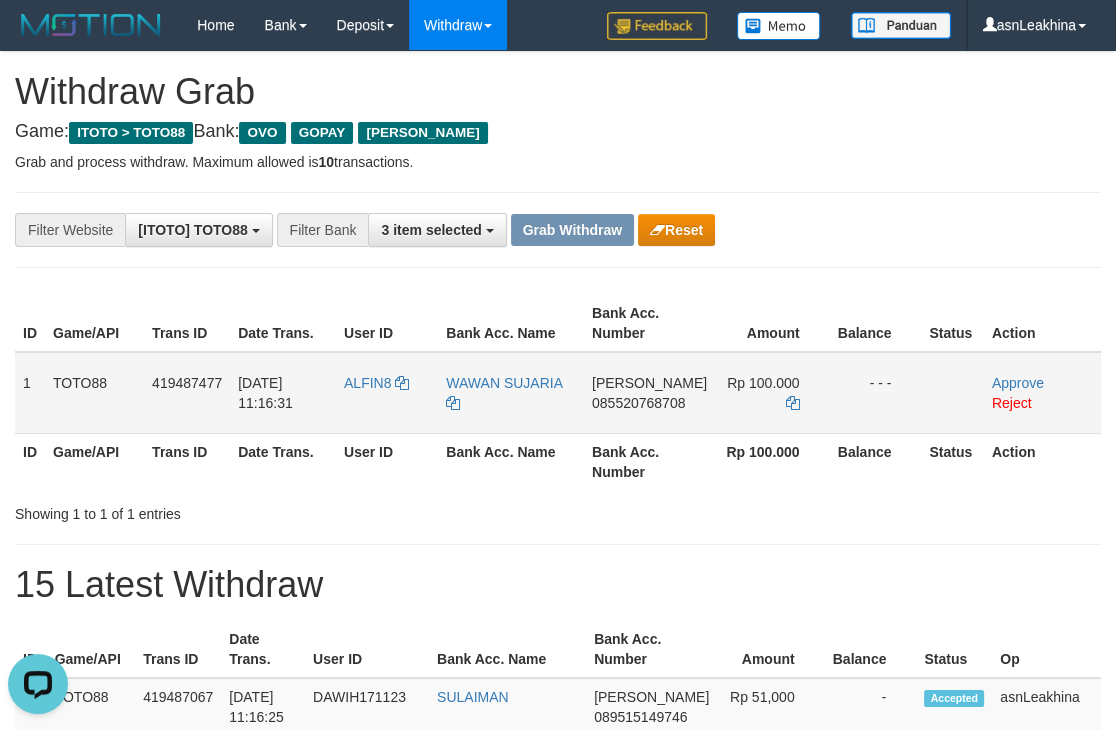click on "Rp 100.000" at bounding box center (772, 393) 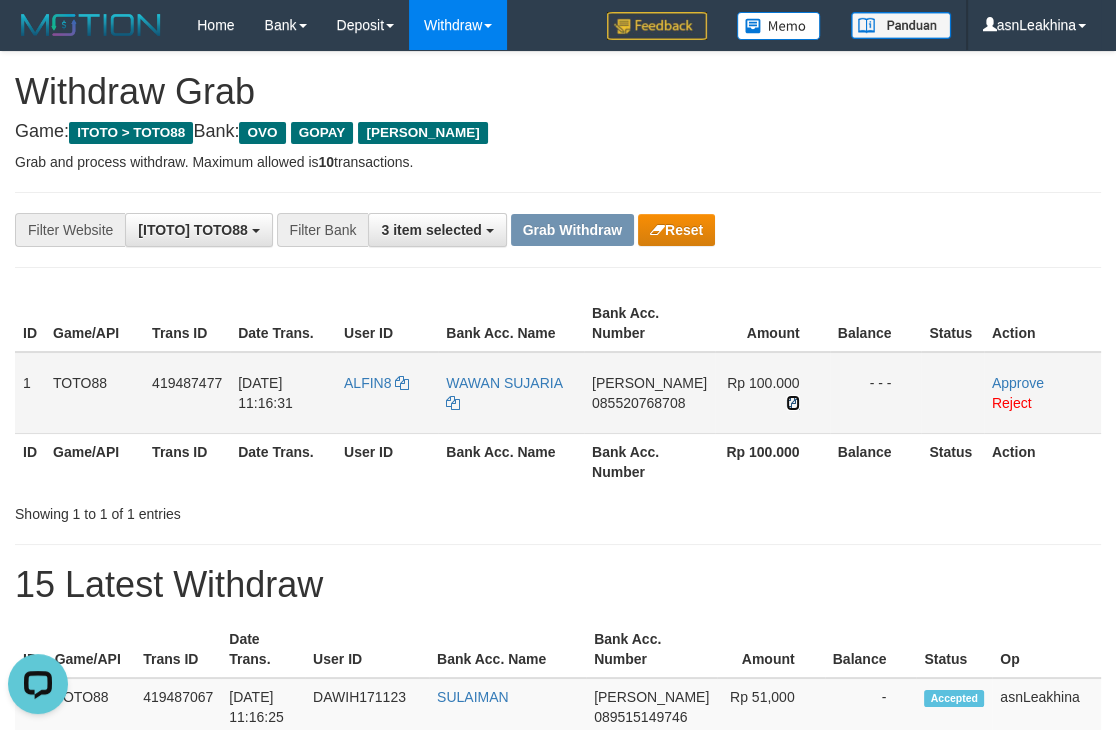 click at bounding box center (793, 403) 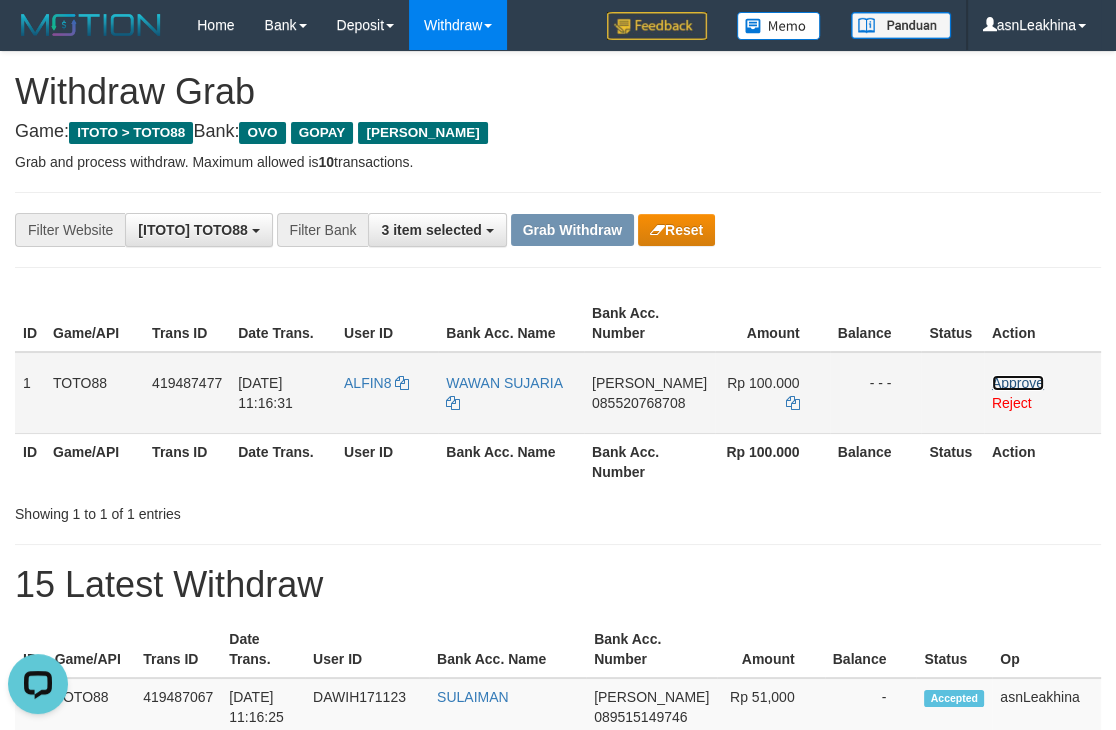 click on "Approve" at bounding box center [1018, 383] 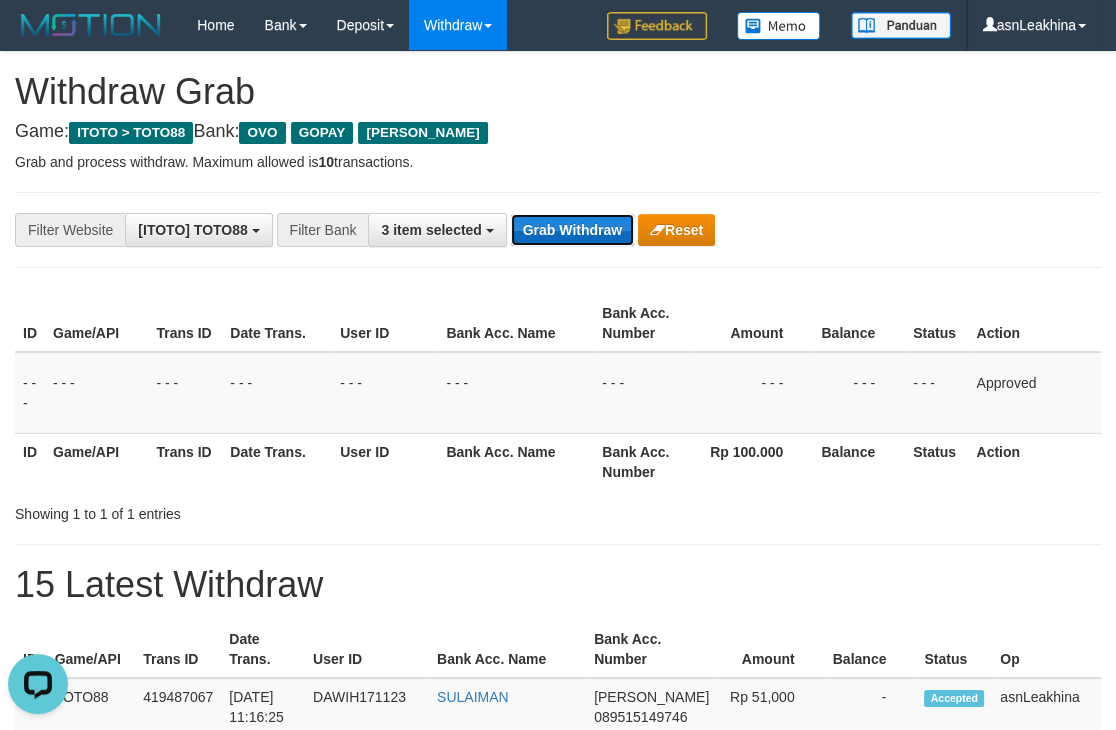 click on "Grab Withdraw" at bounding box center (572, 230) 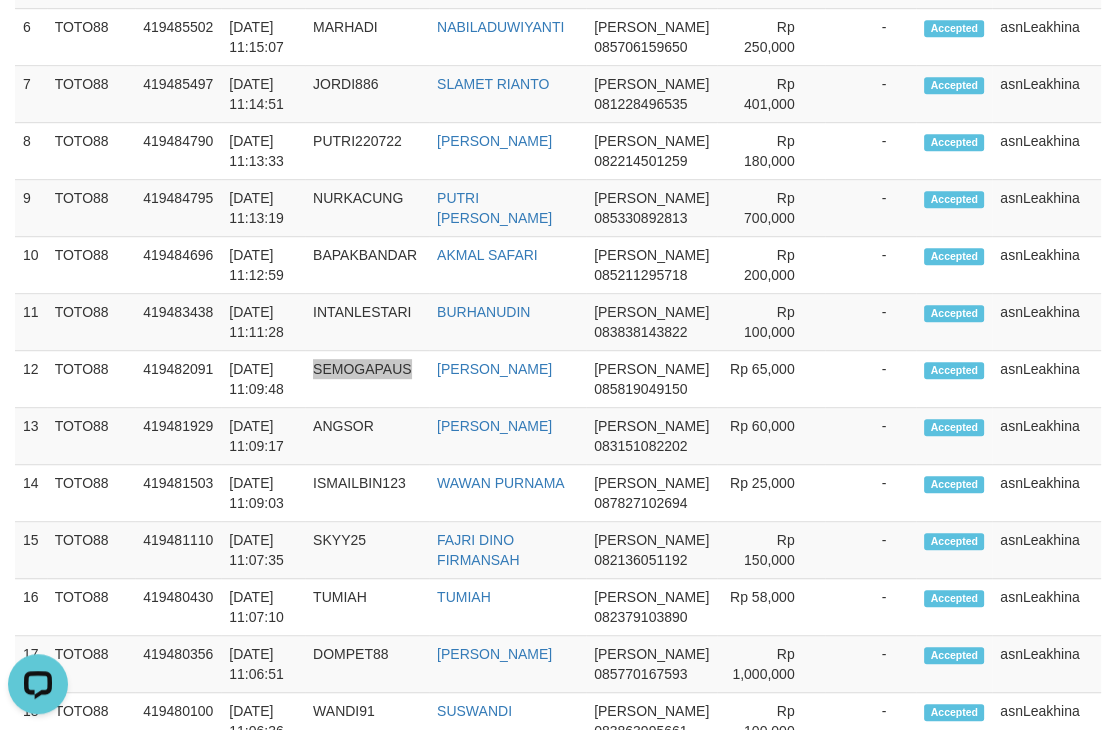 scroll, scrollTop: 0, scrollLeft: 0, axis: both 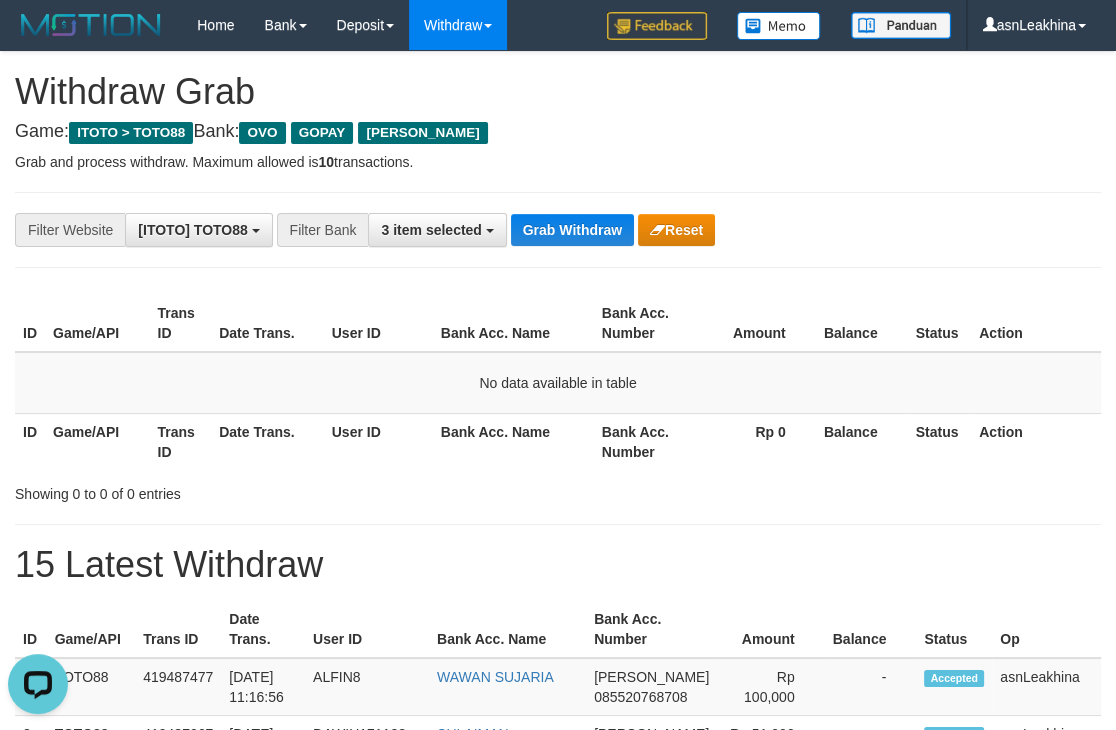 click on "**********" at bounding box center (558, 1113) 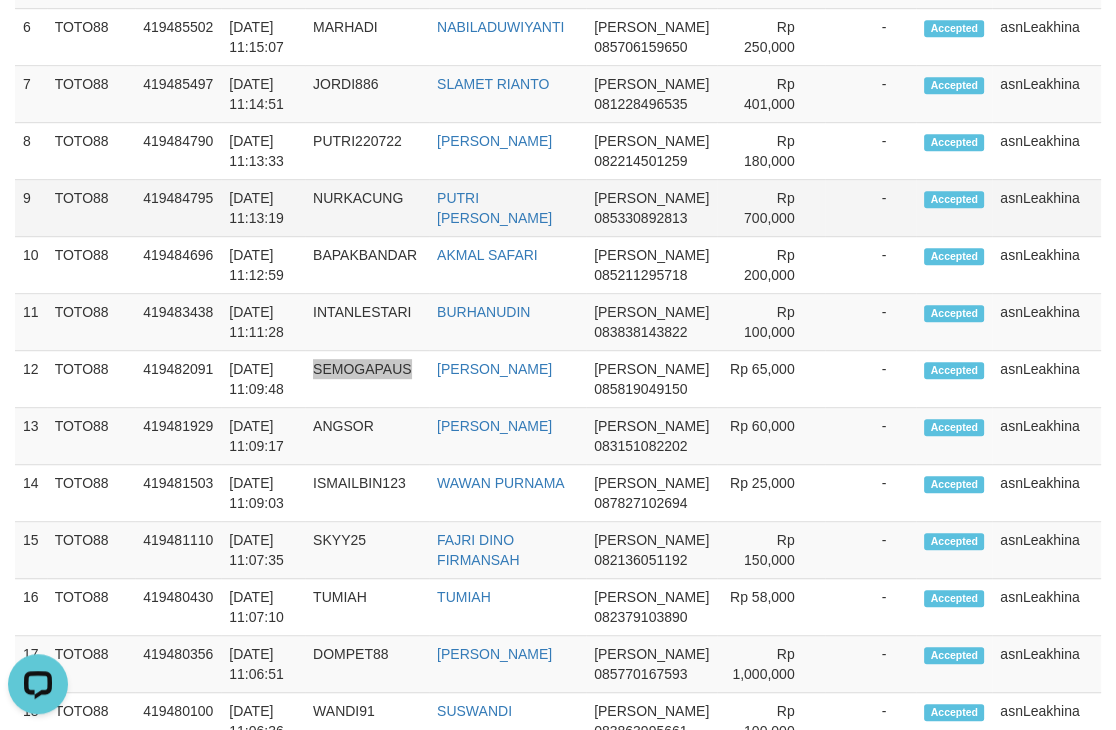 scroll, scrollTop: 0, scrollLeft: 0, axis: both 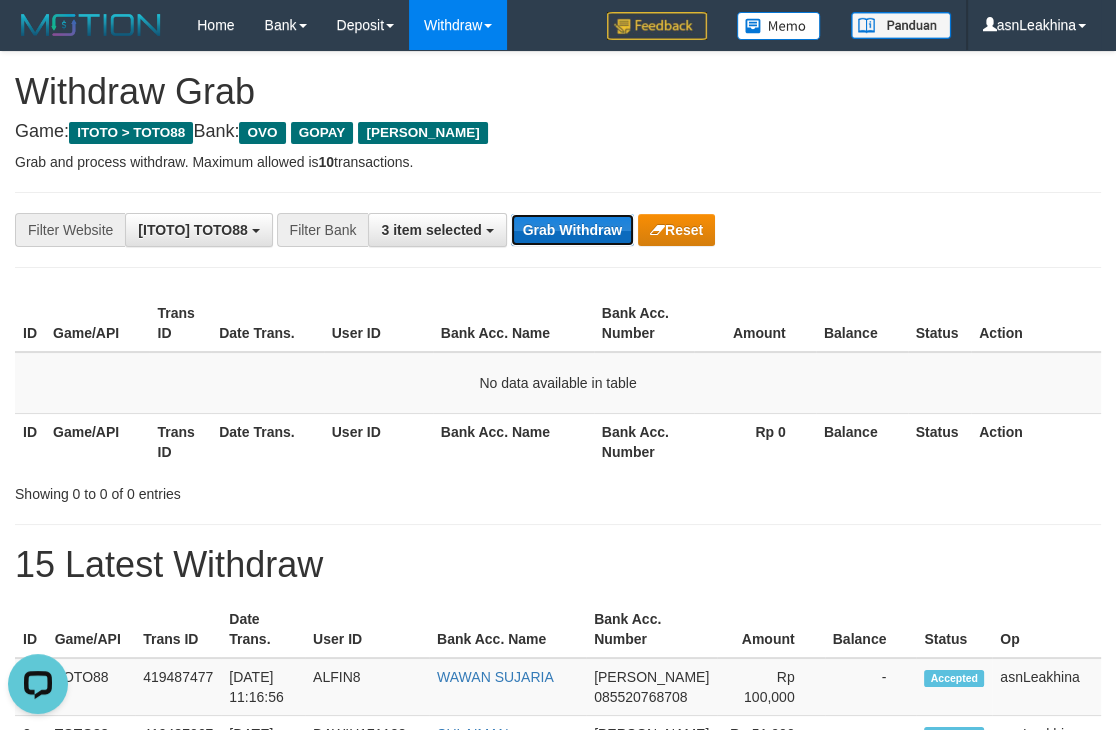 click on "Grab Withdraw" at bounding box center (572, 230) 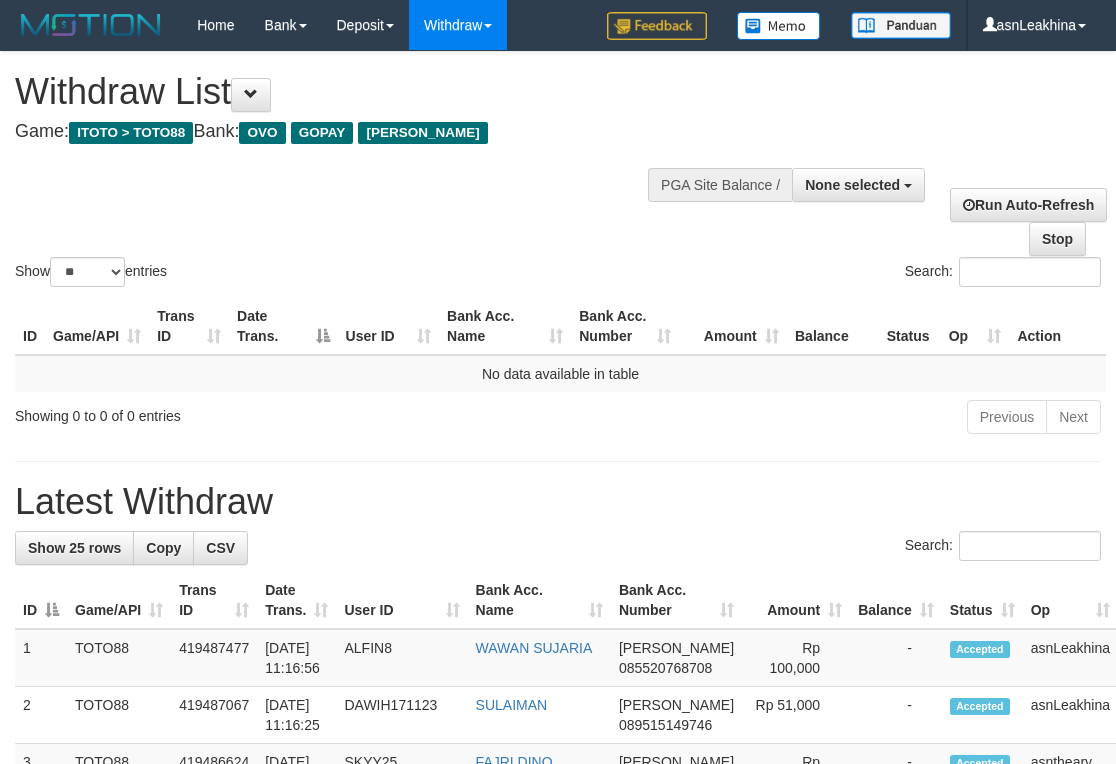 select 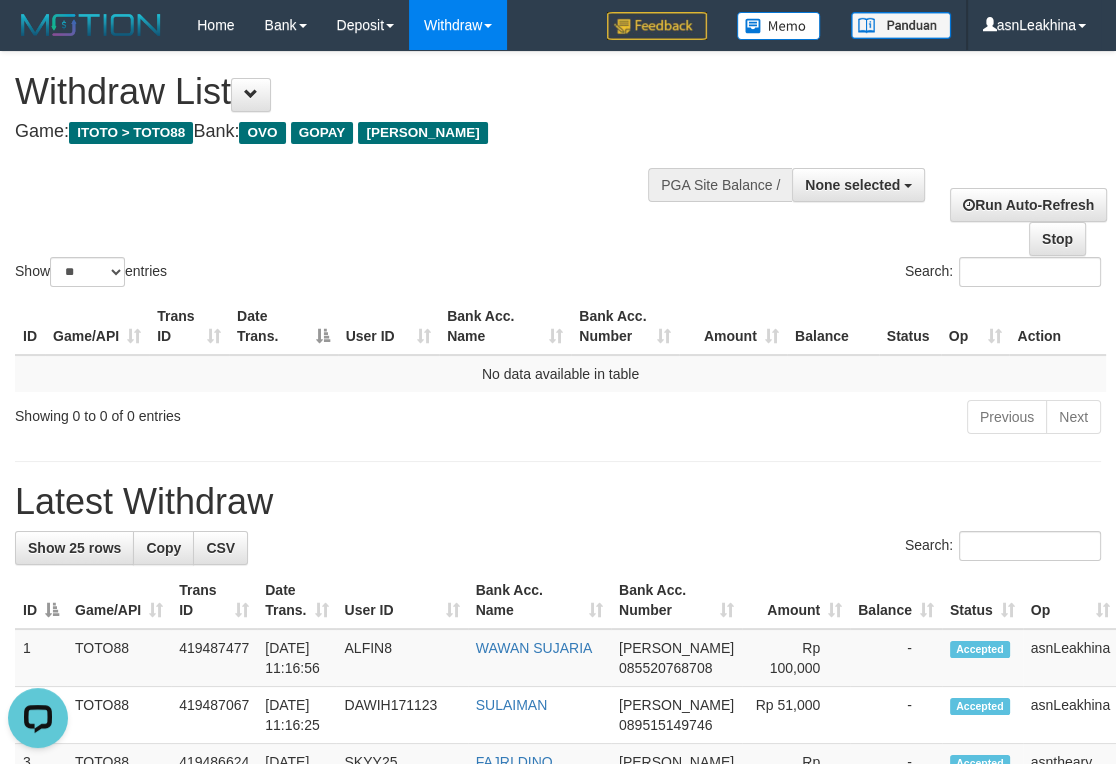 scroll, scrollTop: 0, scrollLeft: 0, axis: both 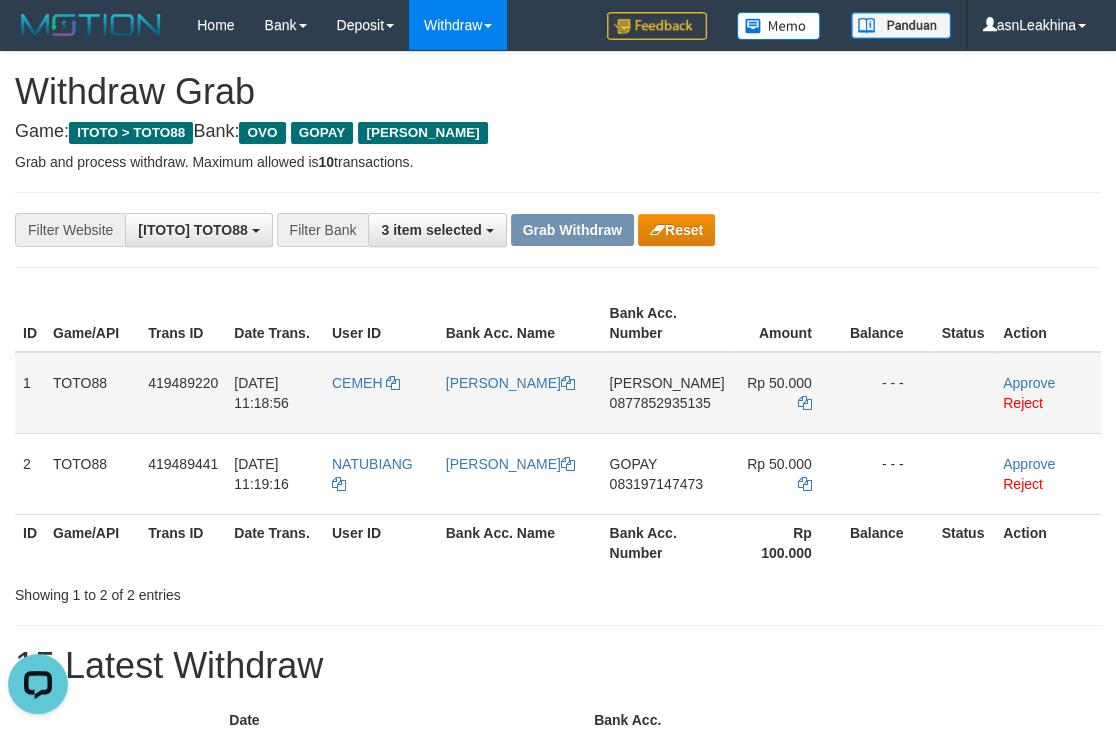 click on "0877852935135" at bounding box center [660, 403] 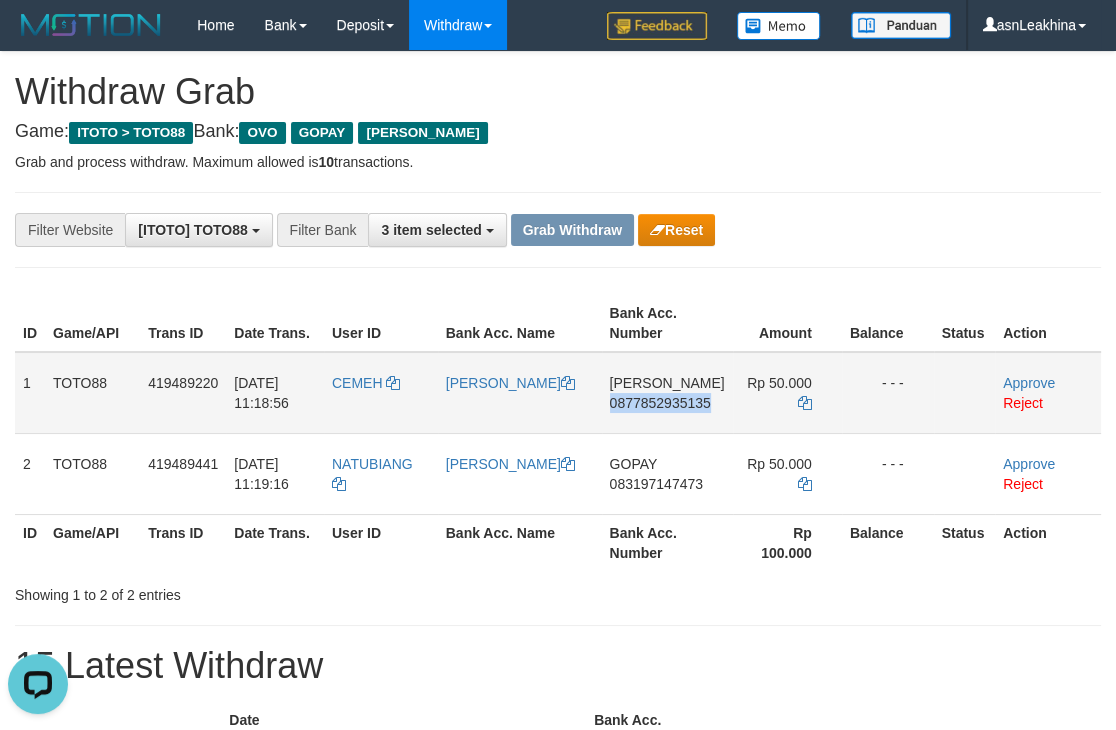 click on "0877852935135" at bounding box center [660, 403] 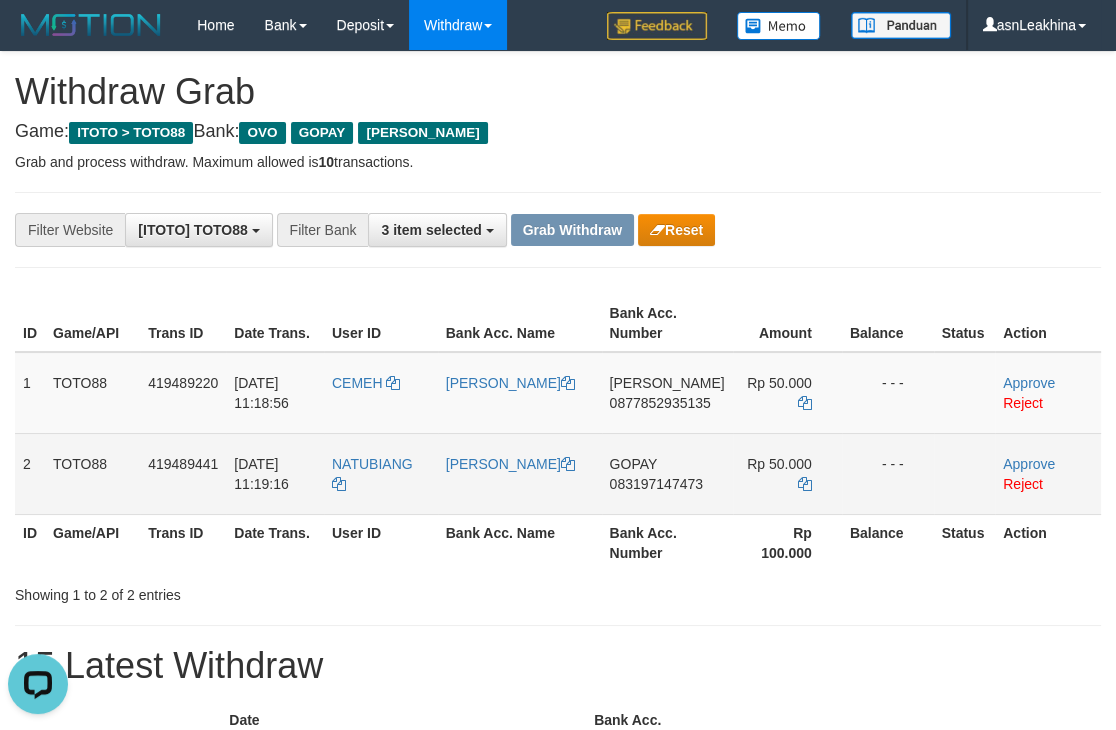 click on "083197147473" at bounding box center [656, 484] 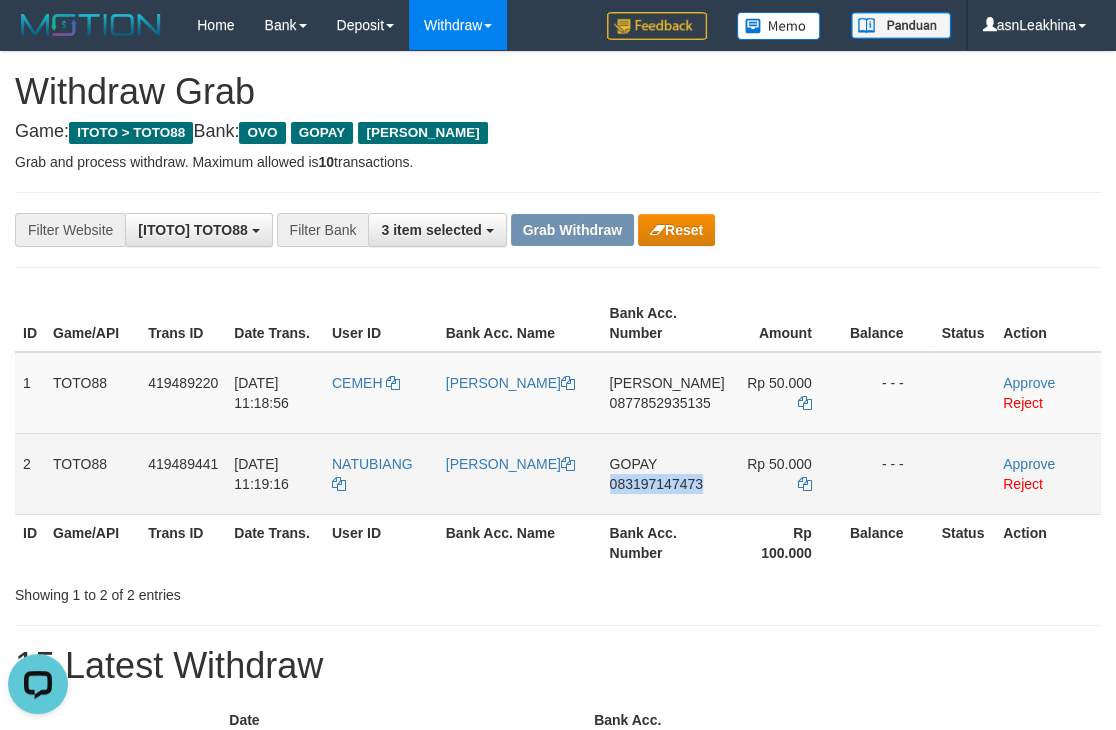 click on "083197147473" at bounding box center (656, 484) 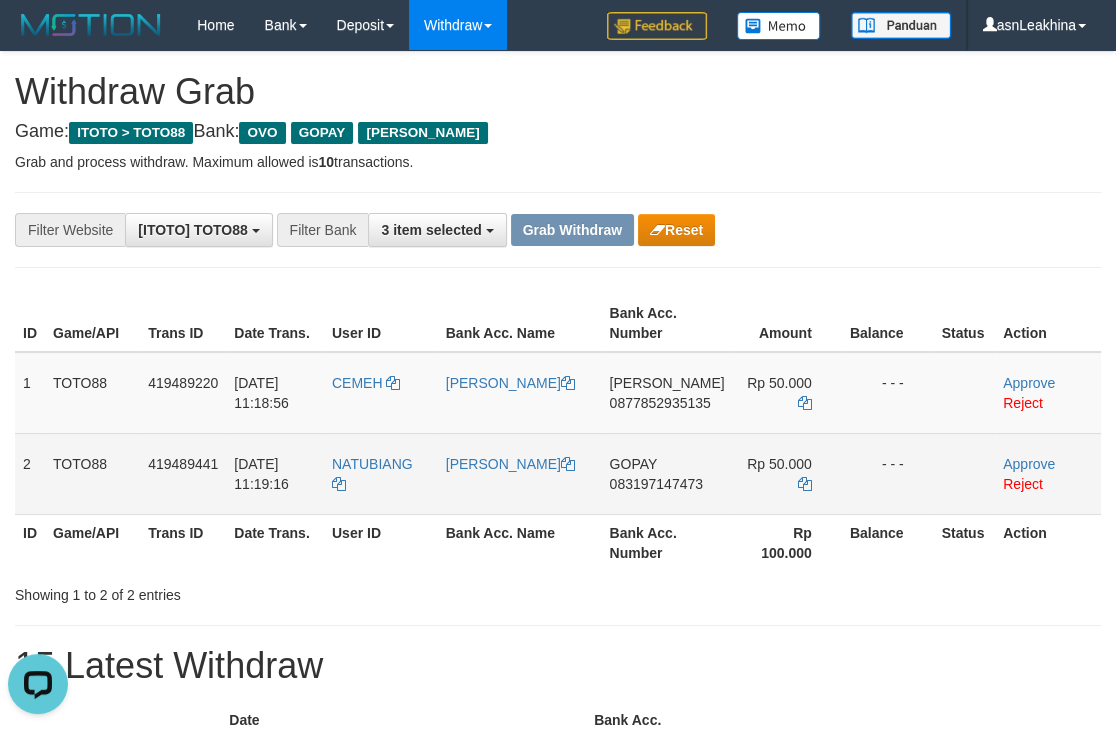 click on "083197147473" at bounding box center [656, 484] 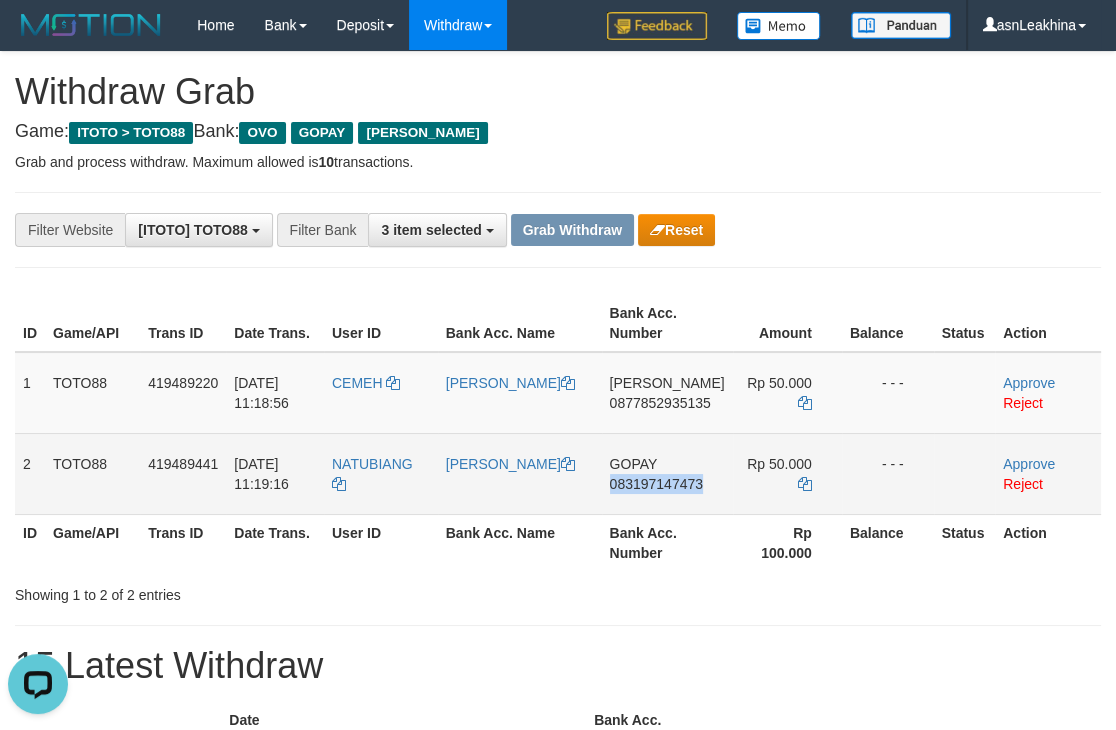 click on "083197147473" at bounding box center (656, 484) 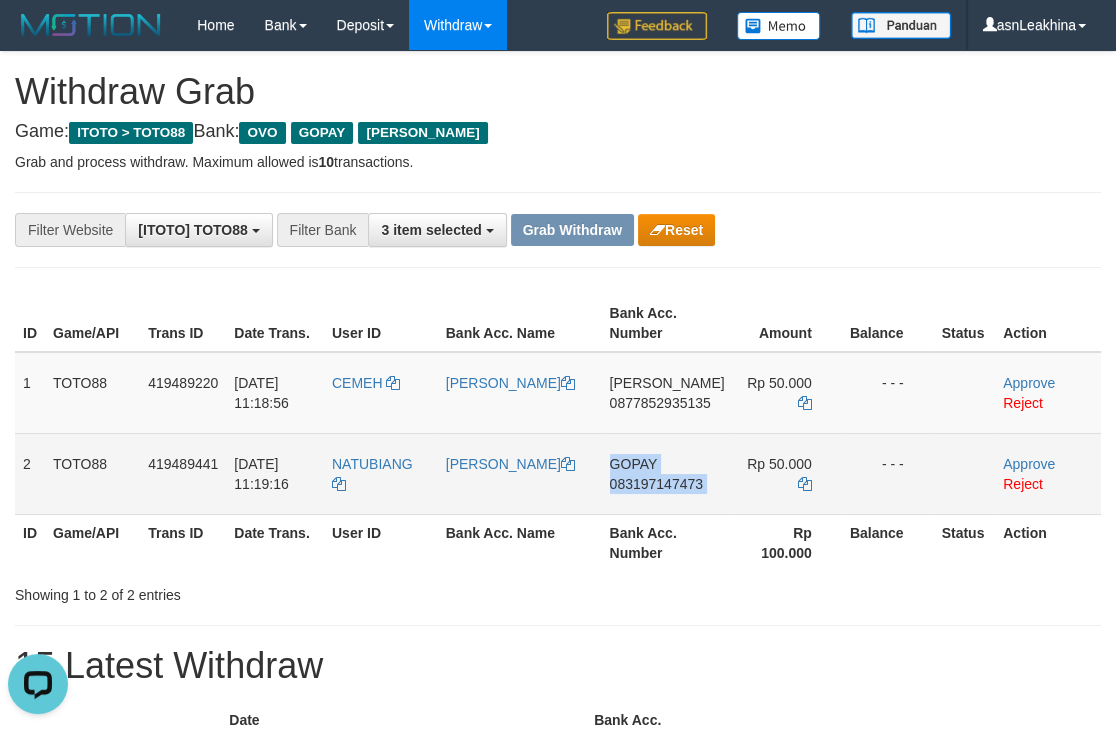 click on "083197147473" at bounding box center (656, 484) 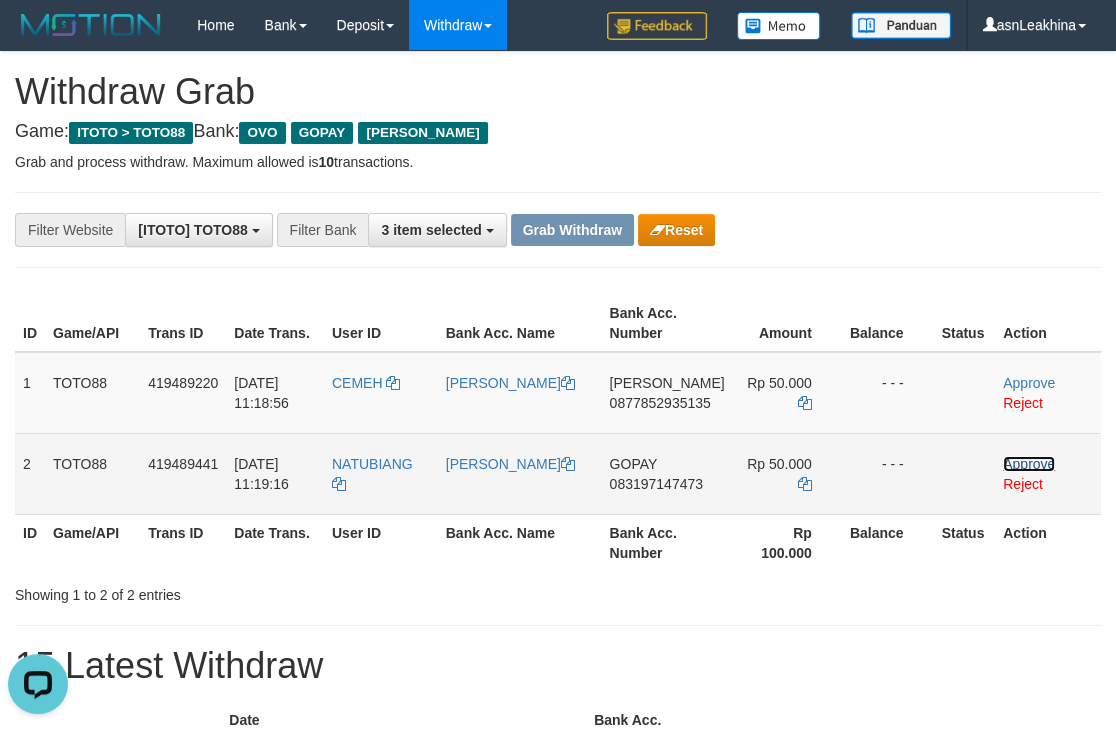 click on "Approve" at bounding box center [1029, 464] 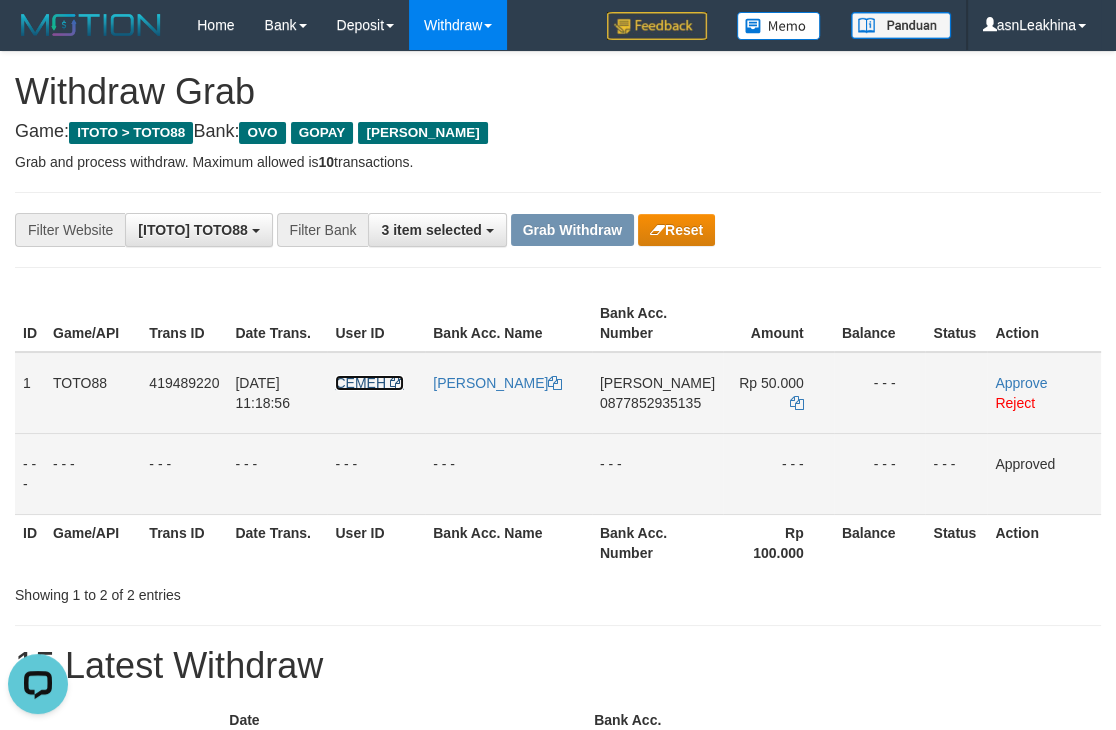 click at bounding box center (397, 383) 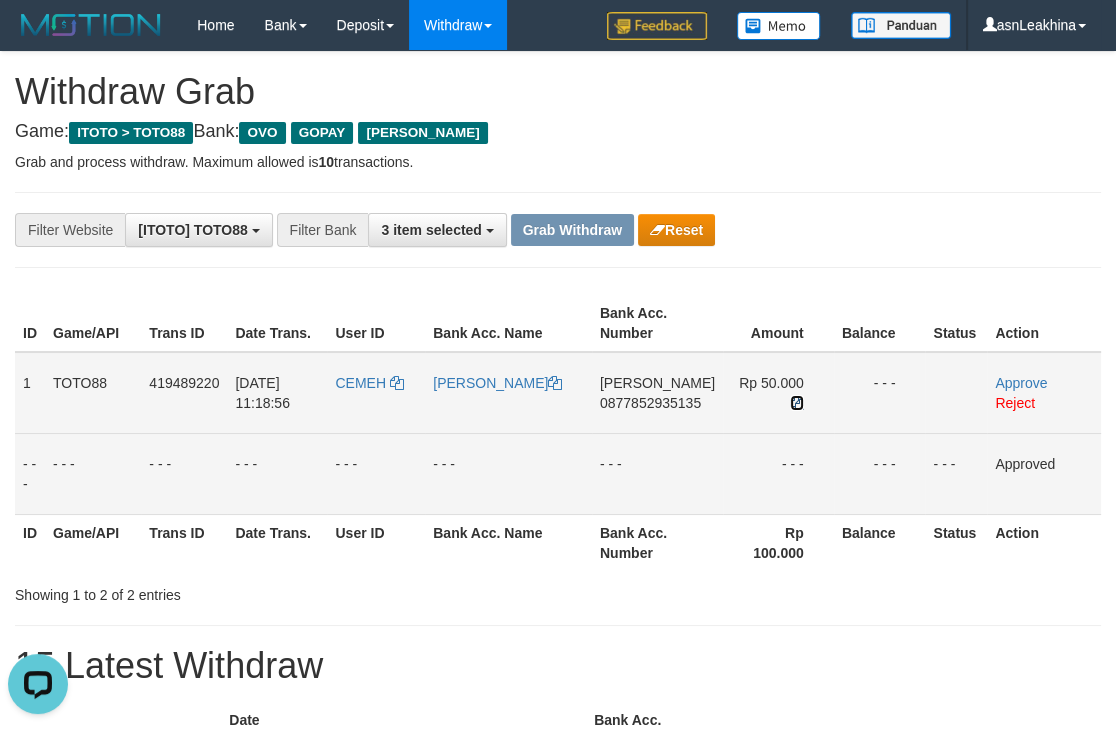 click at bounding box center [797, 403] 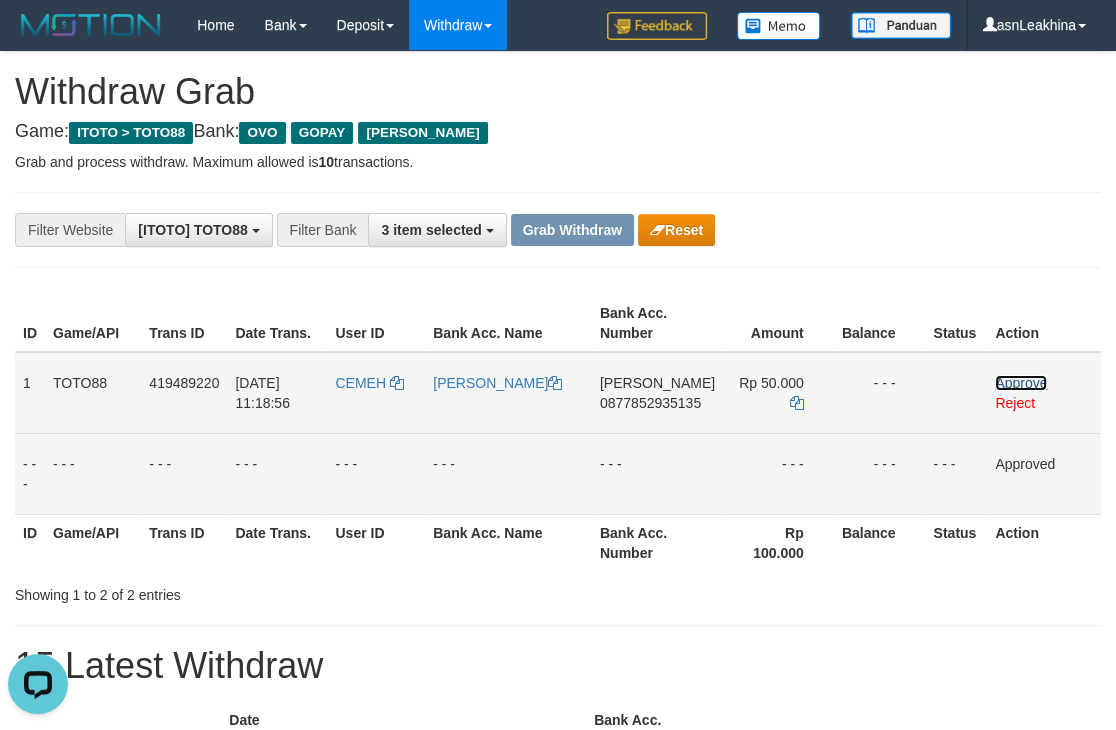 click on "Approve" at bounding box center (1021, 383) 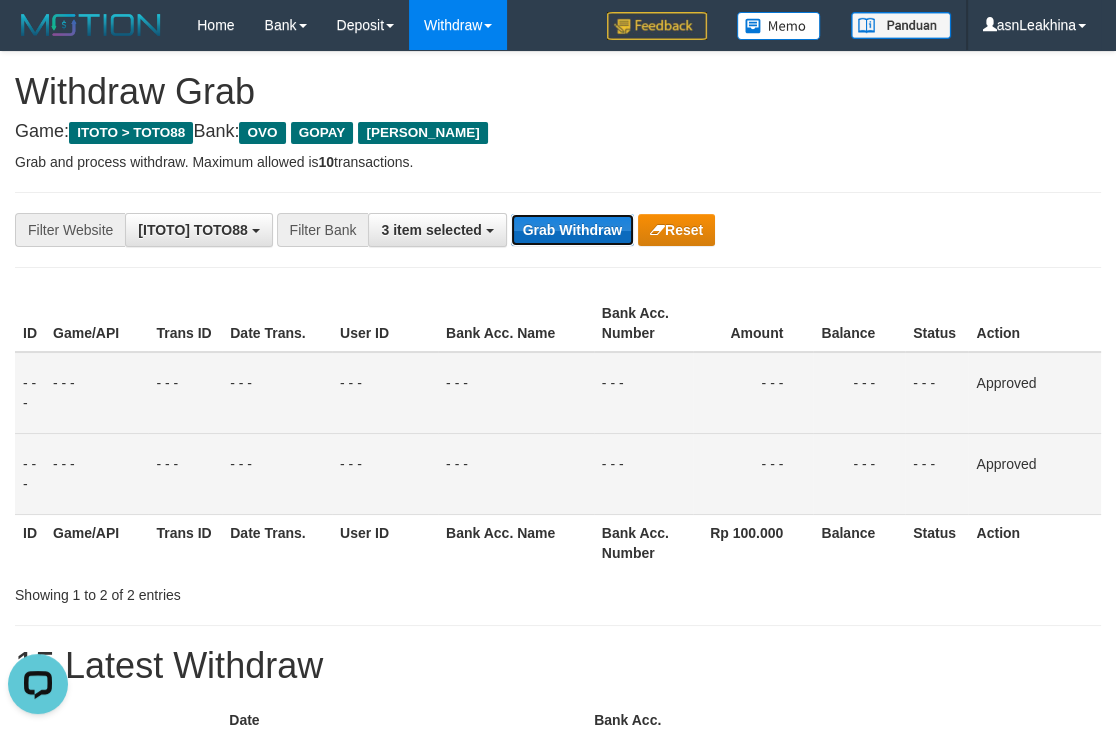 click on "Grab Withdraw" at bounding box center [572, 230] 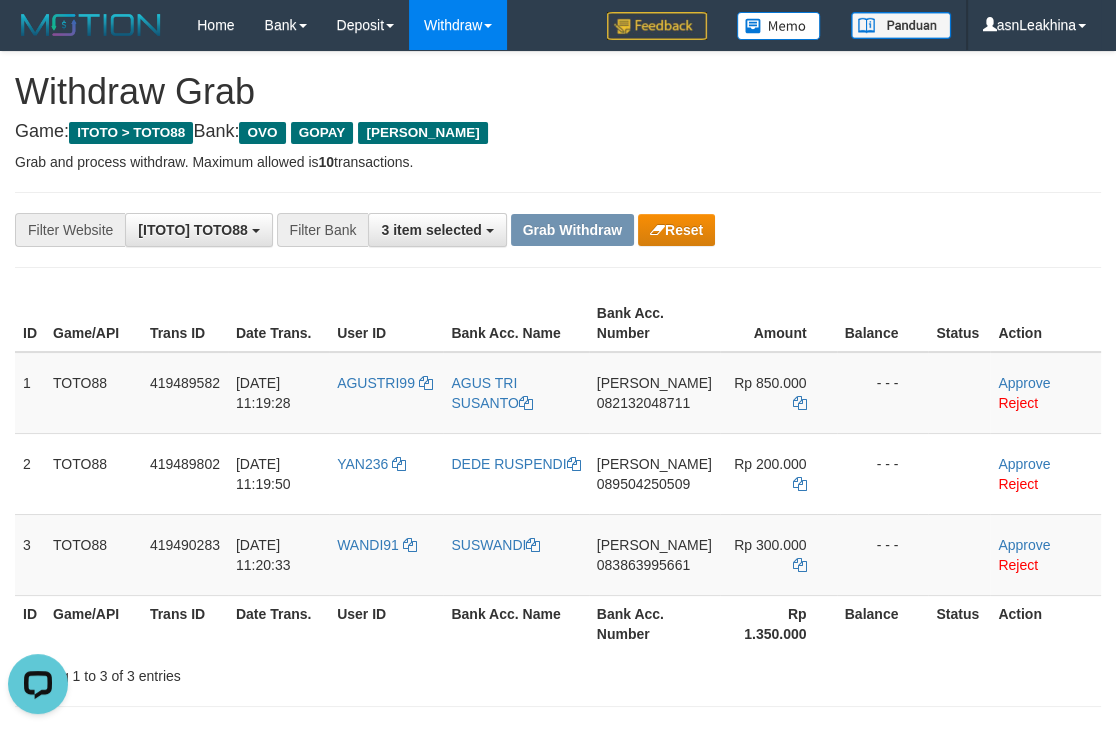 scroll, scrollTop: 0, scrollLeft: 0, axis: both 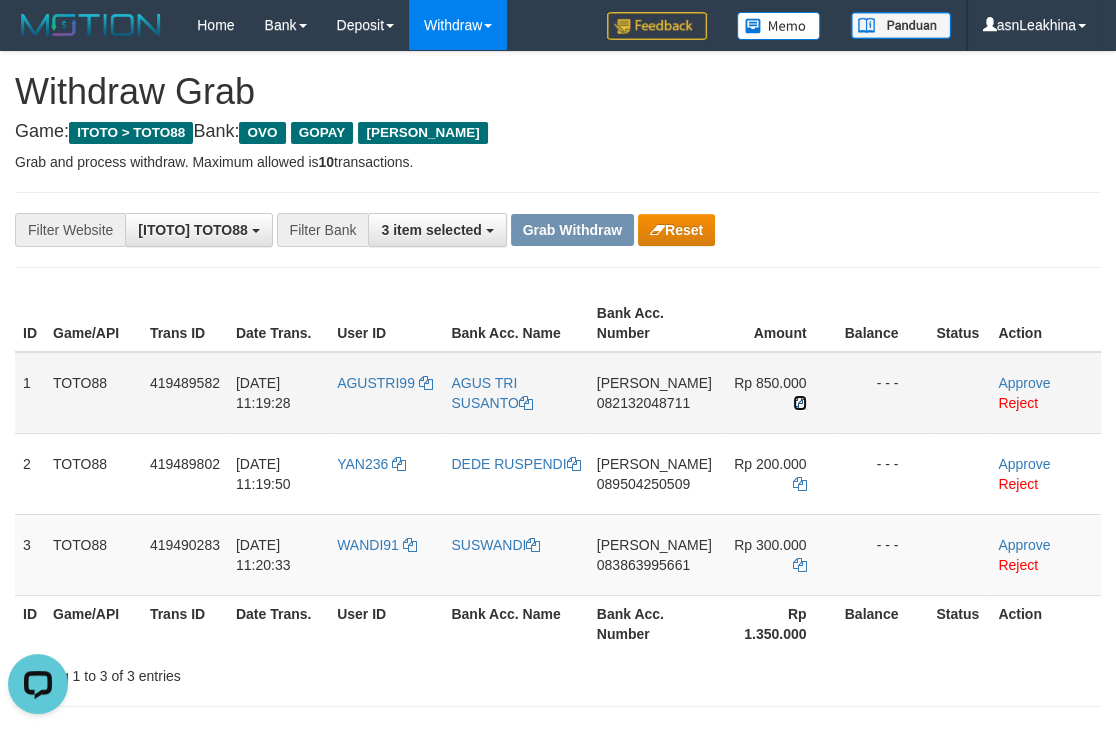 click at bounding box center (800, 403) 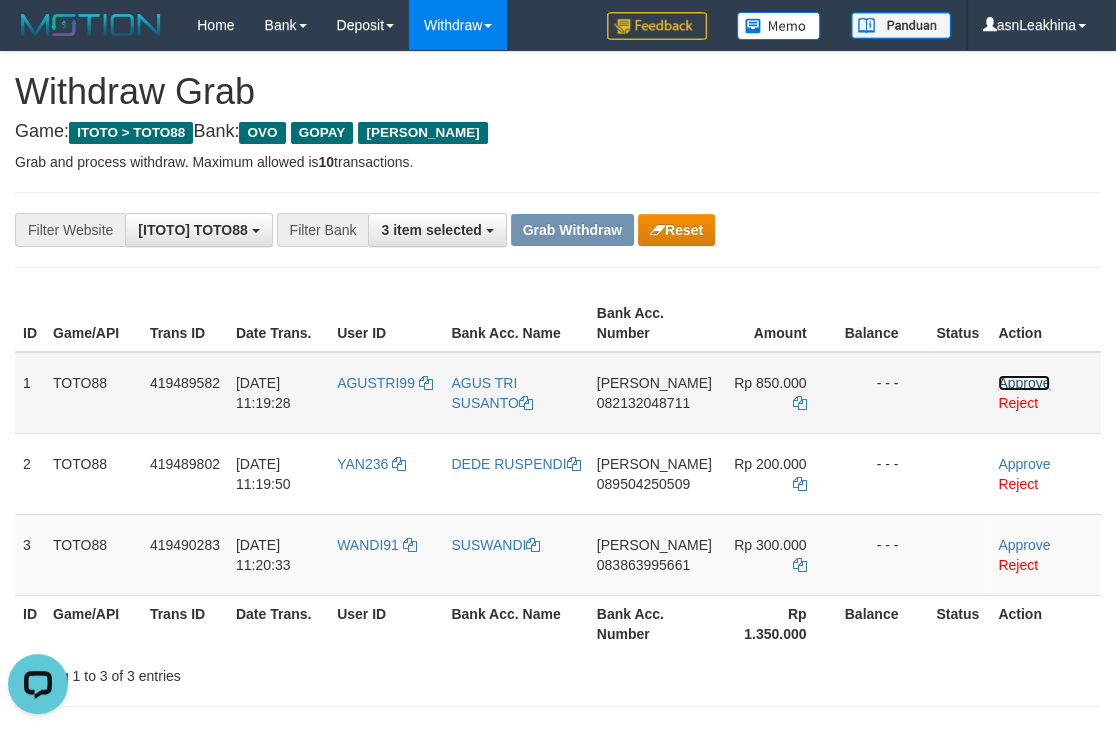click on "Approve" at bounding box center (1024, 383) 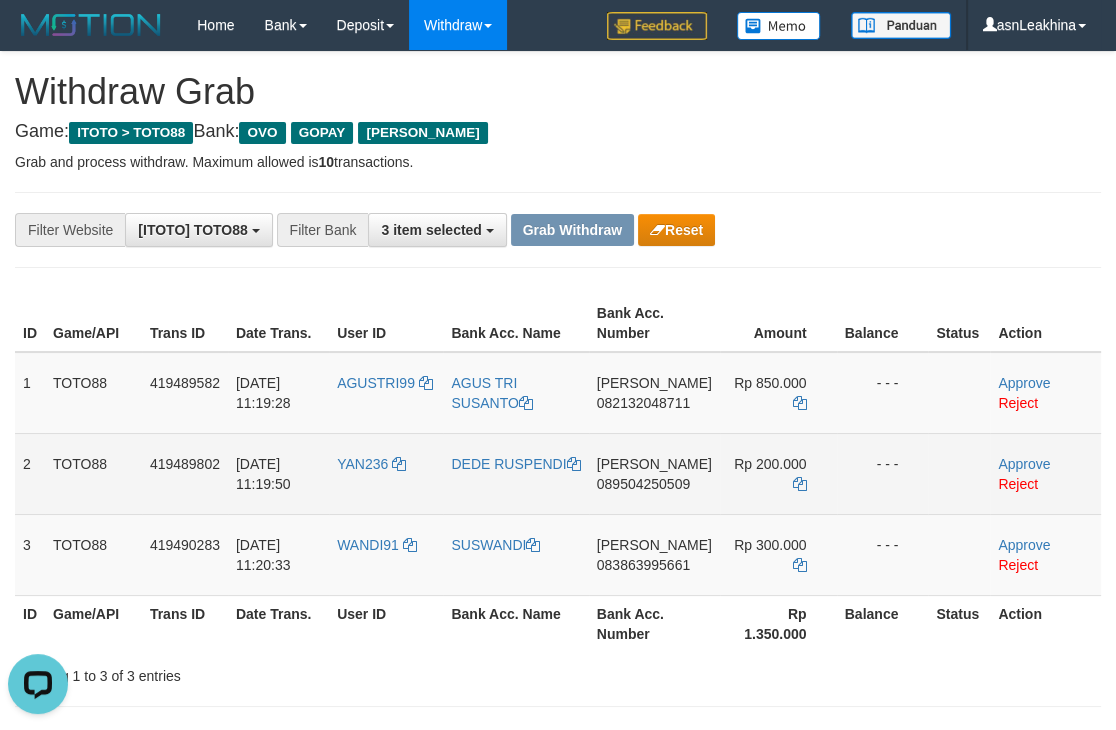 click on "089504250509" at bounding box center (643, 484) 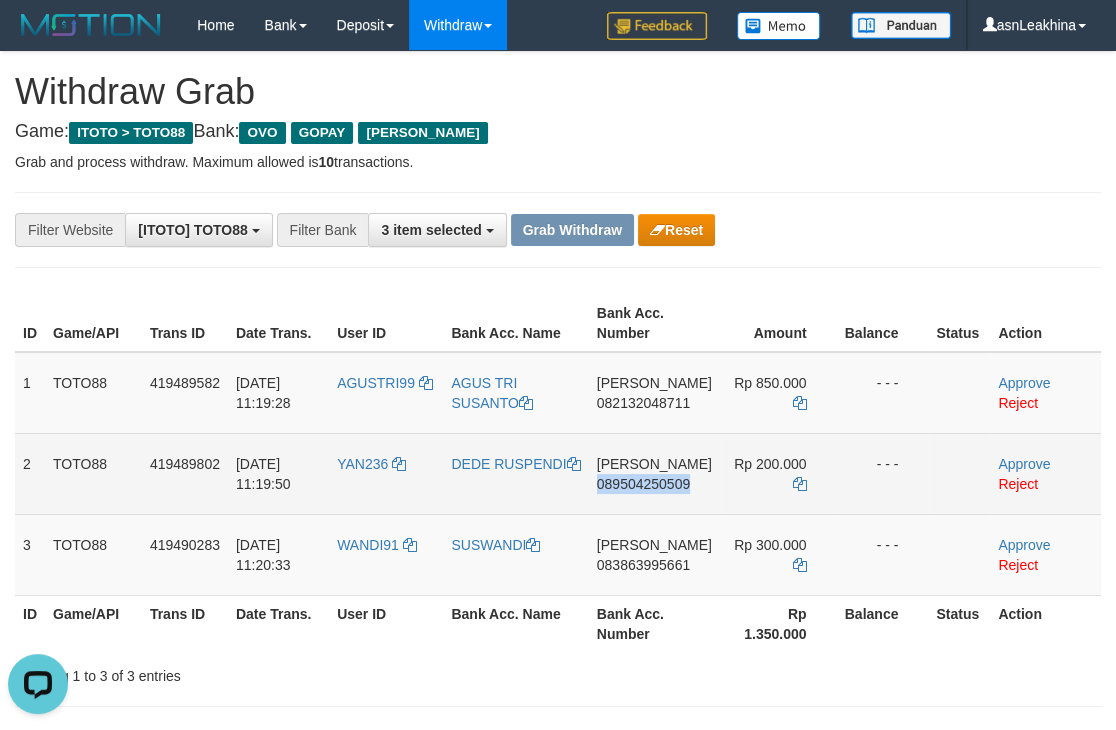 click on "089504250509" at bounding box center (643, 484) 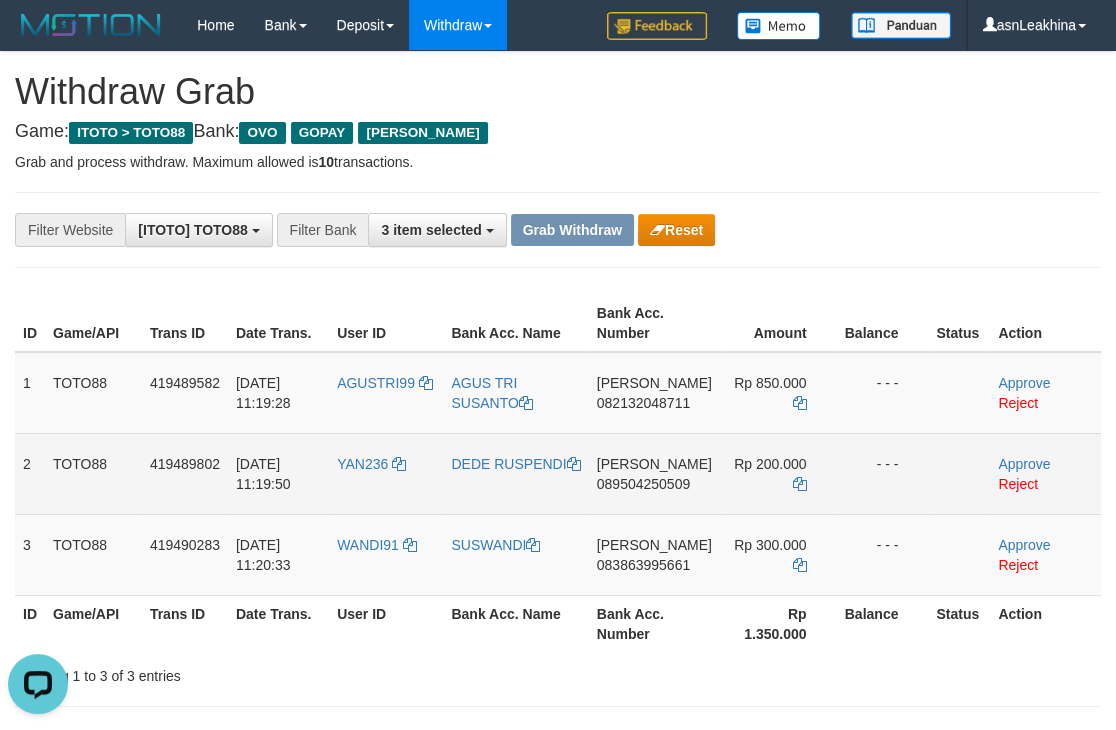 click on "089504250509" at bounding box center (643, 484) 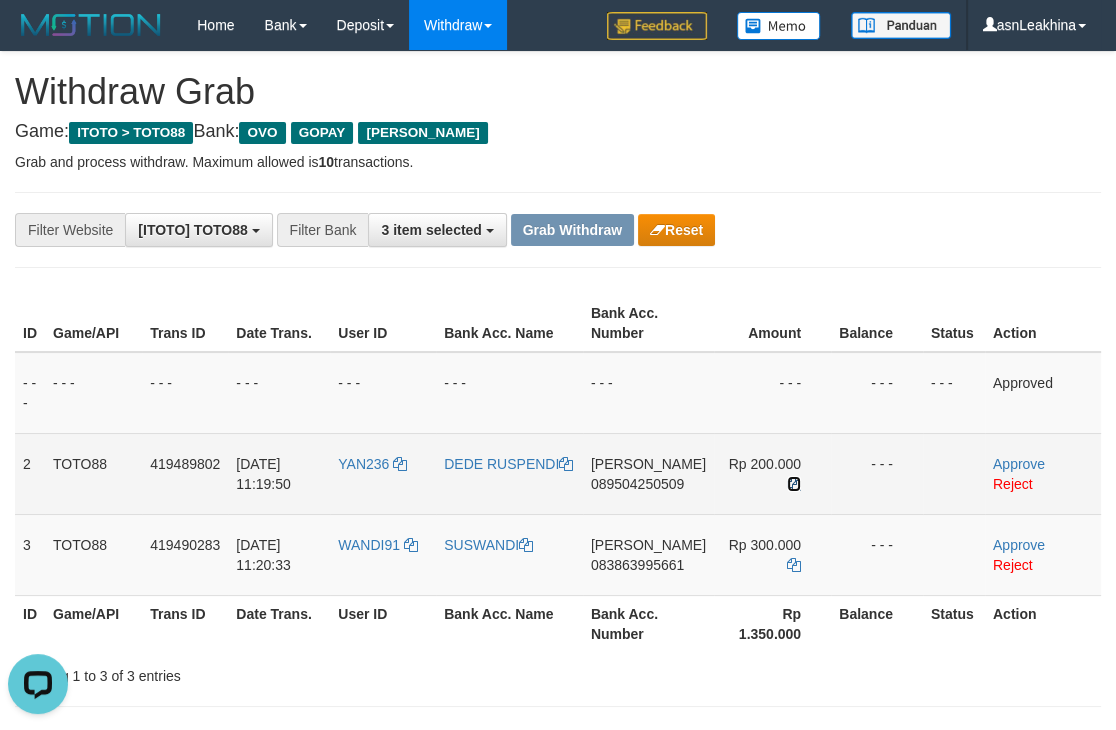 click at bounding box center [794, 484] 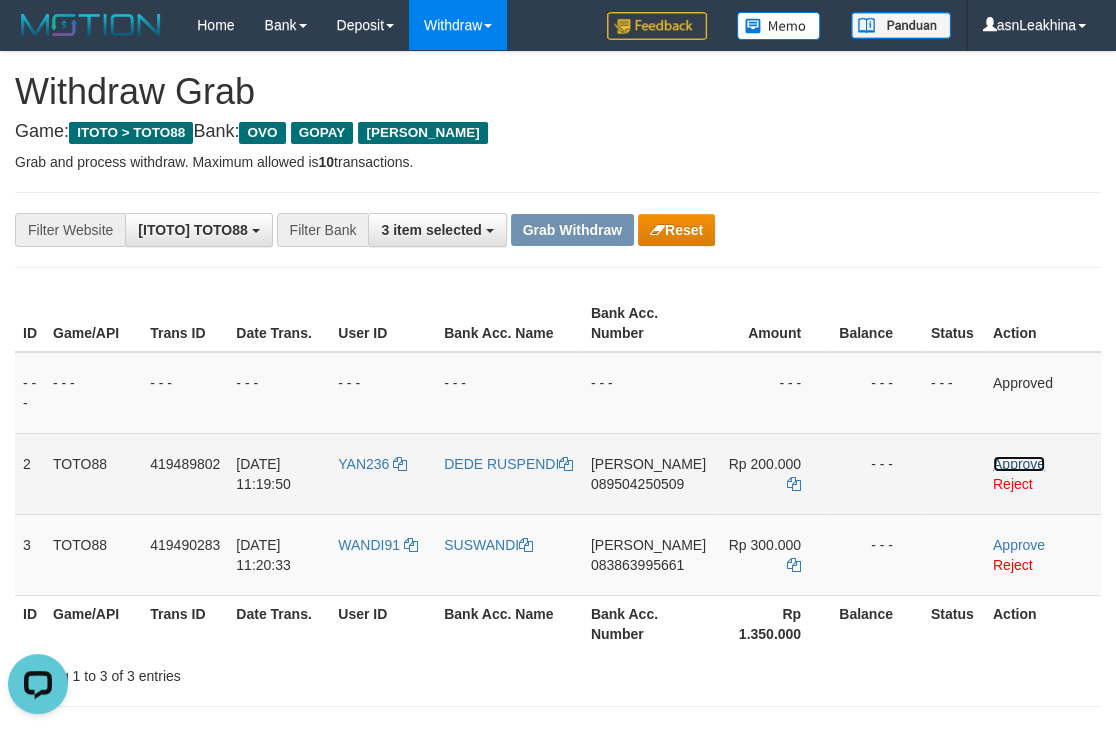 click on "Approve" at bounding box center [1019, 464] 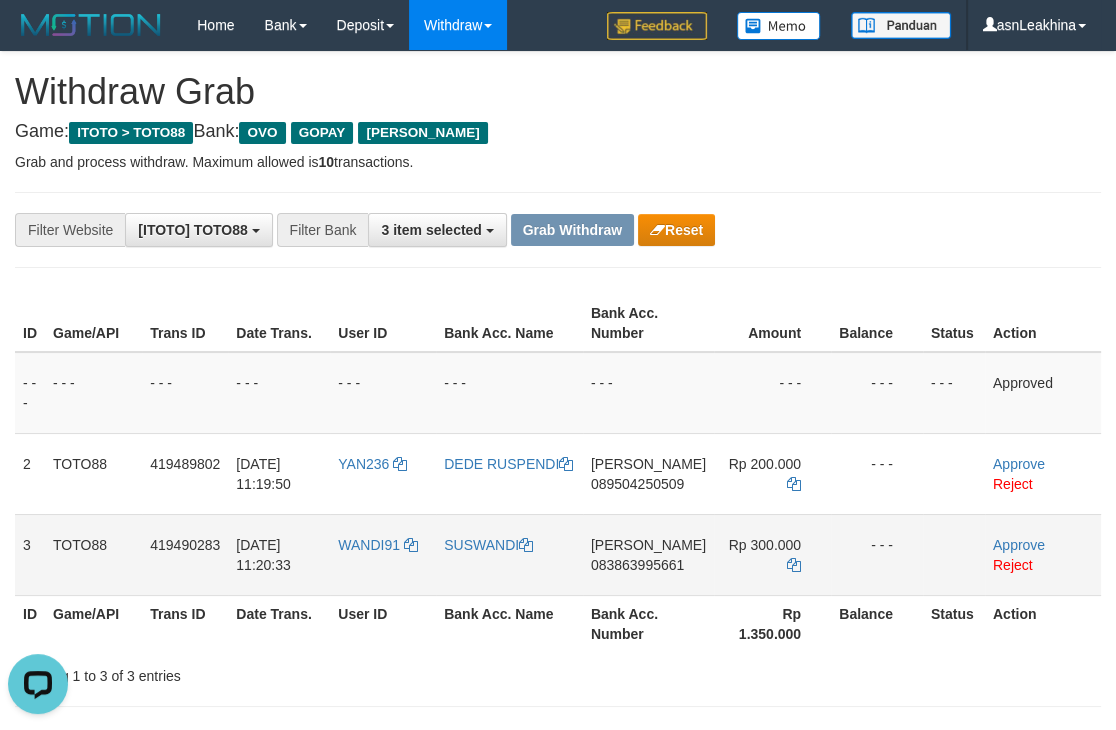 click on "083863995661" at bounding box center [637, 565] 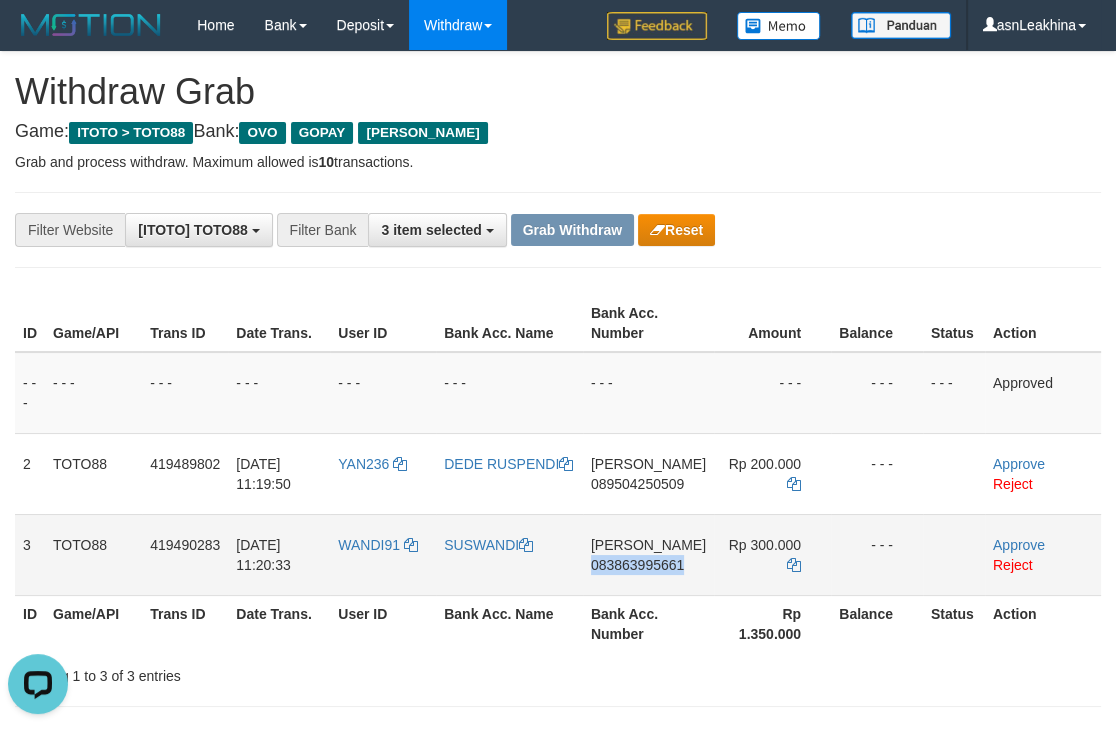 click on "083863995661" at bounding box center (637, 565) 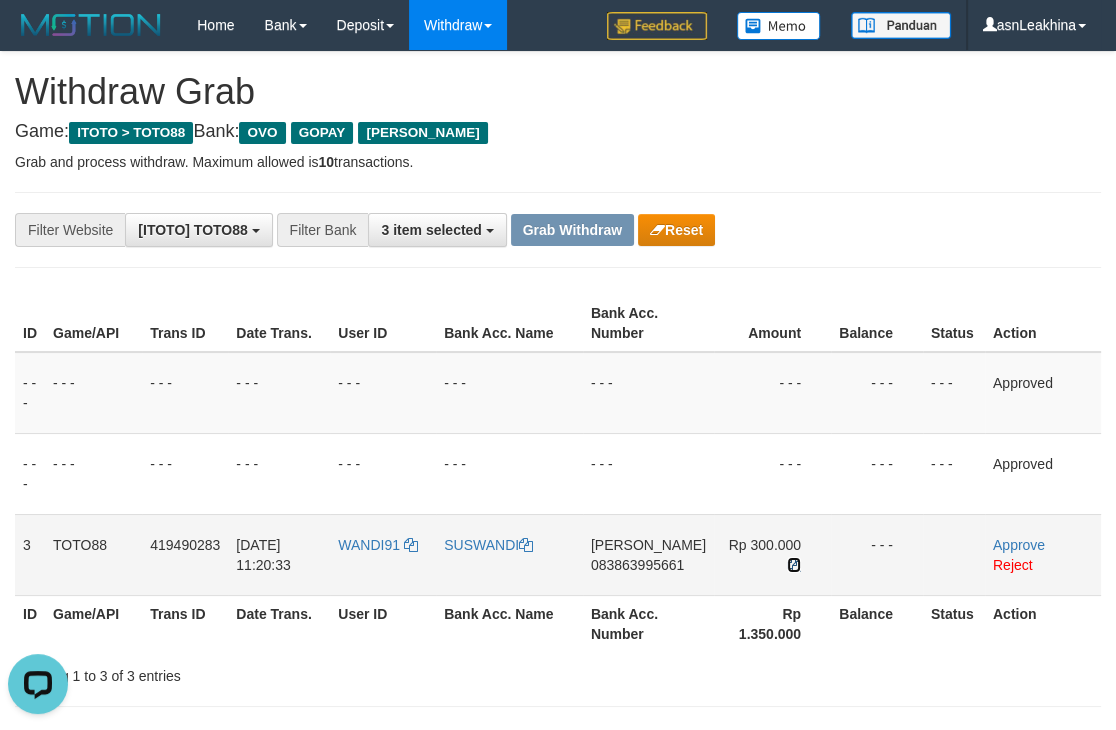 click at bounding box center (794, 565) 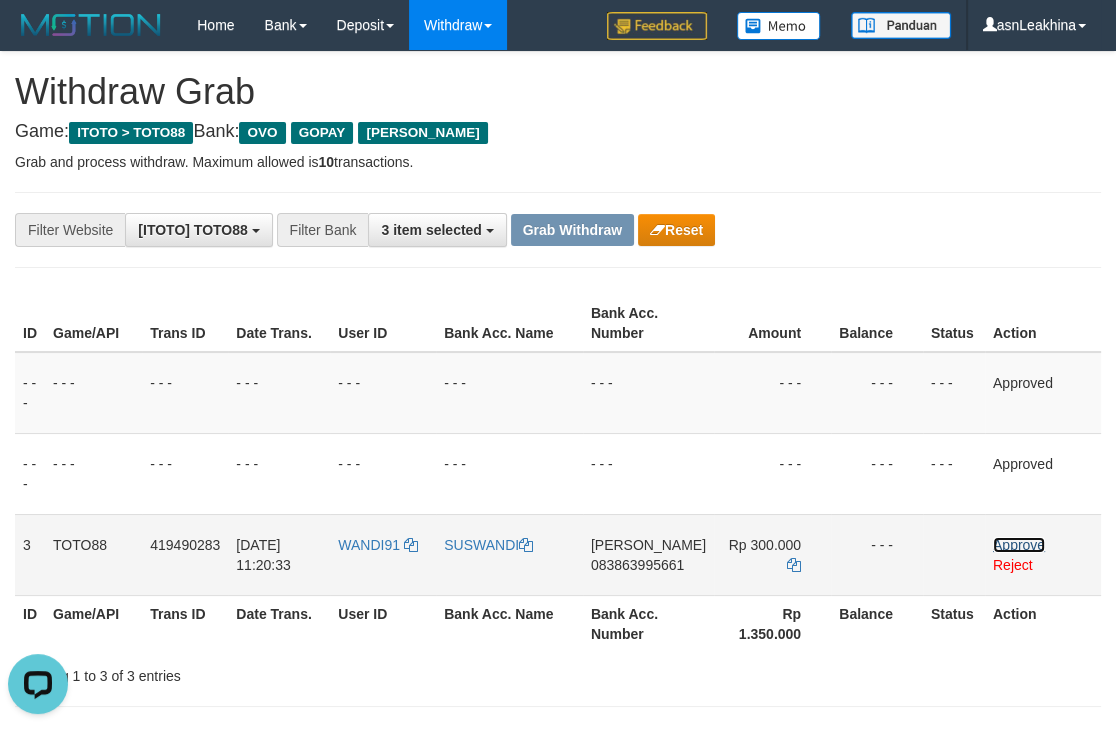 click on "Approve" at bounding box center [1019, 545] 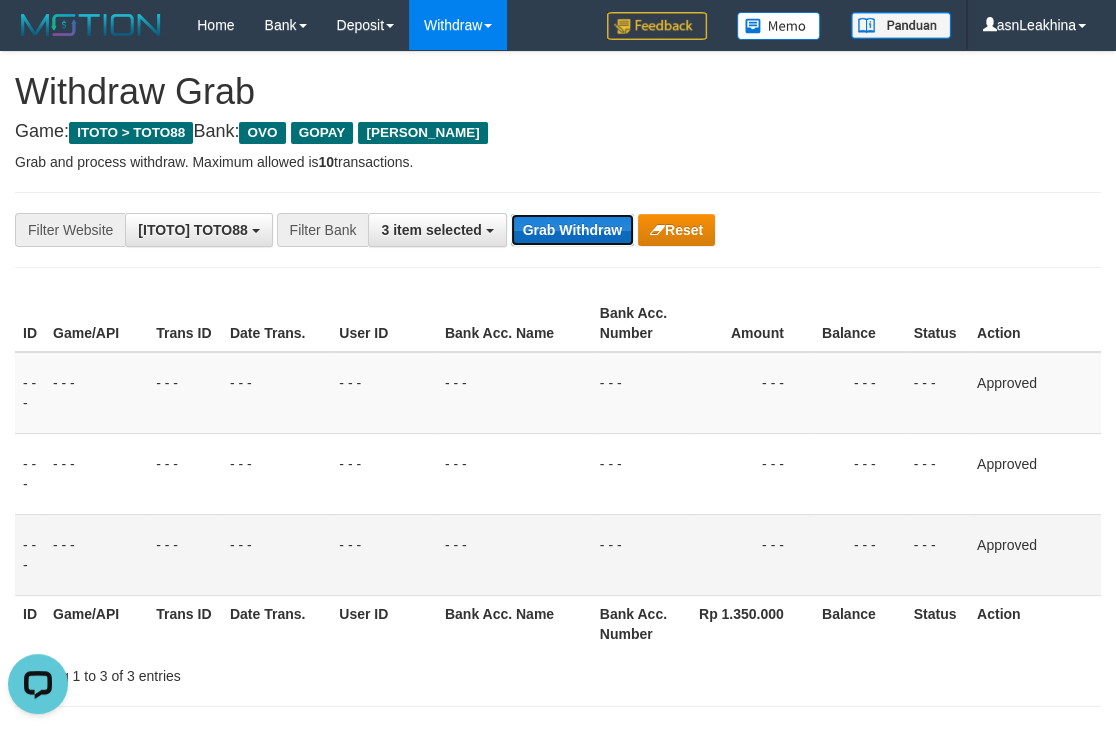 click on "Grab Withdraw" at bounding box center (572, 230) 